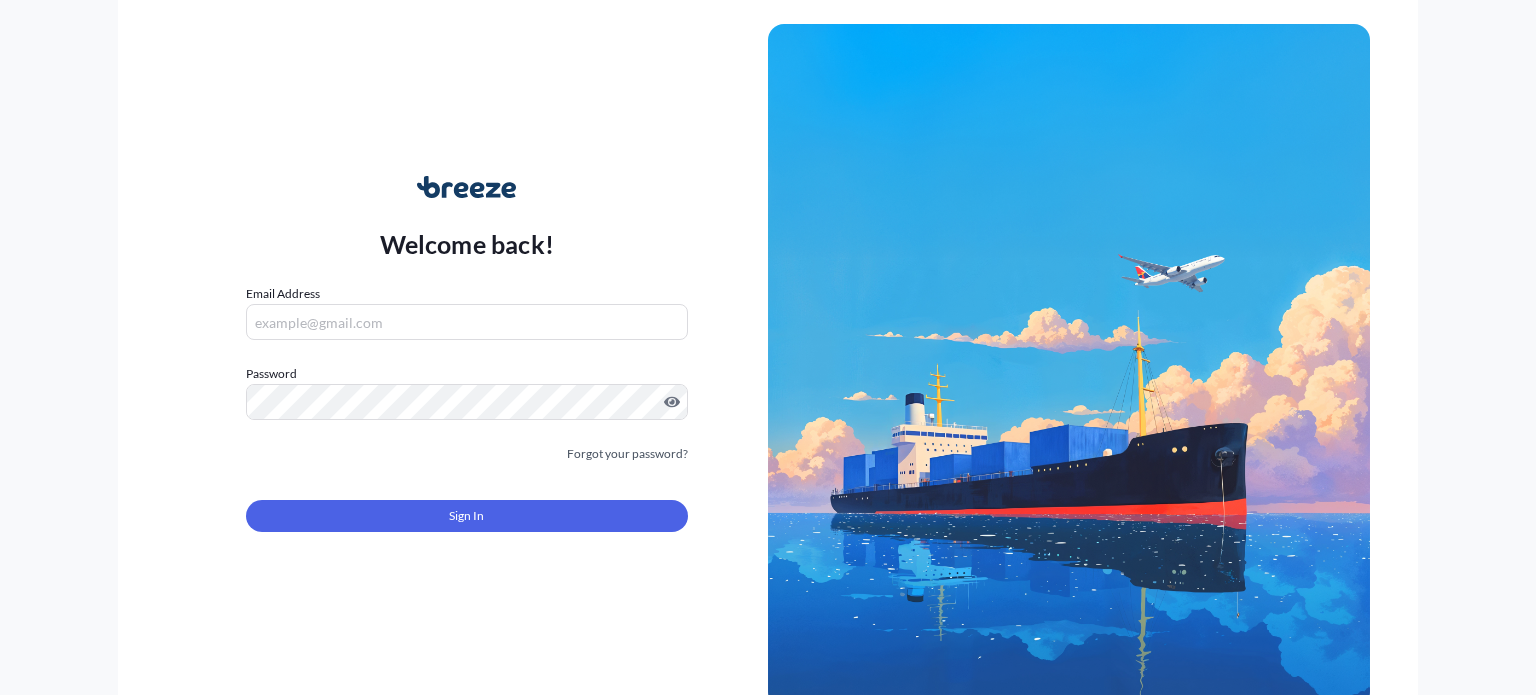 scroll, scrollTop: 0, scrollLeft: 0, axis: both 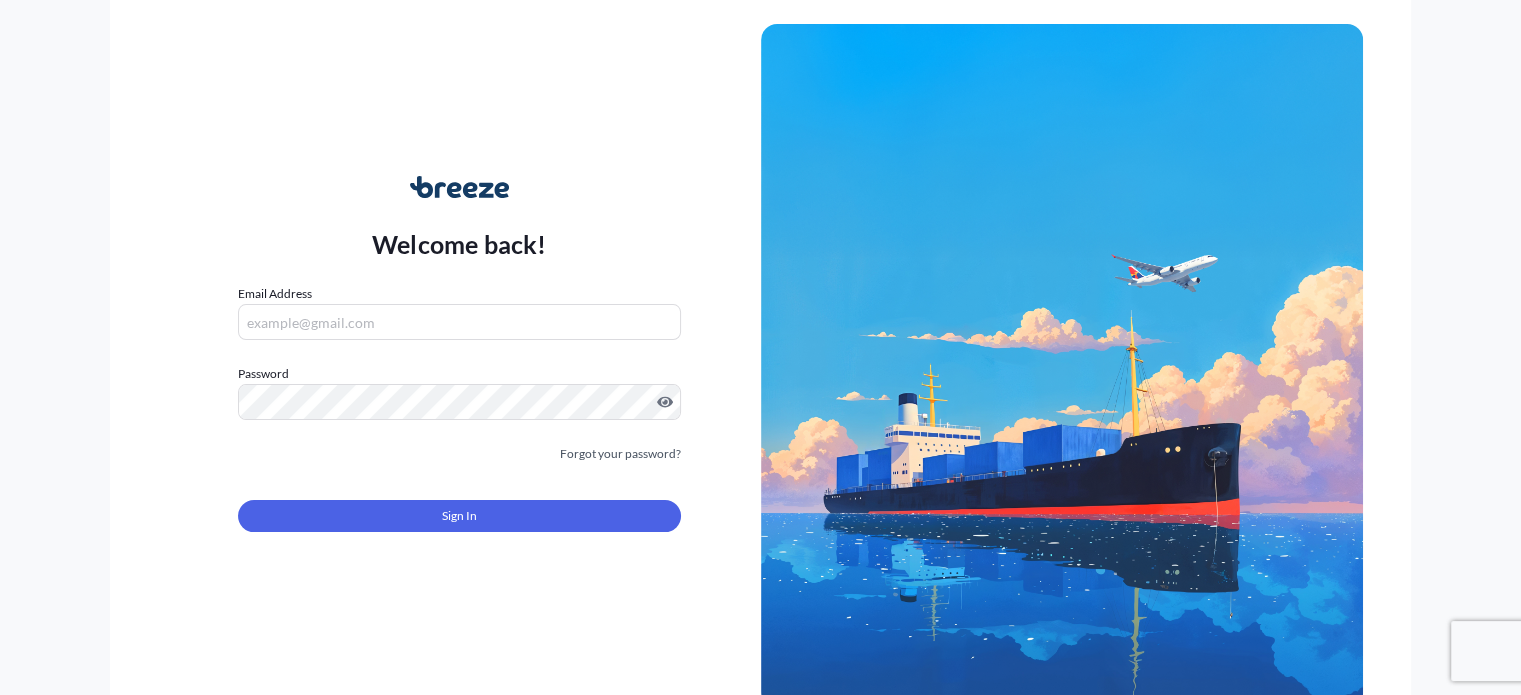 click on "Email Address" at bounding box center (459, 322) 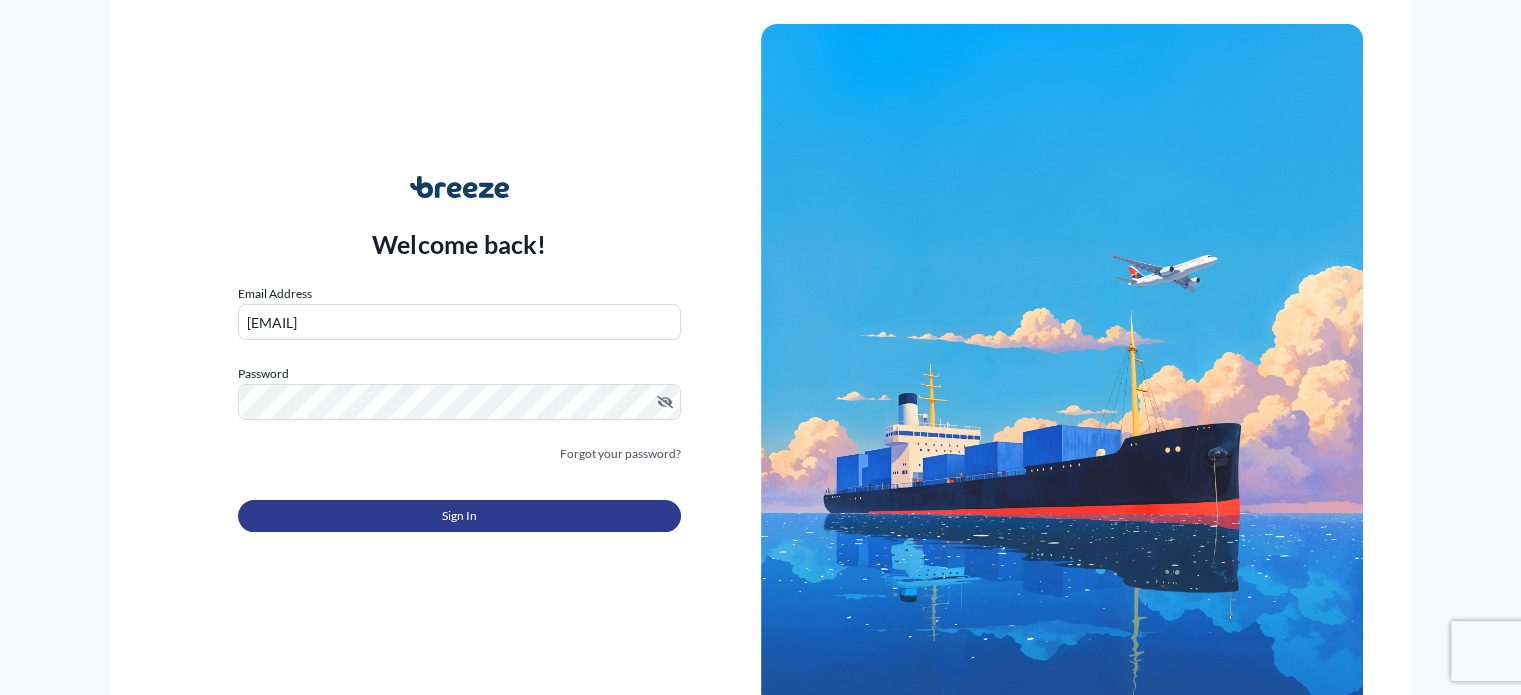 click on "Sign In" at bounding box center (459, 516) 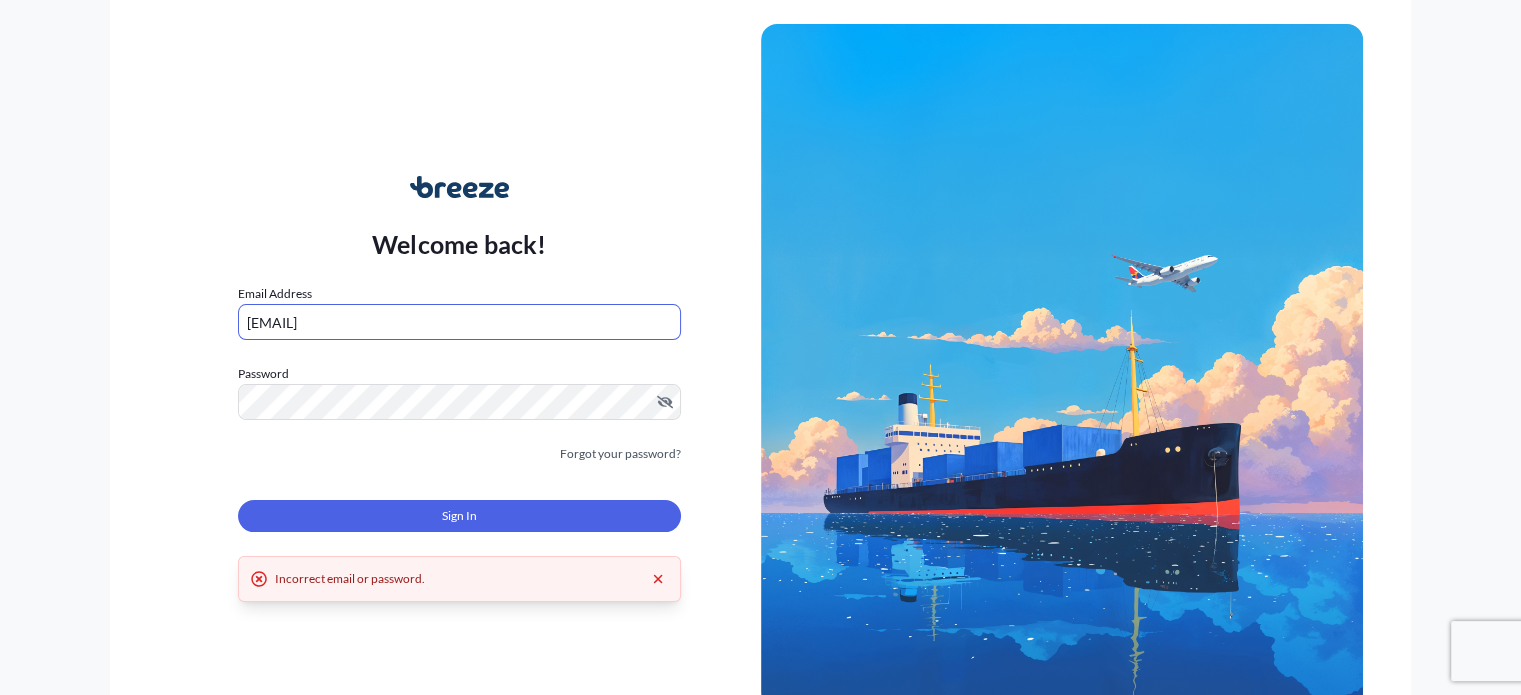 drag, startPoint x: 426, startPoint y: 327, endPoint x: 131, endPoint y: 308, distance: 295.61124 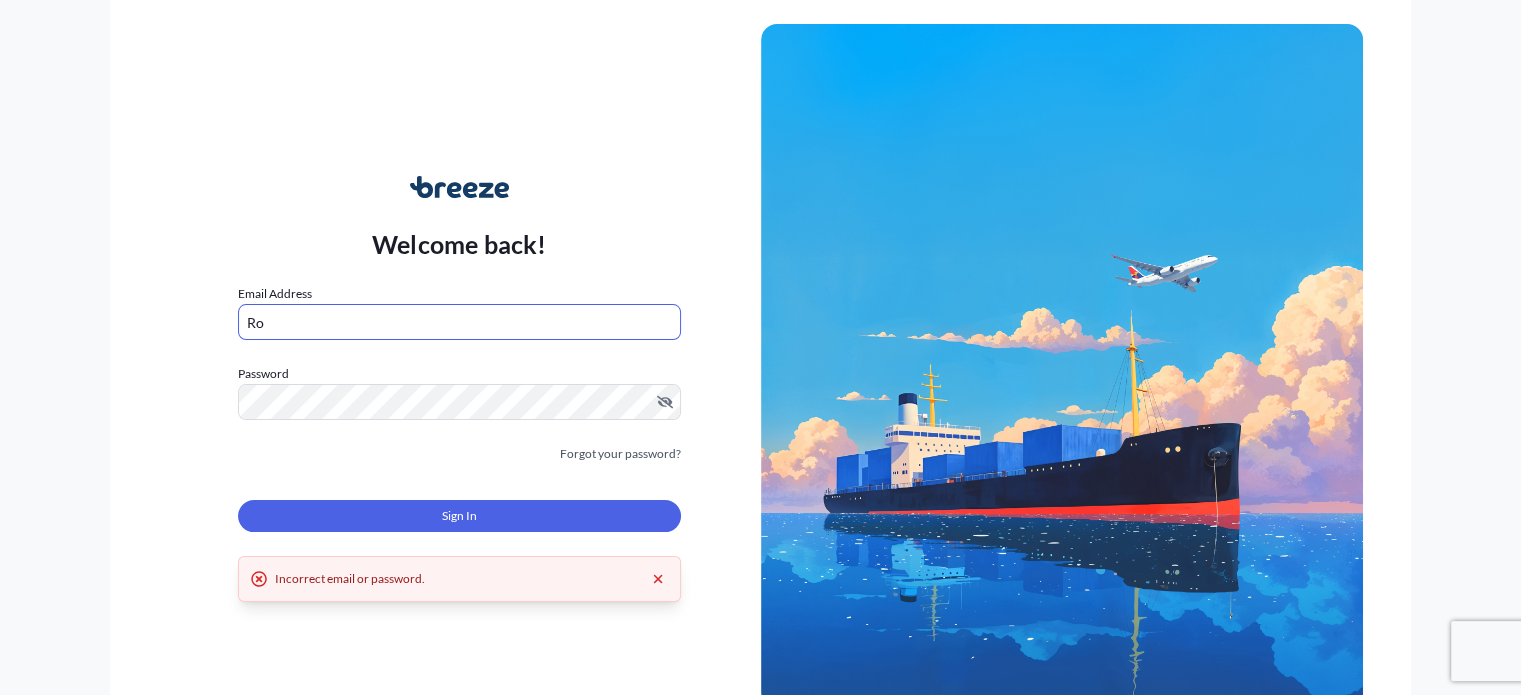 type on "R" 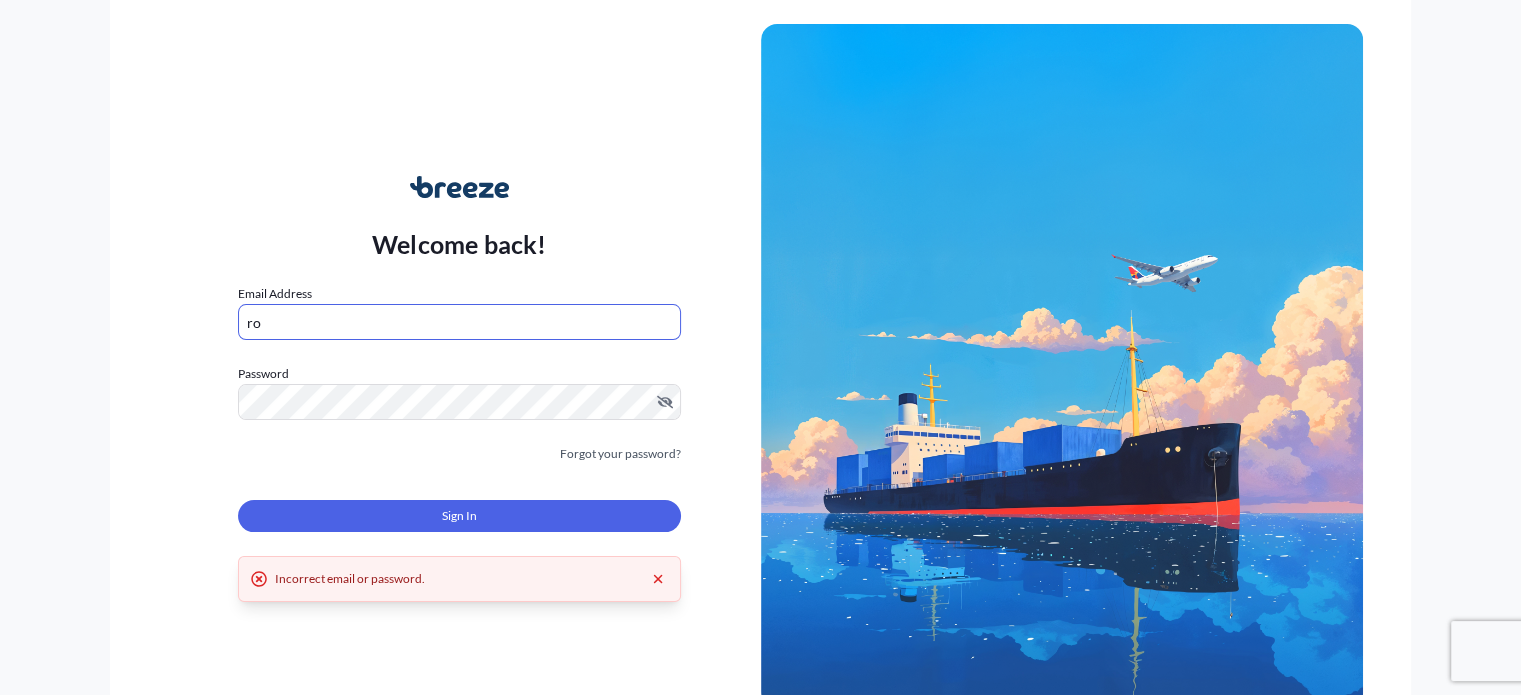 type on "[EMAIL]" 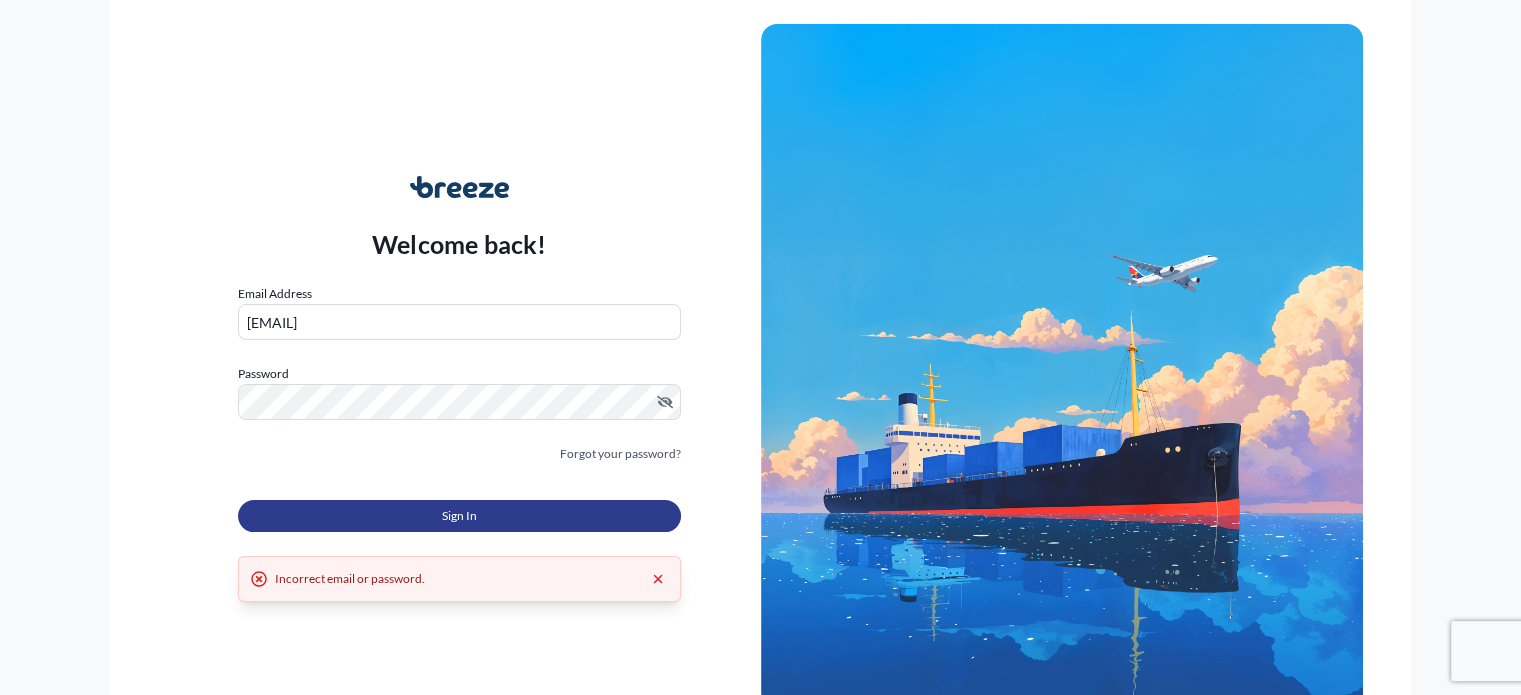 click on "Sign In" at bounding box center [459, 516] 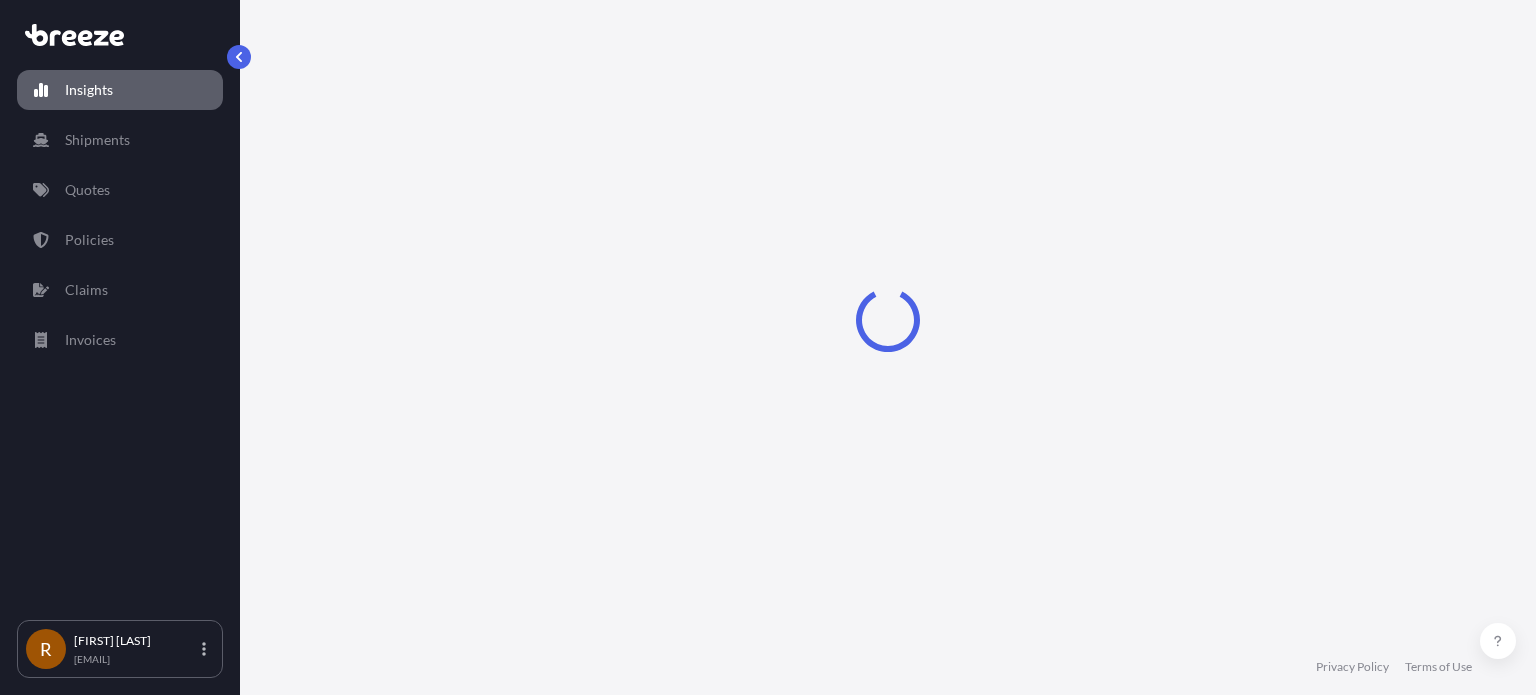 select on "2025" 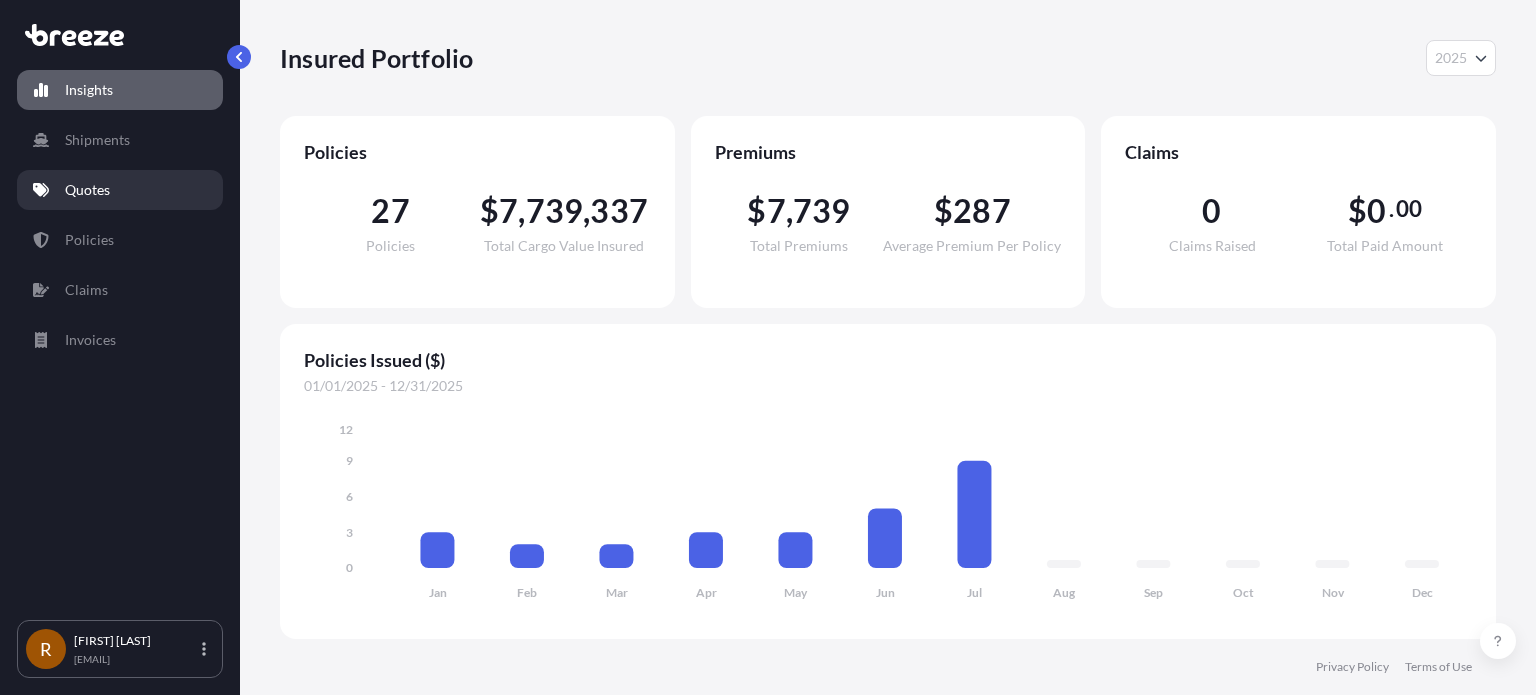 click on "Quotes" at bounding box center (87, 190) 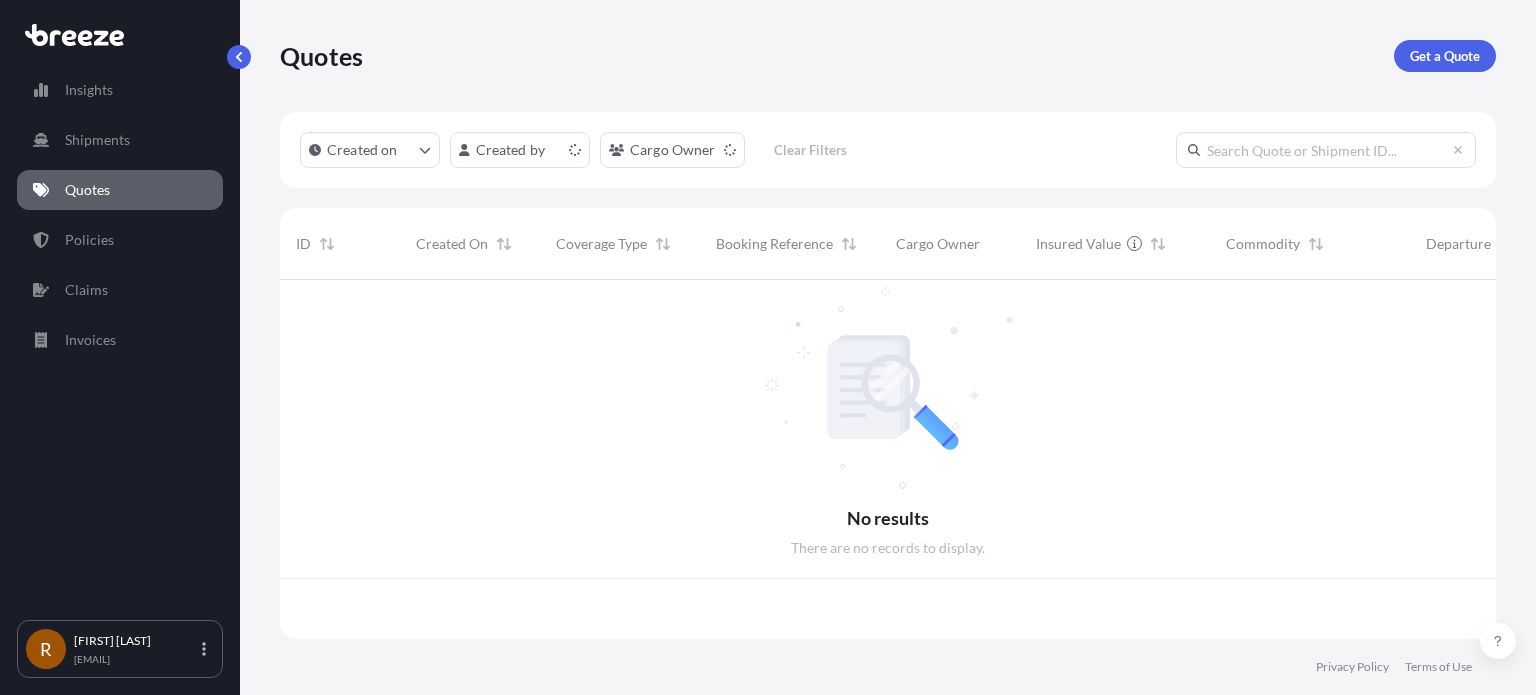 scroll, scrollTop: 16, scrollLeft: 16, axis: both 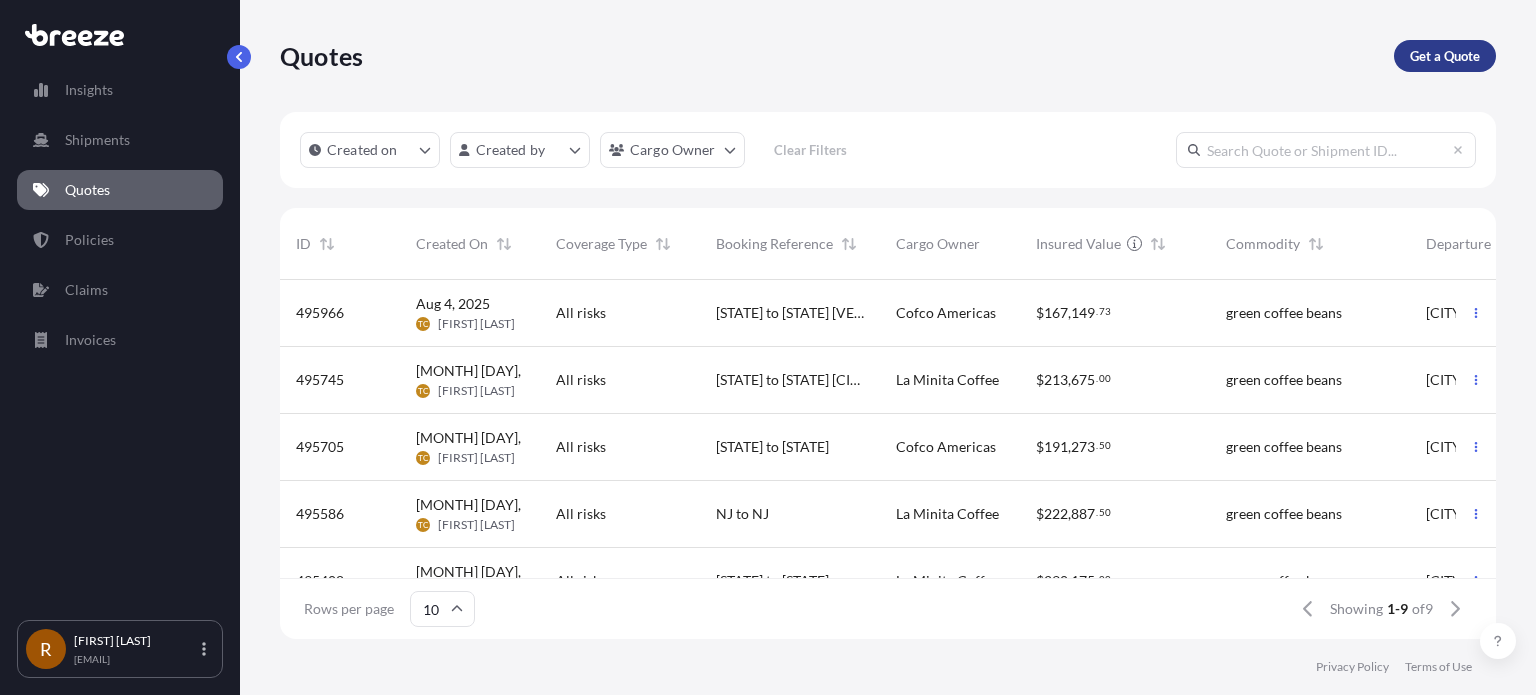 click on "Get a Quote" at bounding box center (1445, 56) 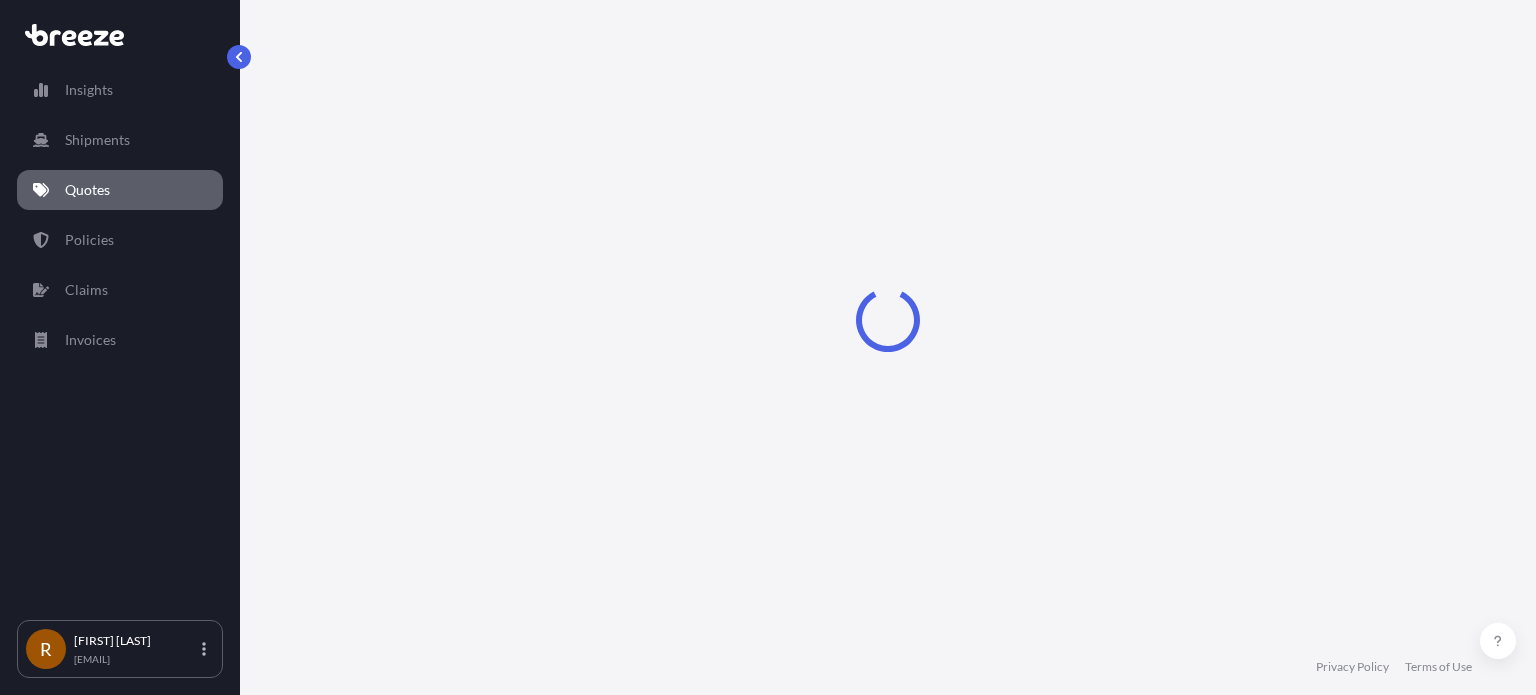 select on "Road" 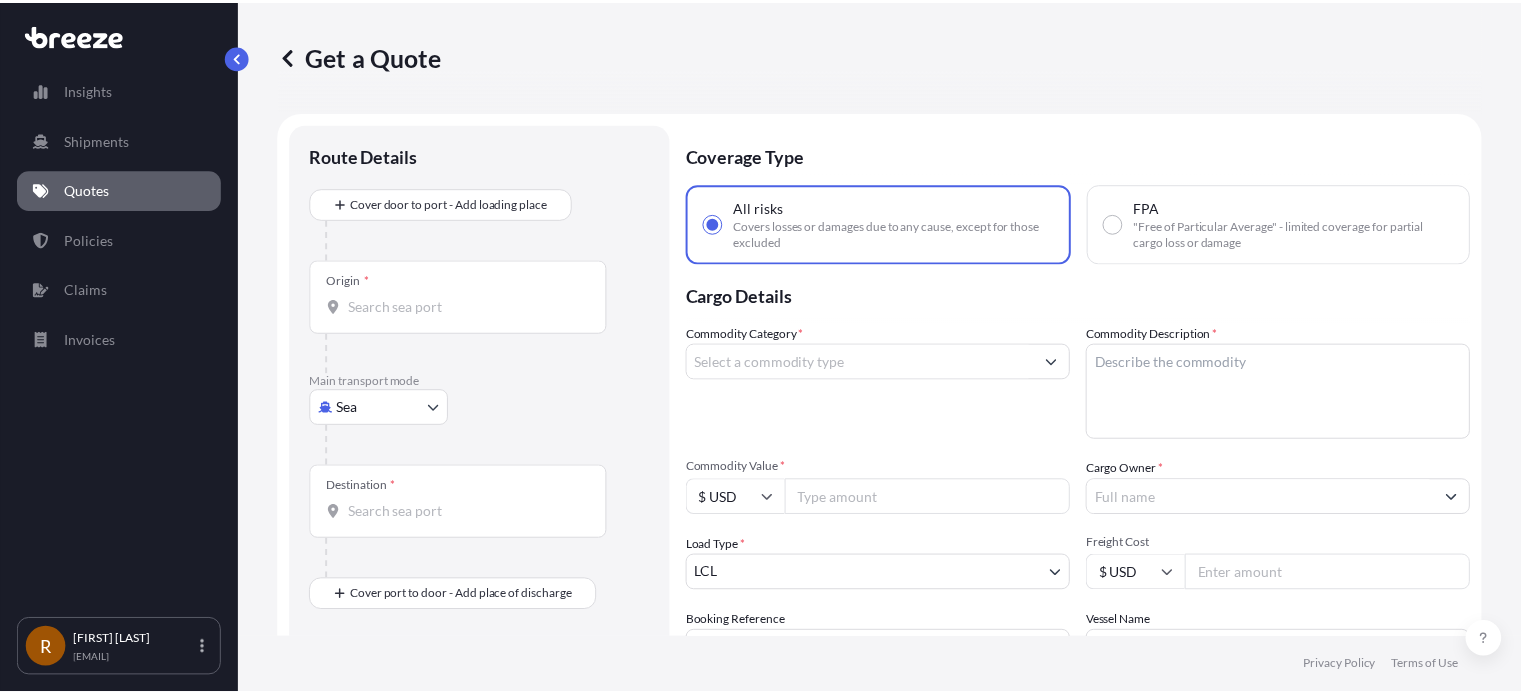 scroll, scrollTop: 32, scrollLeft: 0, axis: vertical 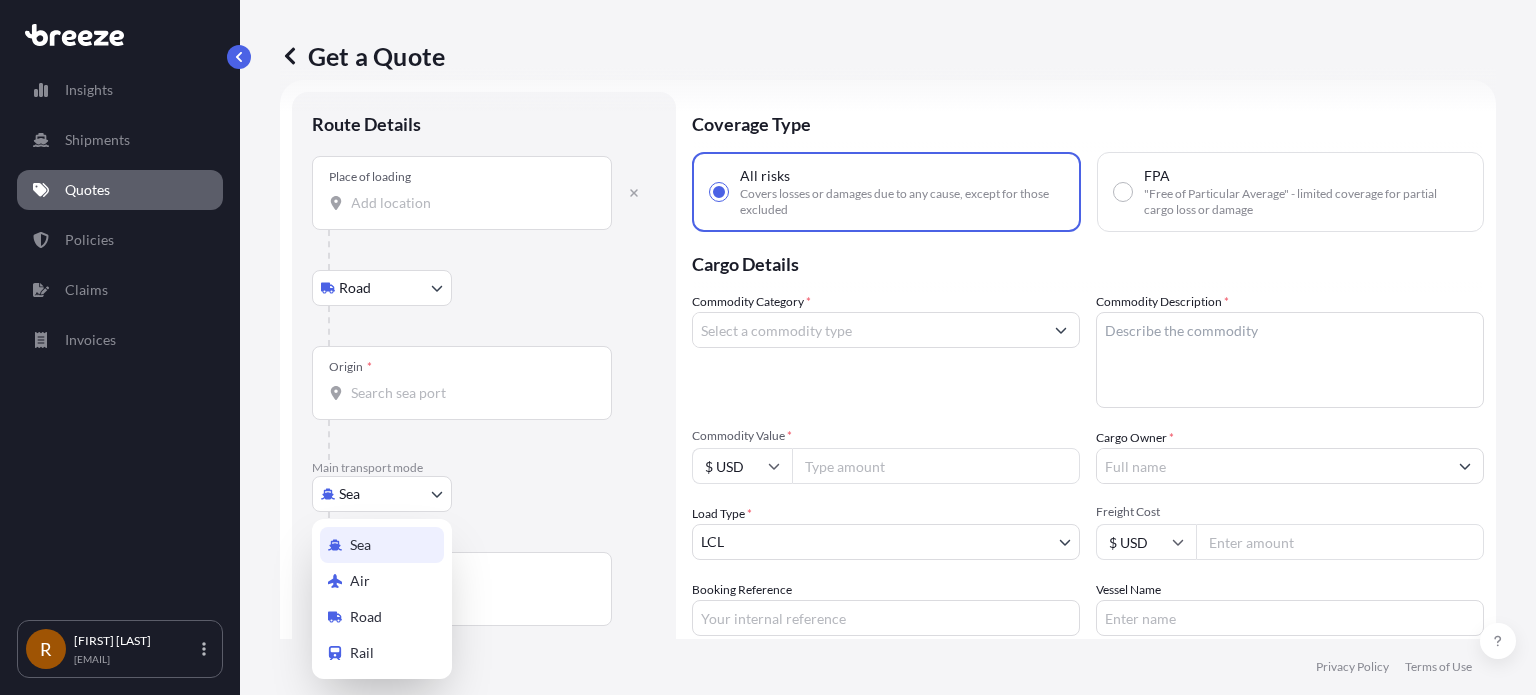 click on "Insights Shipments Quotes Policies Claims Invoices R [FIRST] [LAST] [EMAIL] Get a Quote Route Details Place of loading Road Road Rail Origin * Main transport mode Sea Sea Air Road Rail Destination * Cover port to door - Add place of discharge Road Road Rail Place of Discharge Coverage Type All risks Covers losses or damages due to any cause, except for those excluded FPA "Free of Particular Average" - limited coverage for partial cargo loss or damage Cargo Details Commodity Category * Commodity Description * Commodity Value   * $ USD Cargo Owner * Load Type * LCL LCL FCL Freight Cost   $ USD Booking Reference Vessel Name Special Conditions Hazardous Temperature Controlled Fragile Livestock Bulk Cargo Bagged Goods Used Goods Get a Quote Privacy Policy Terms of Use
0 Sea Air Road Rail" at bounding box center [768, 347] 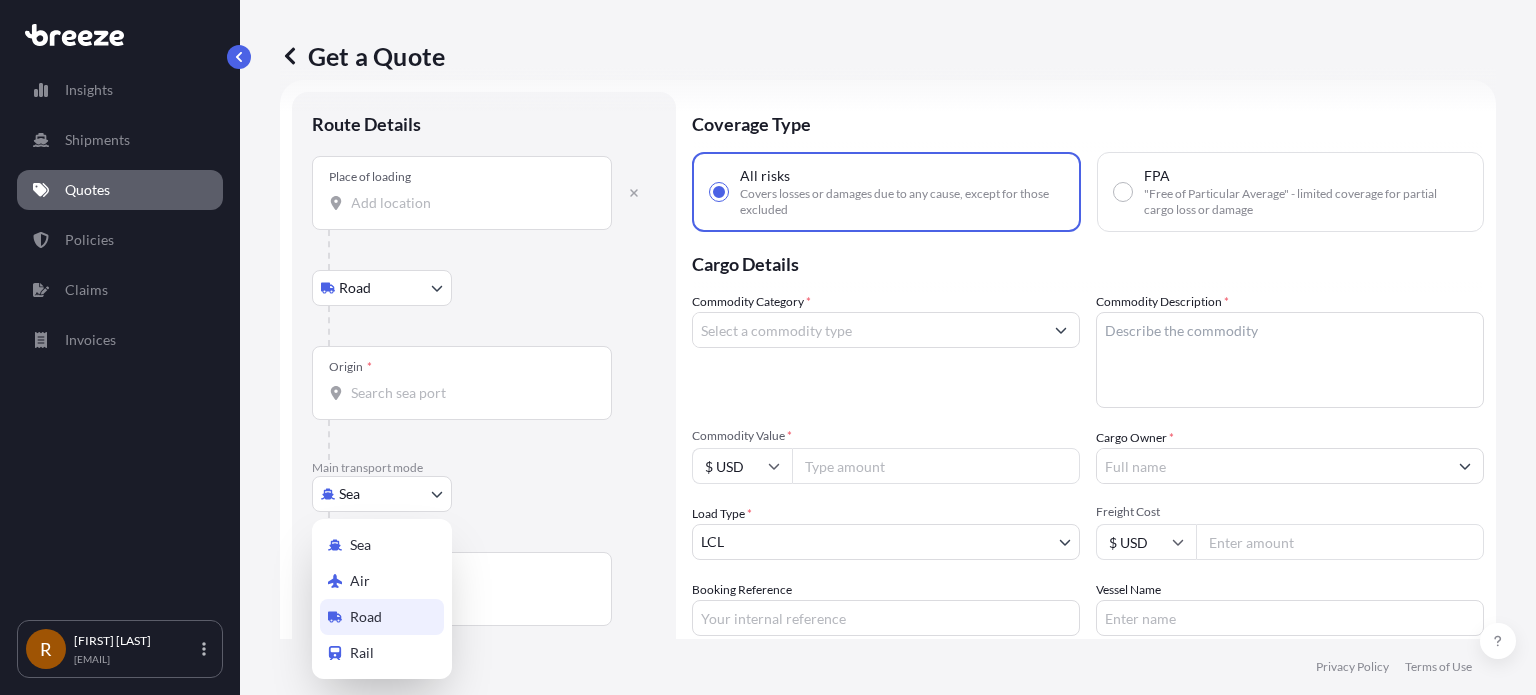 click on "Road" at bounding box center [382, 617] 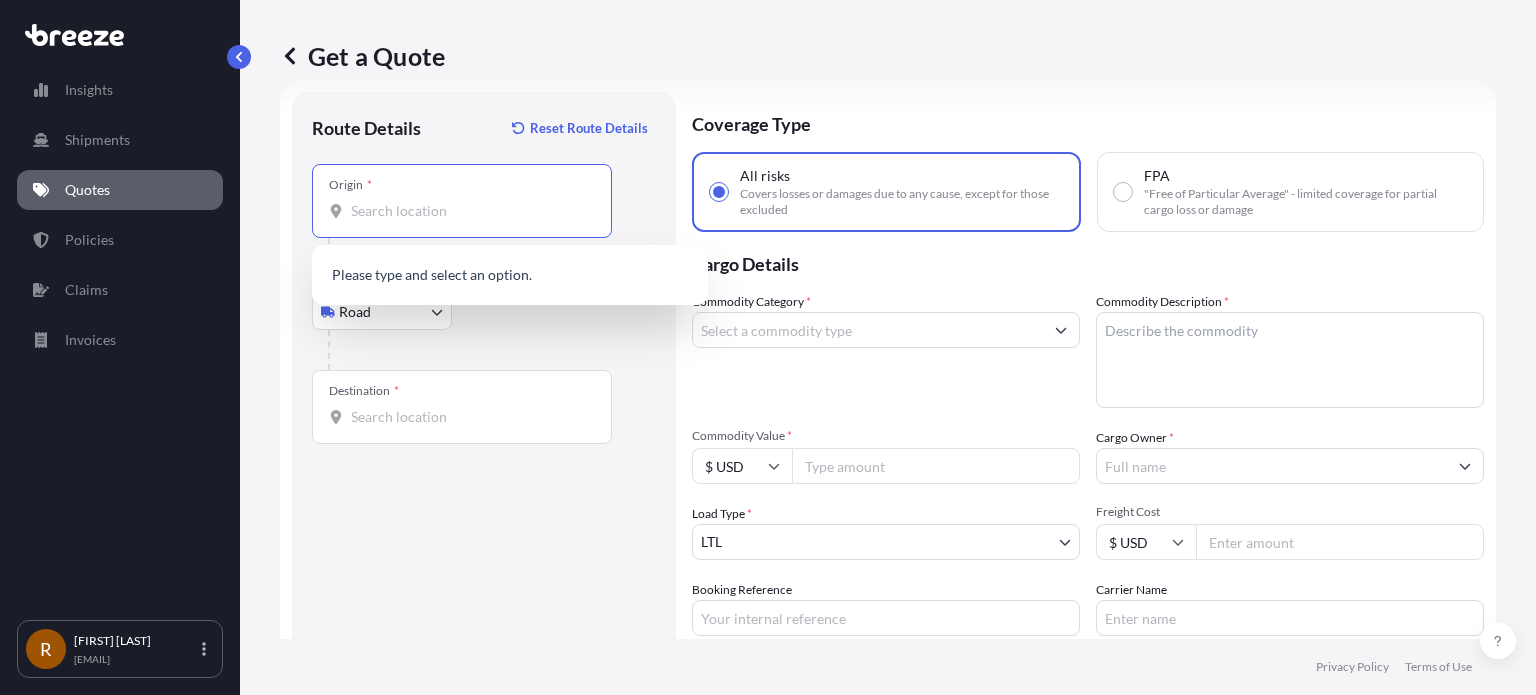click on "Origin *" at bounding box center (469, 211) 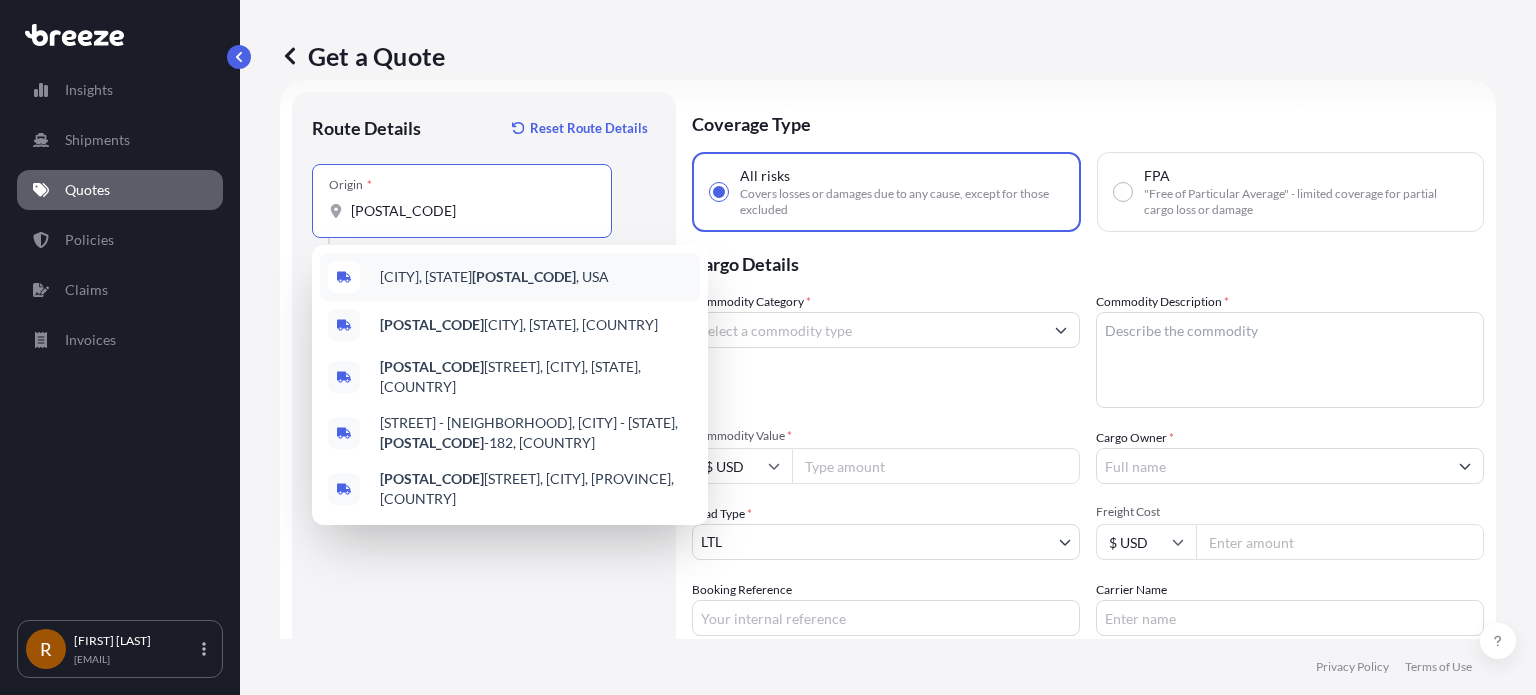 click on "[CITY], [STATE] [POSTAL_CODE] , [COUNTRY]" at bounding box center [494, 277] 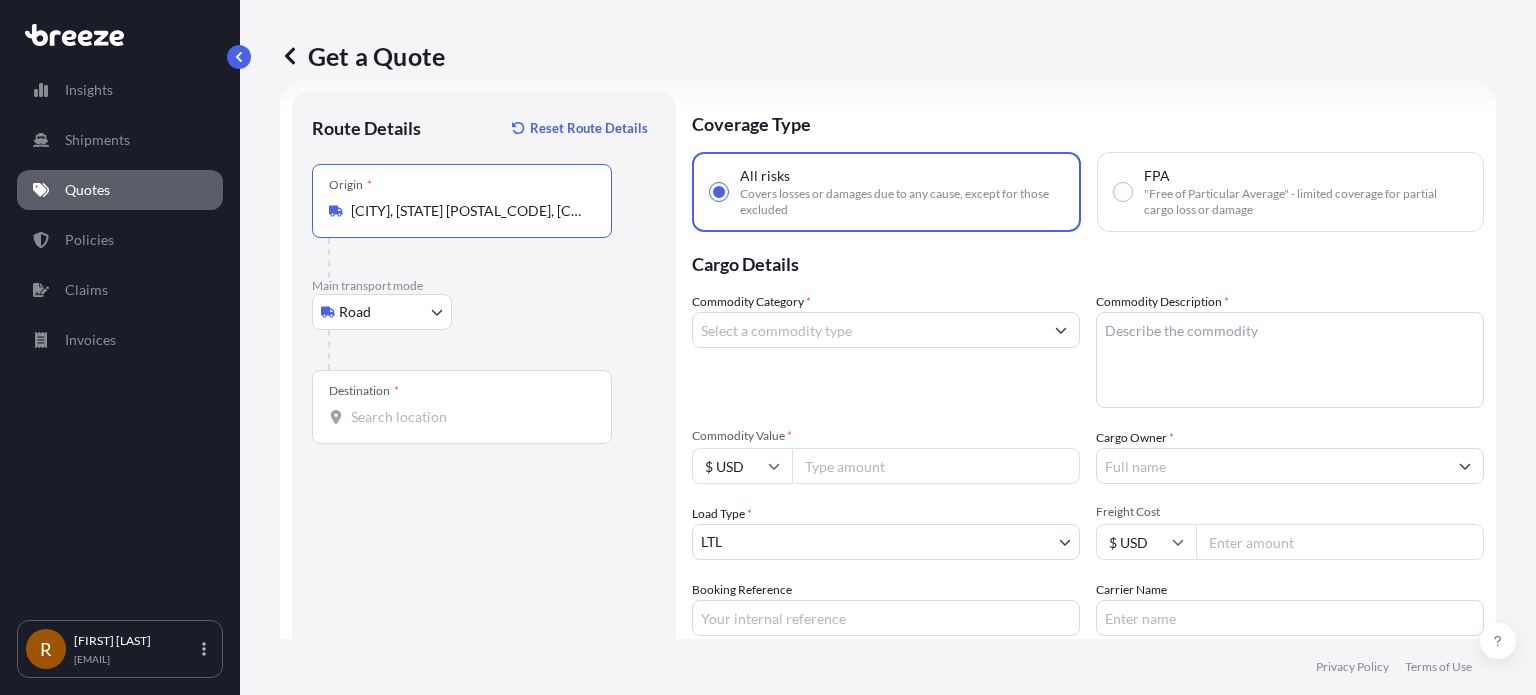 type on "[CITY], [STATE] [POSTAL_CODE], [COUNTRY]" 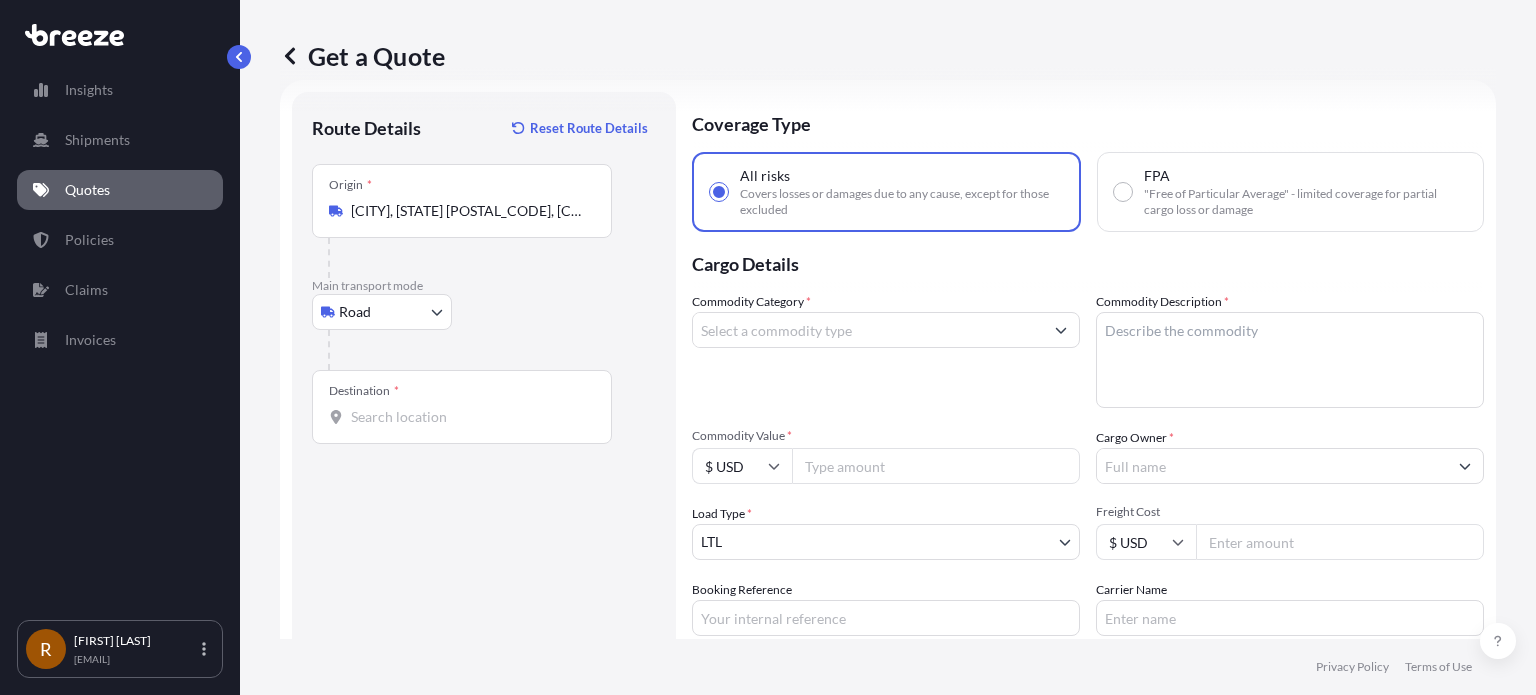 click on "Destination *" at bounding box center [462, 407] 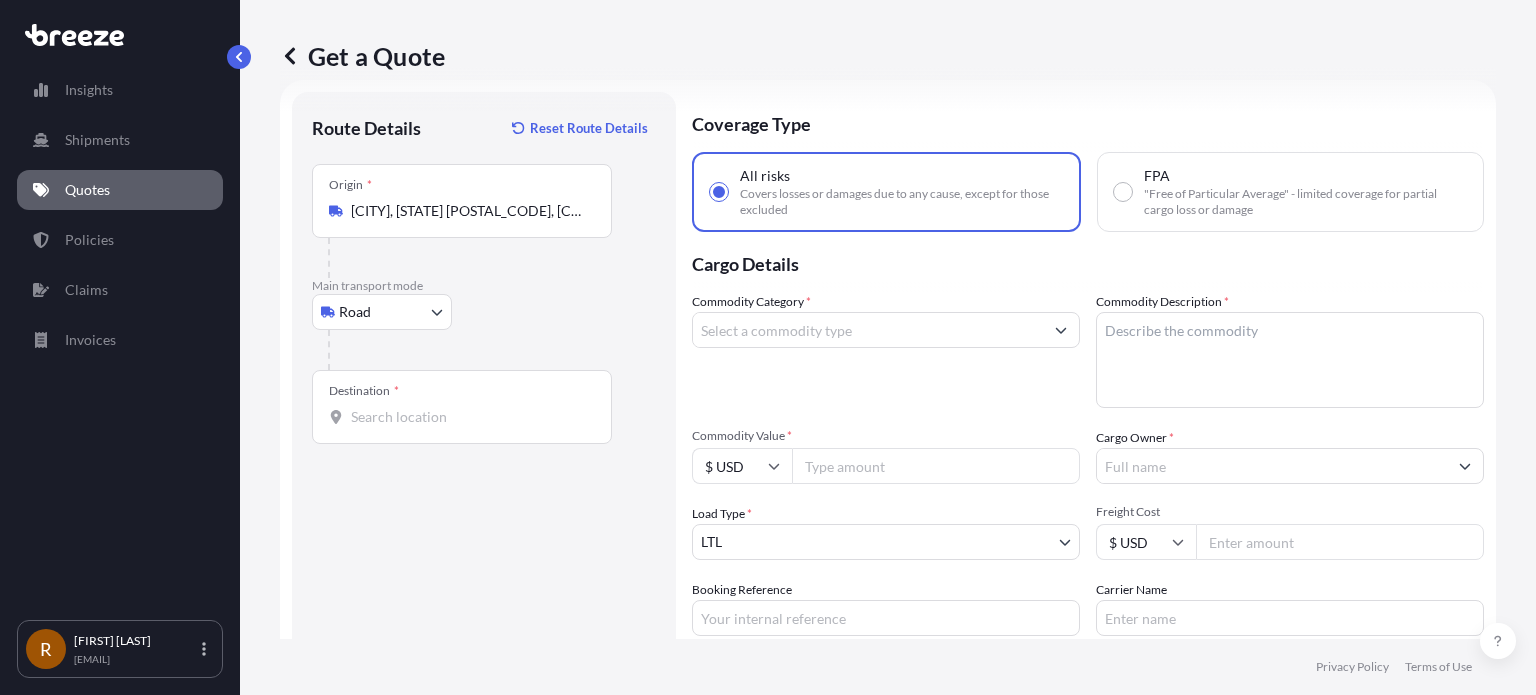 click on "Destination *" at bounding box center (469, 417) 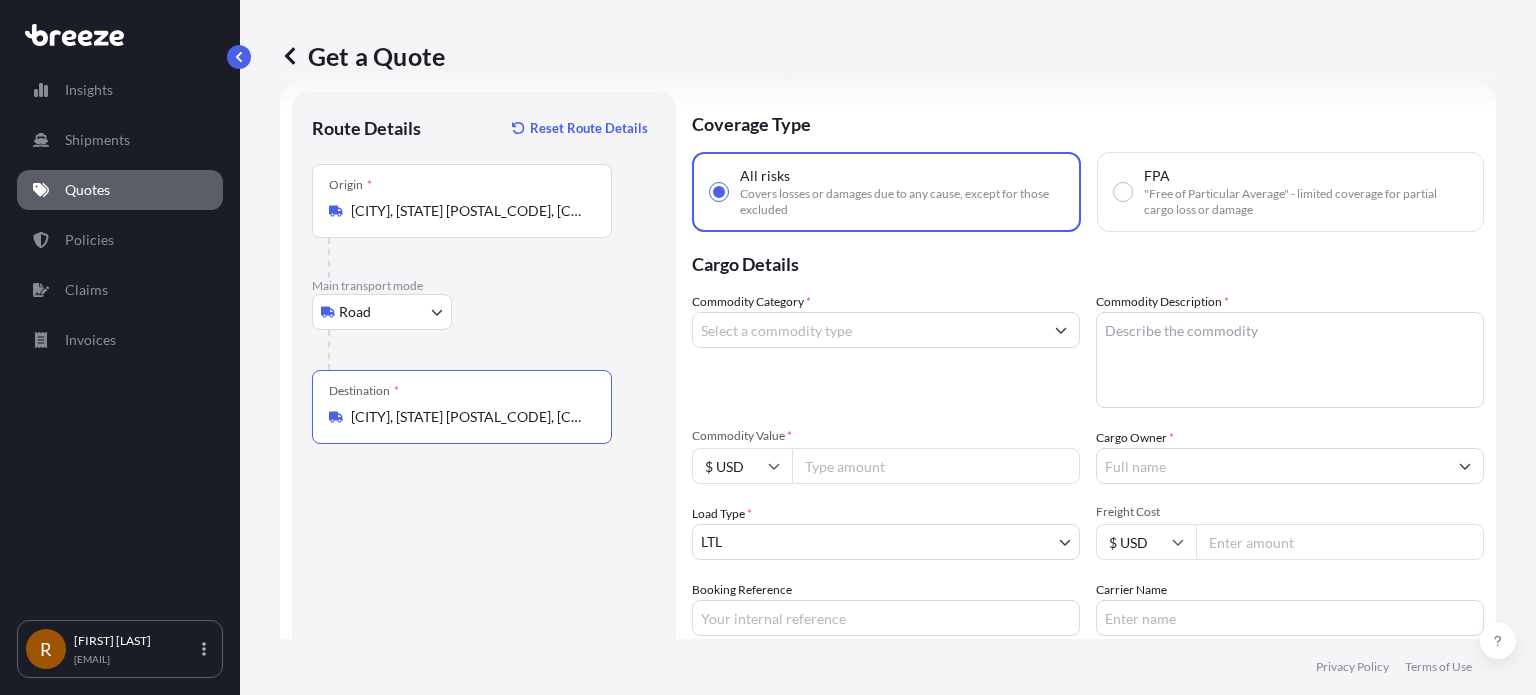 type on "[CITY], [STATE] [POSTAL_CODE], [COUNTRY]" 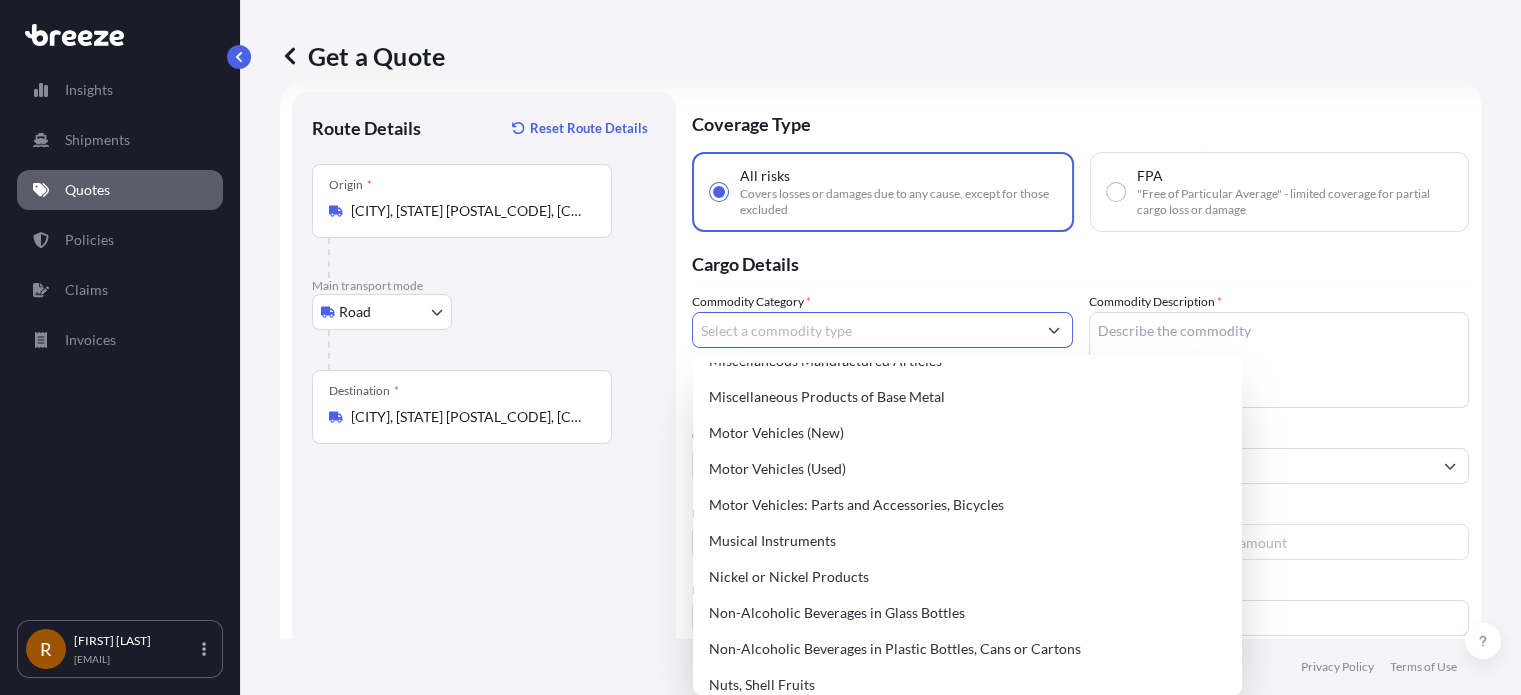 scroll, scrollTop: 3600, scrollLeft: 0, axis: vertical 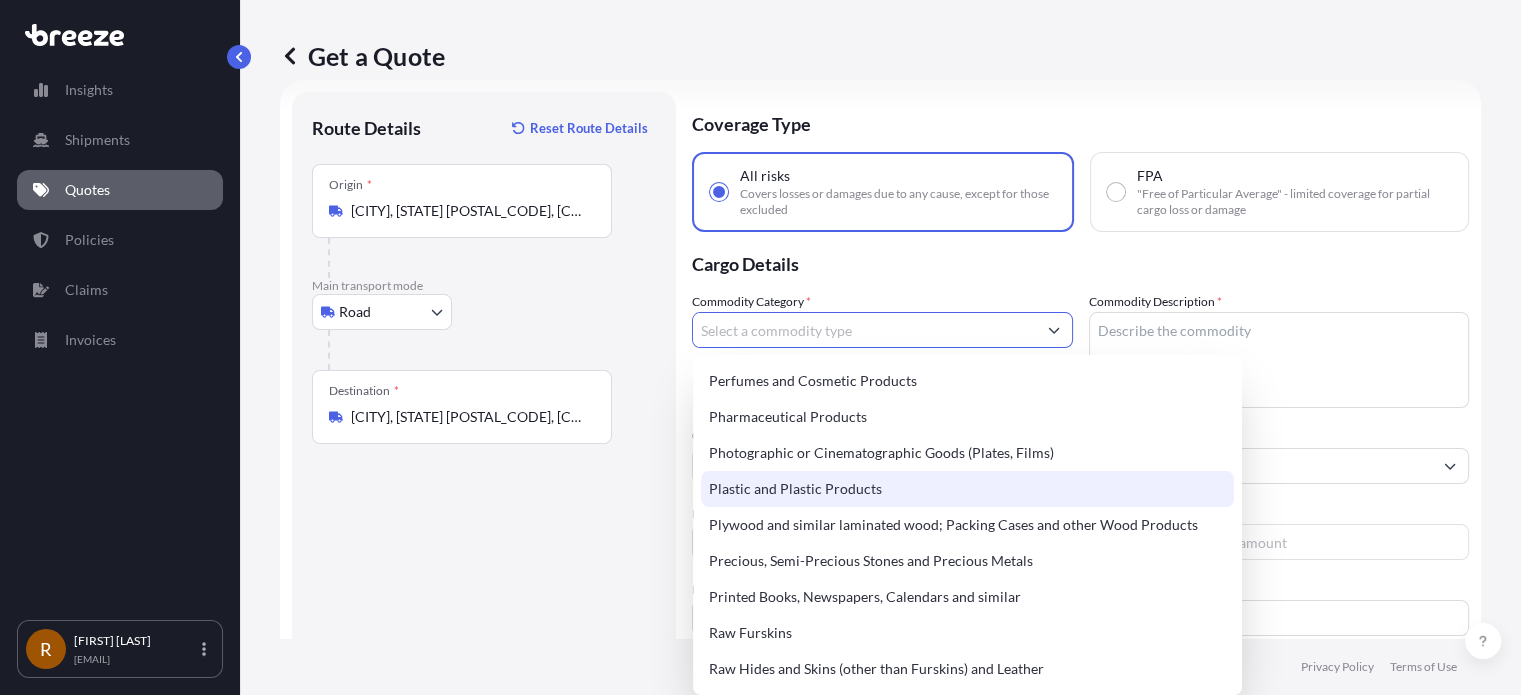 click on "Plastic and Plastic Products" at bounding box center [967, 489] 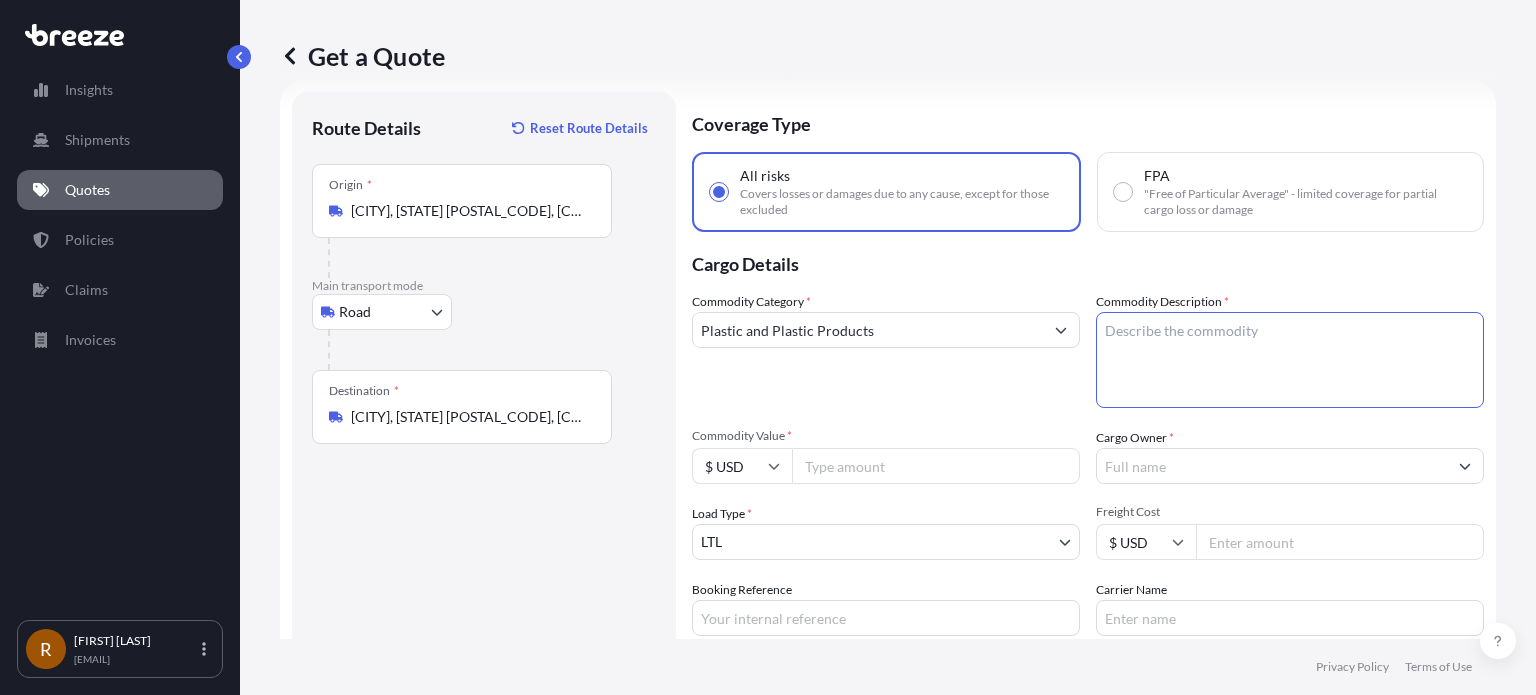 click on "Commodity Description *" at bounding box center (1290, 360) 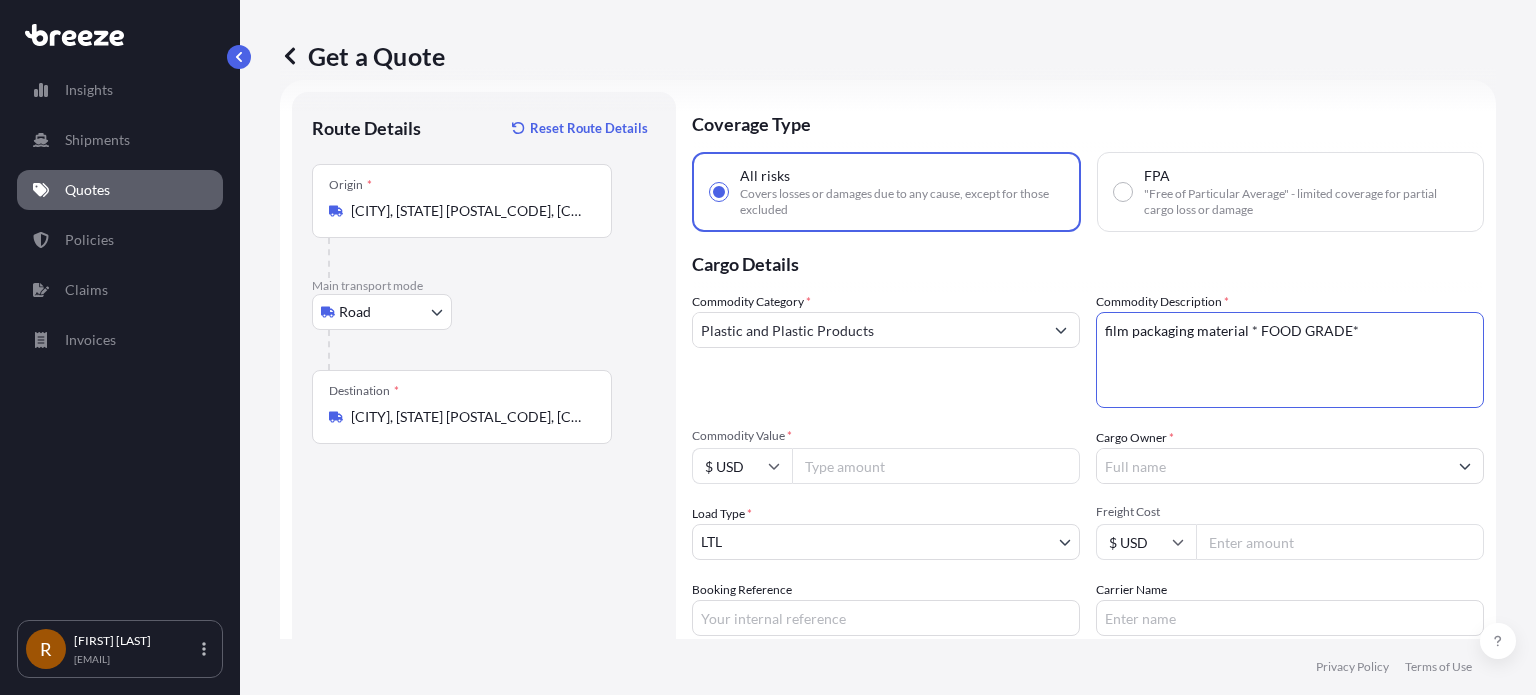 type on "film packaging material * FOOD GRADE*" 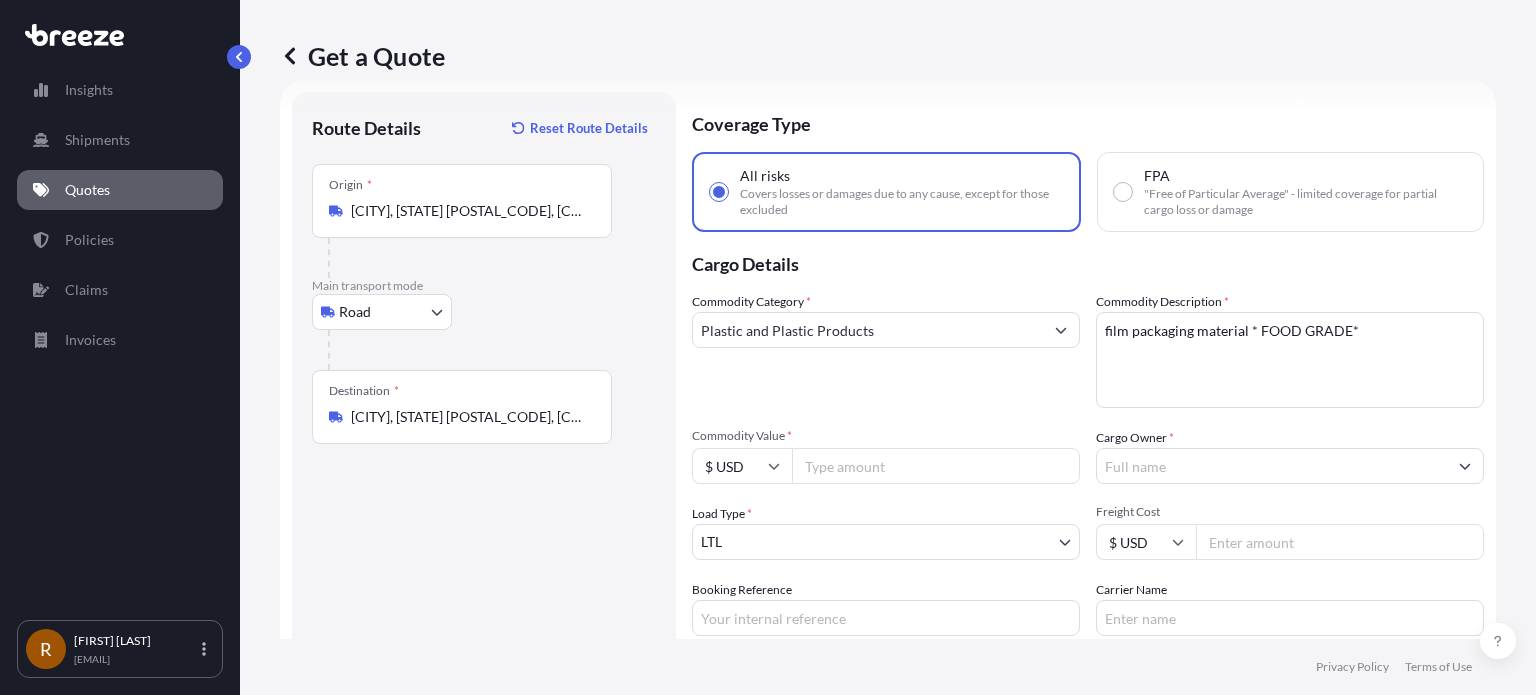 click on "Commodity Value   *" at bounding box center (936, 466) 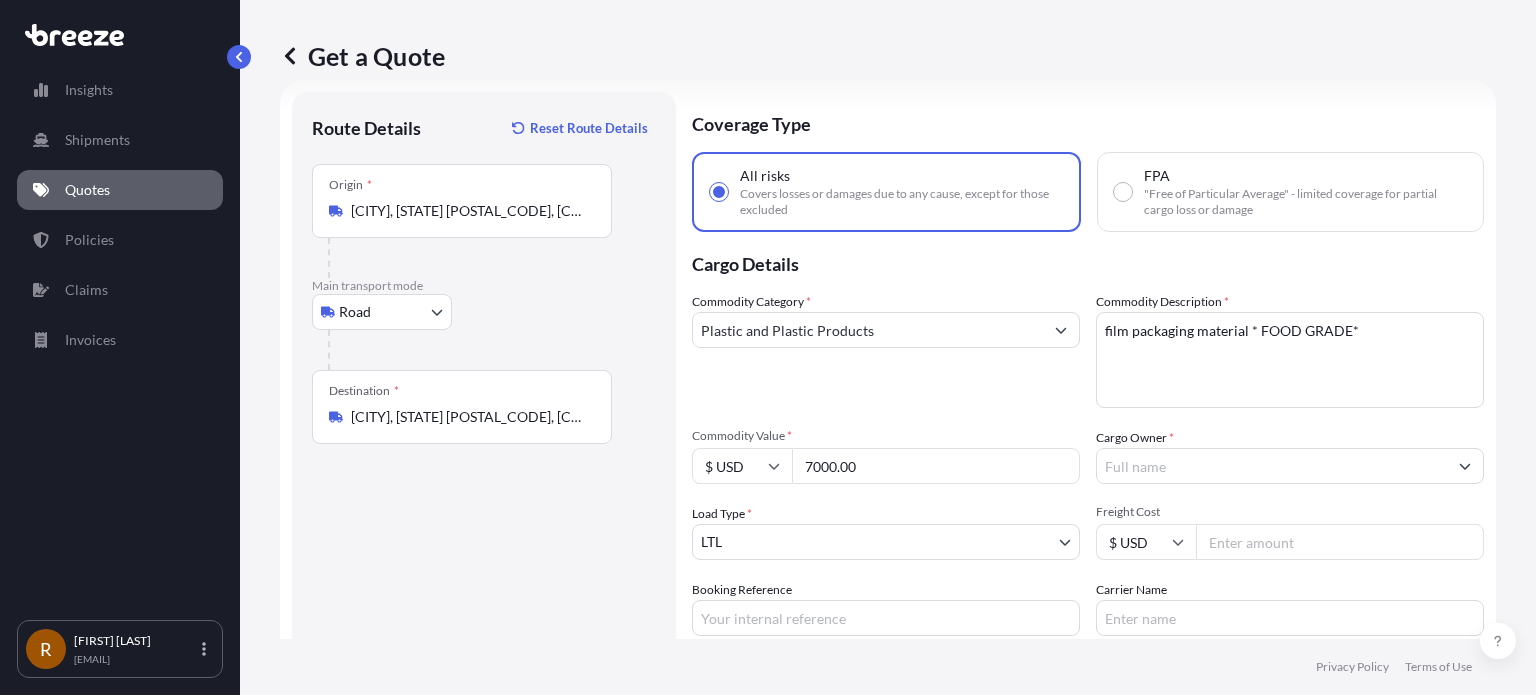 type on "7000.00" 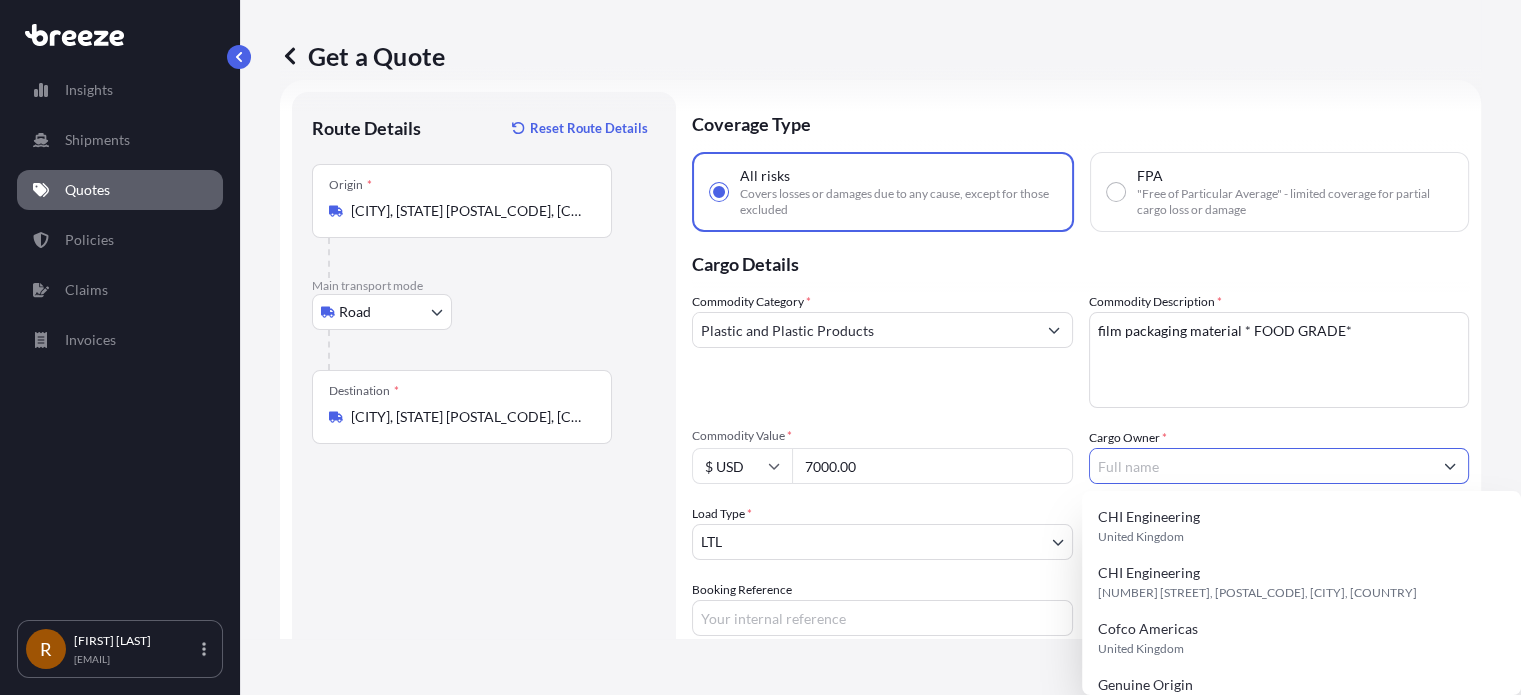 click on "Cargo Owner *" at bounding box center (1261, 466) 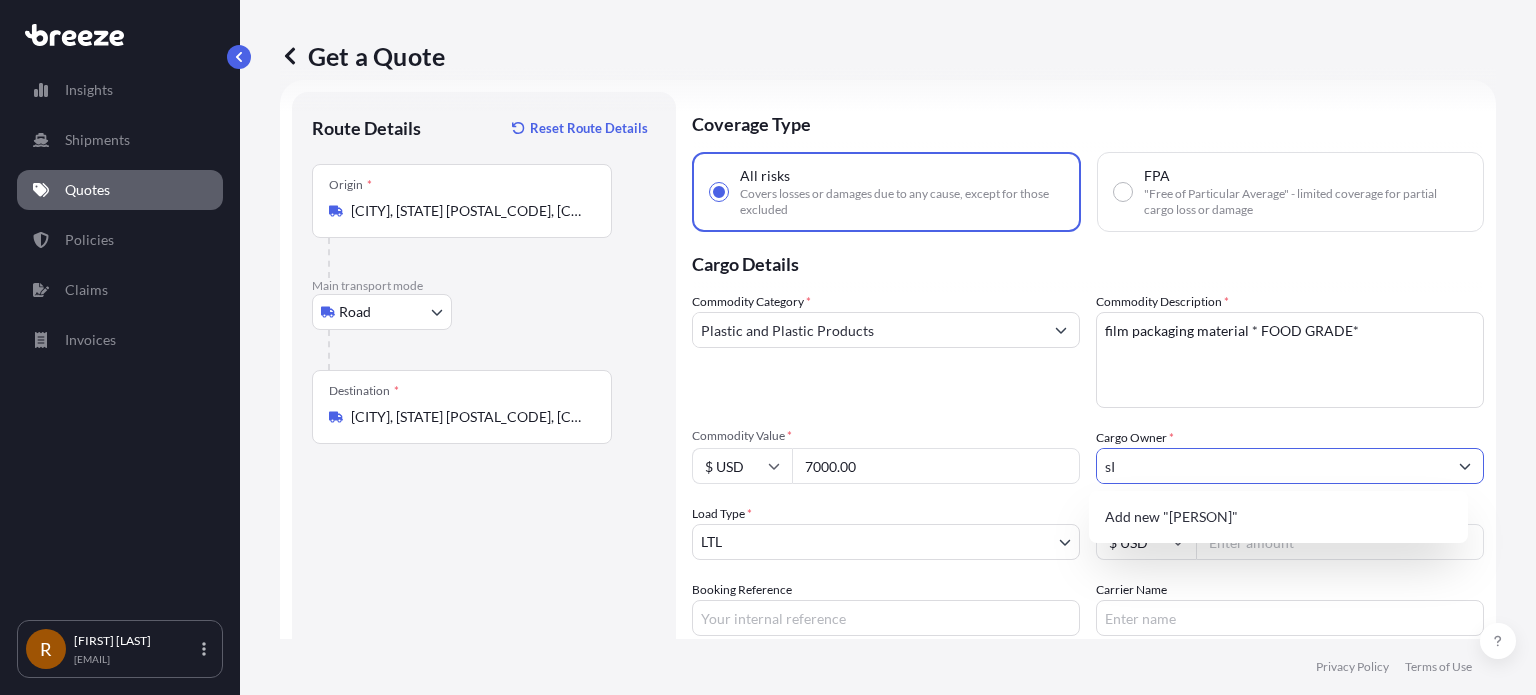 type on "s" 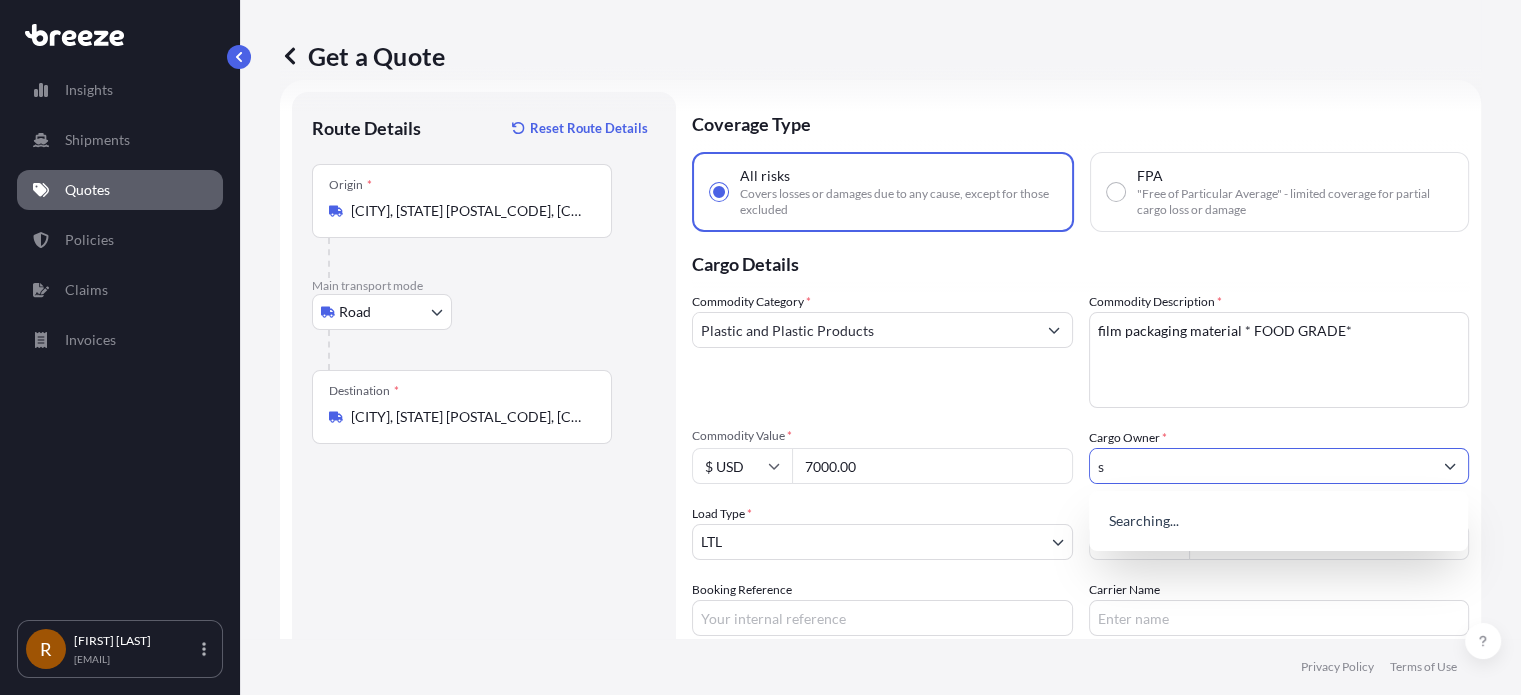 type on "s" 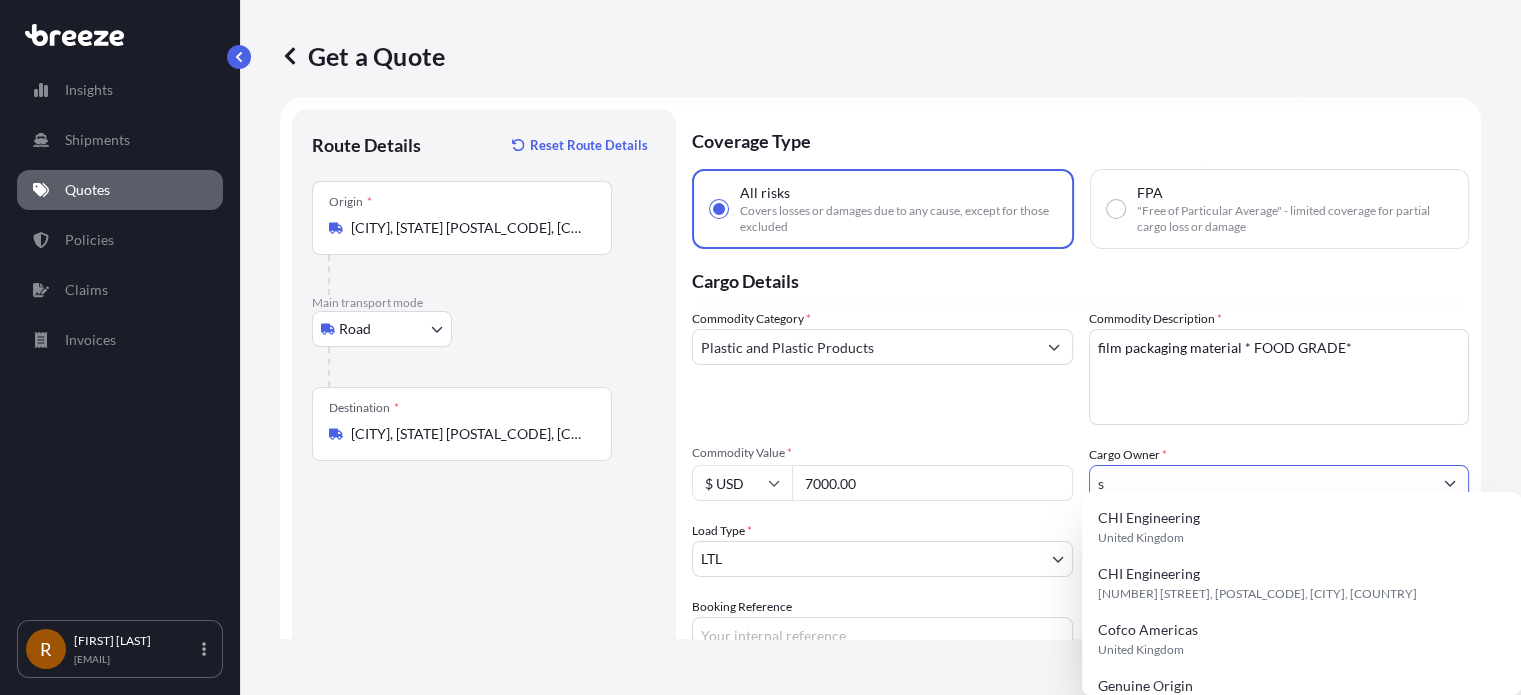 scroll, scrollTop: 0, scrollLeft: 0, axis: both 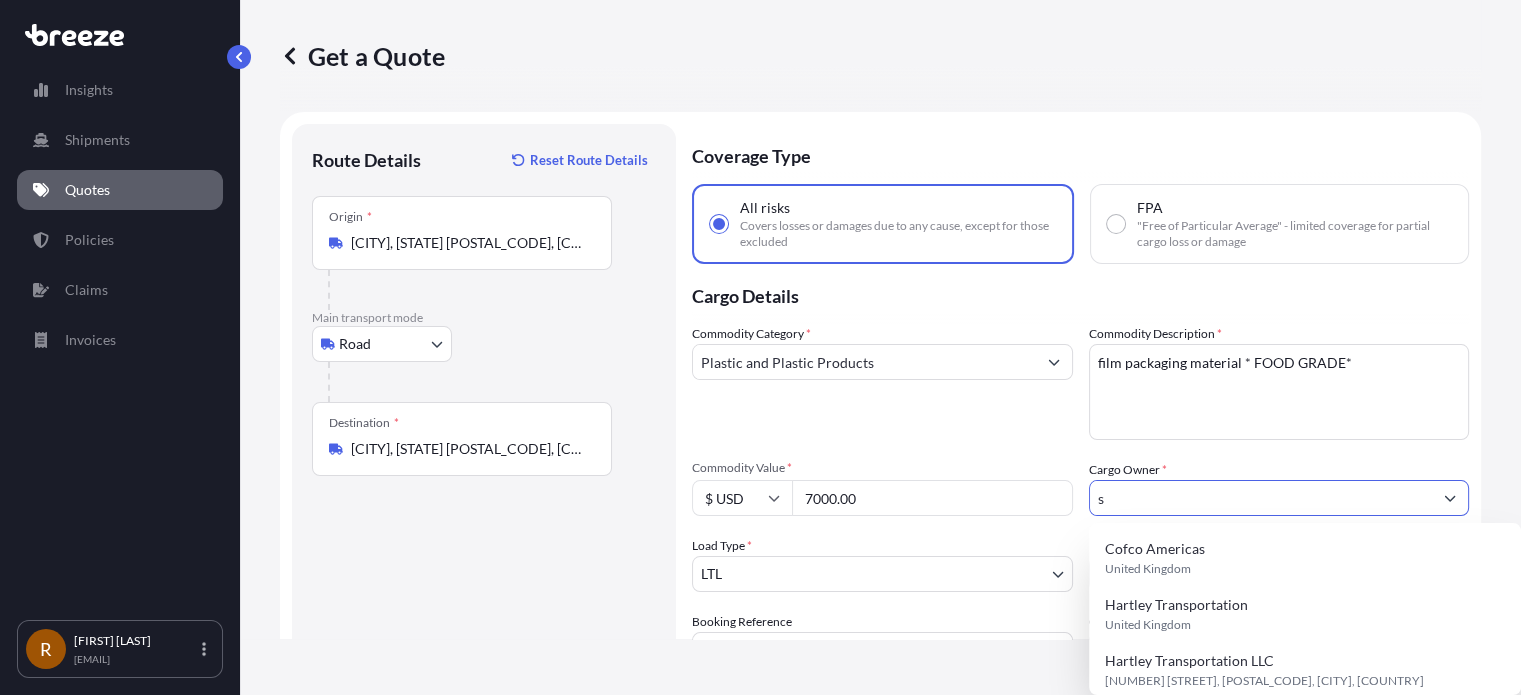 click on "Cargo Owner *" at bounding box center [1128, 470] 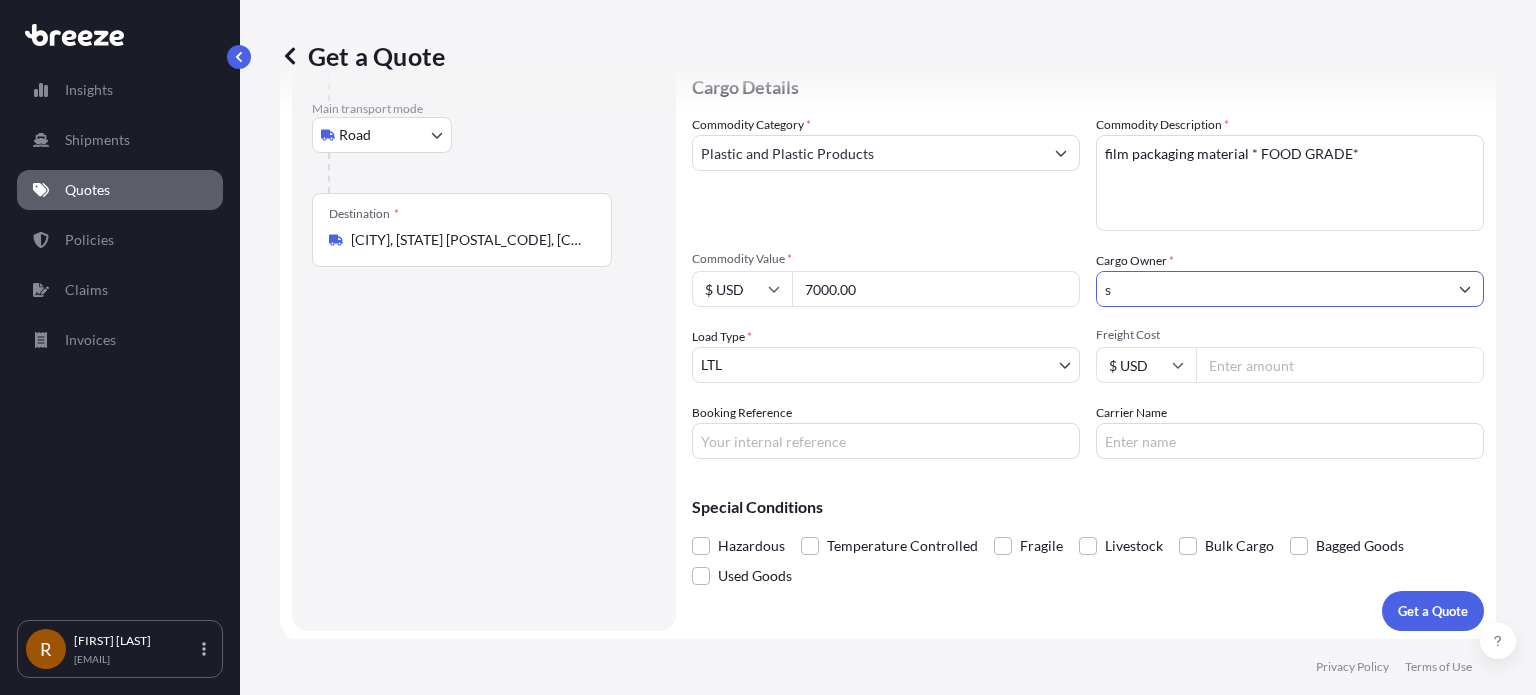 scroll, scrollTop: 212, scrollLeft: 0, axis: vertical 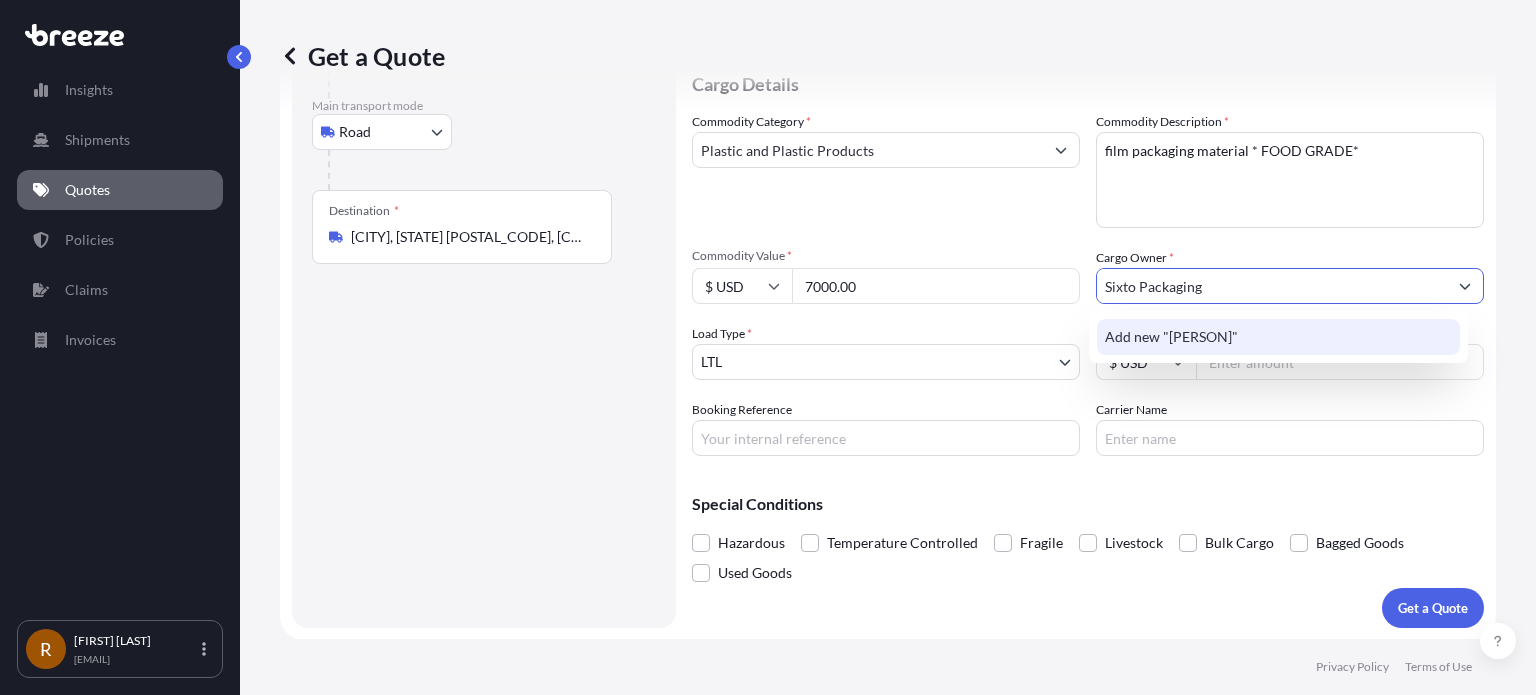 click on "Add new "[PERSON]"" at bounding box center (1278, 337) 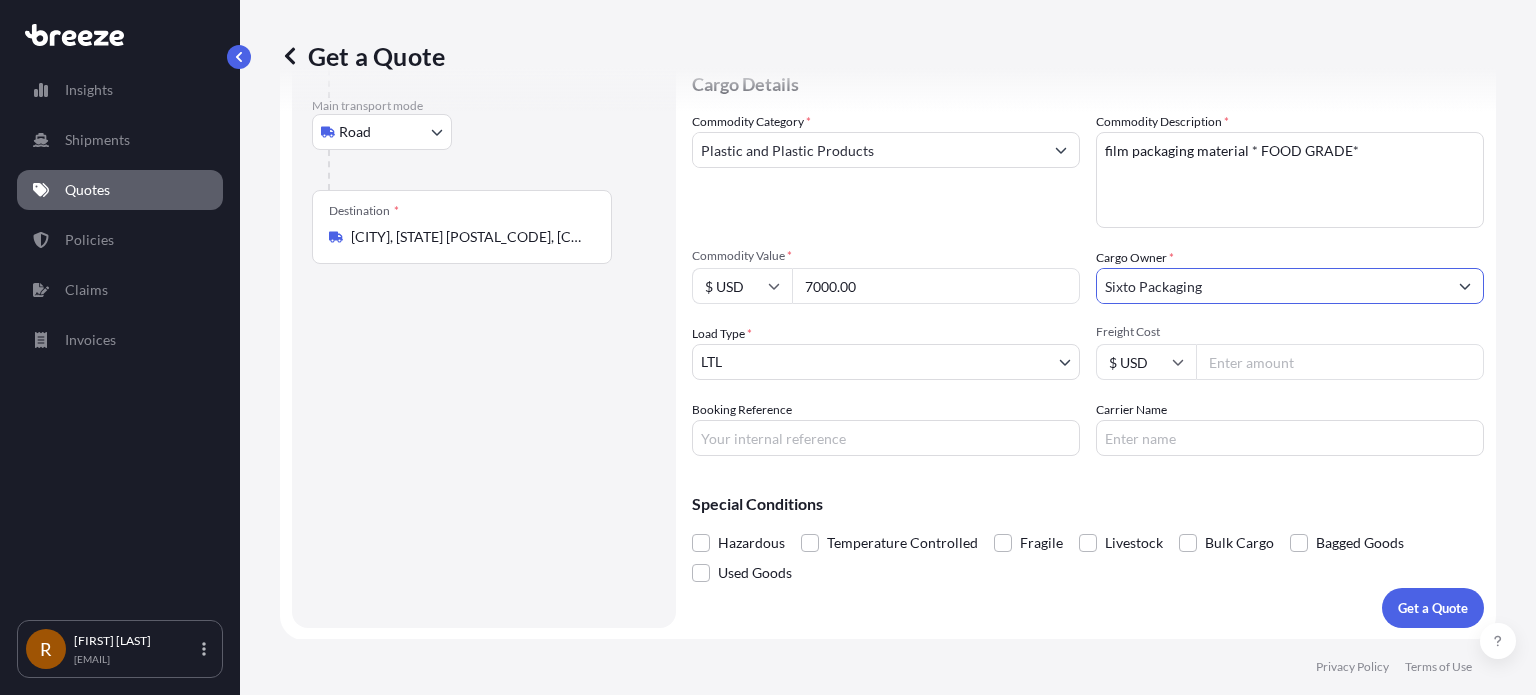 type on "Sixto Packaging" 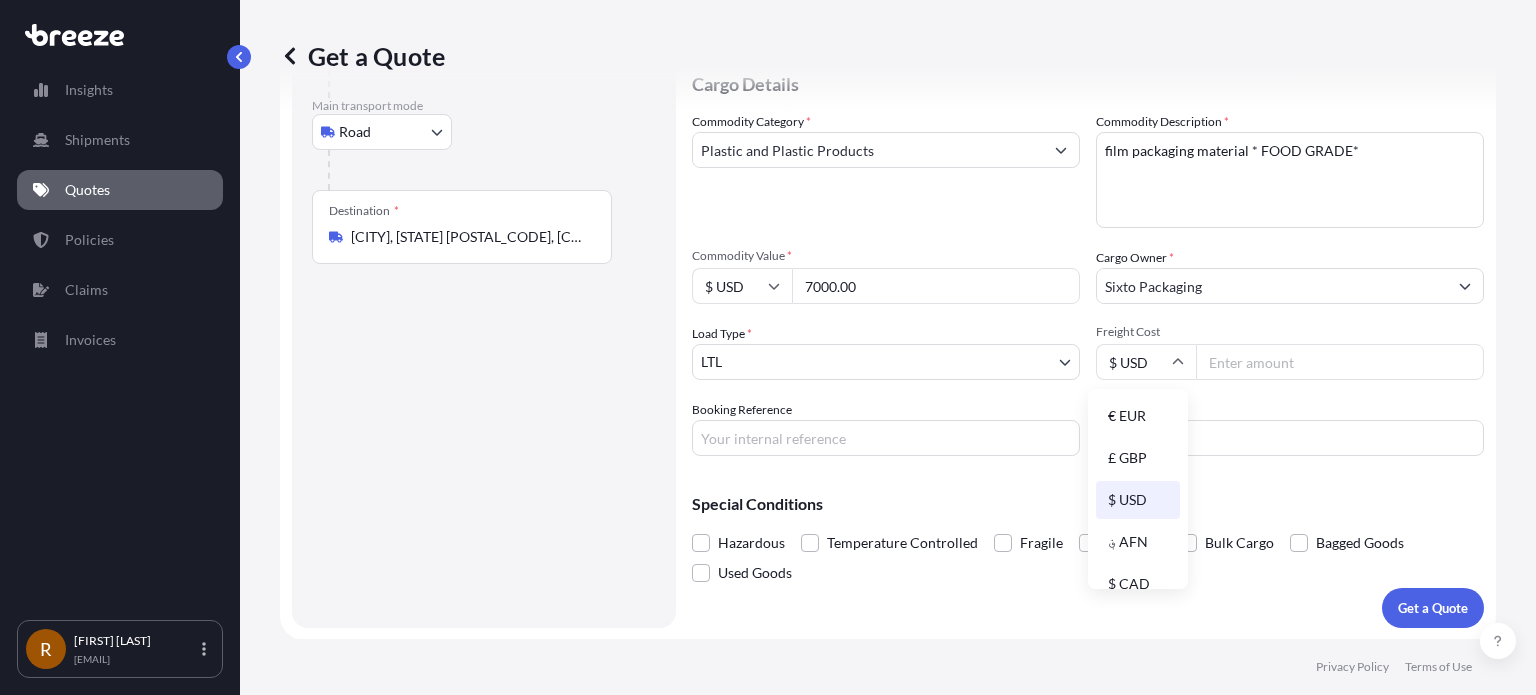 click on "$ USD" at bounding box center [1138, 500] 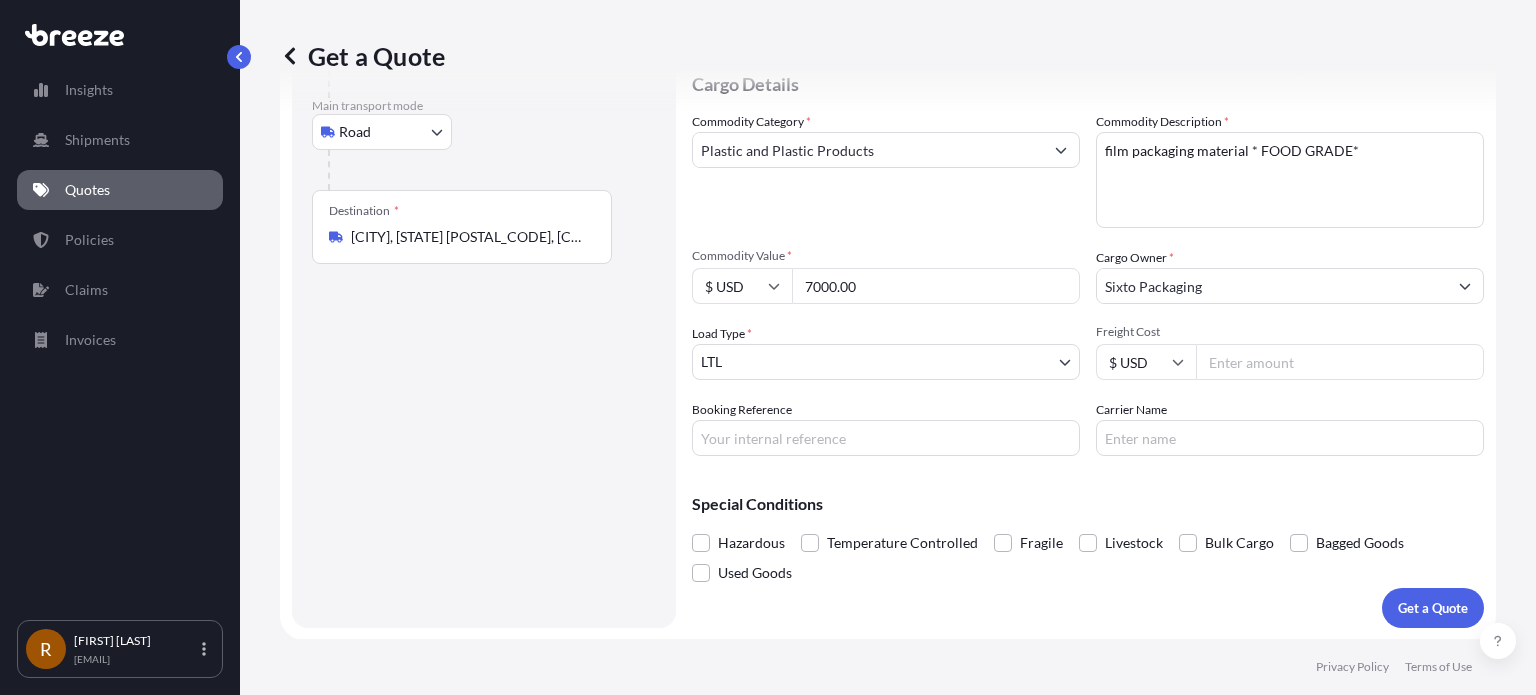 click on "Freight Cost" at bounding box center (1340, 362) 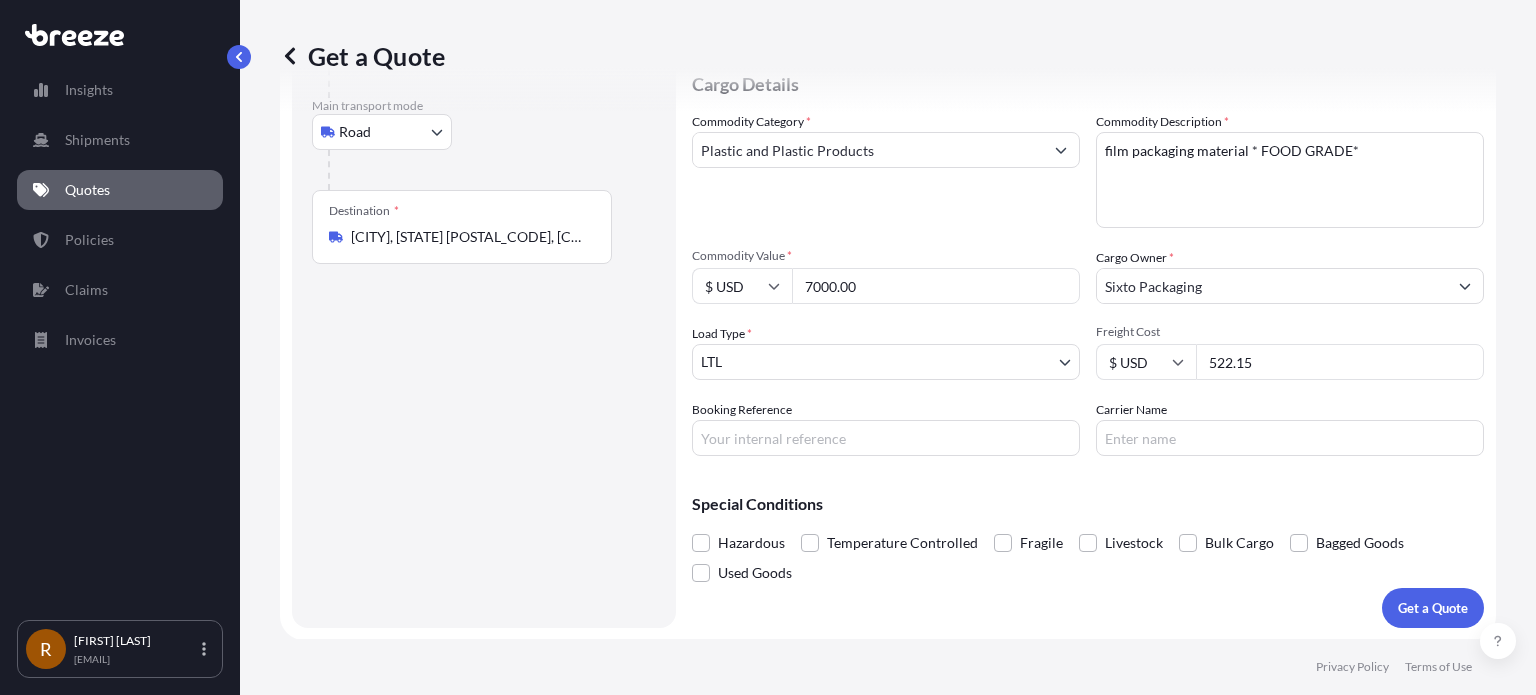 type on "522.15" 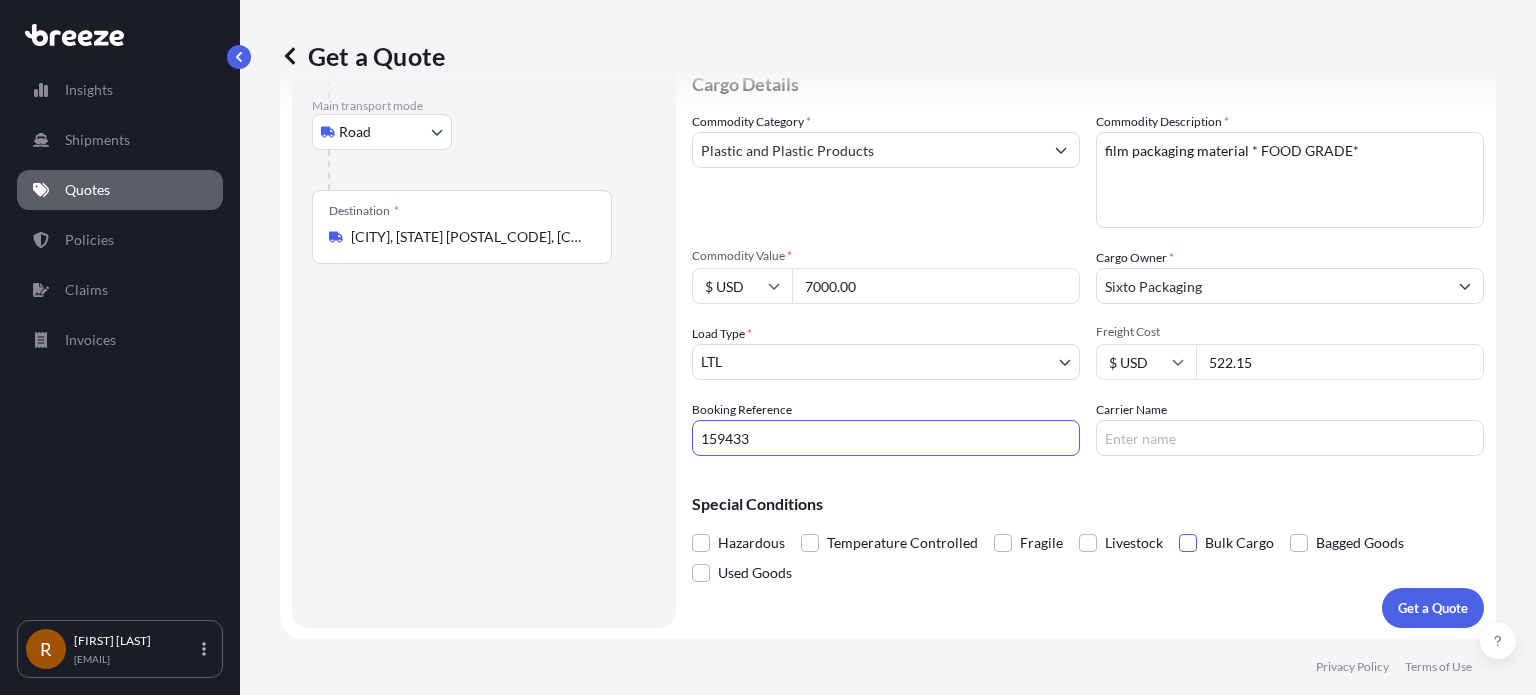 type on "159433" 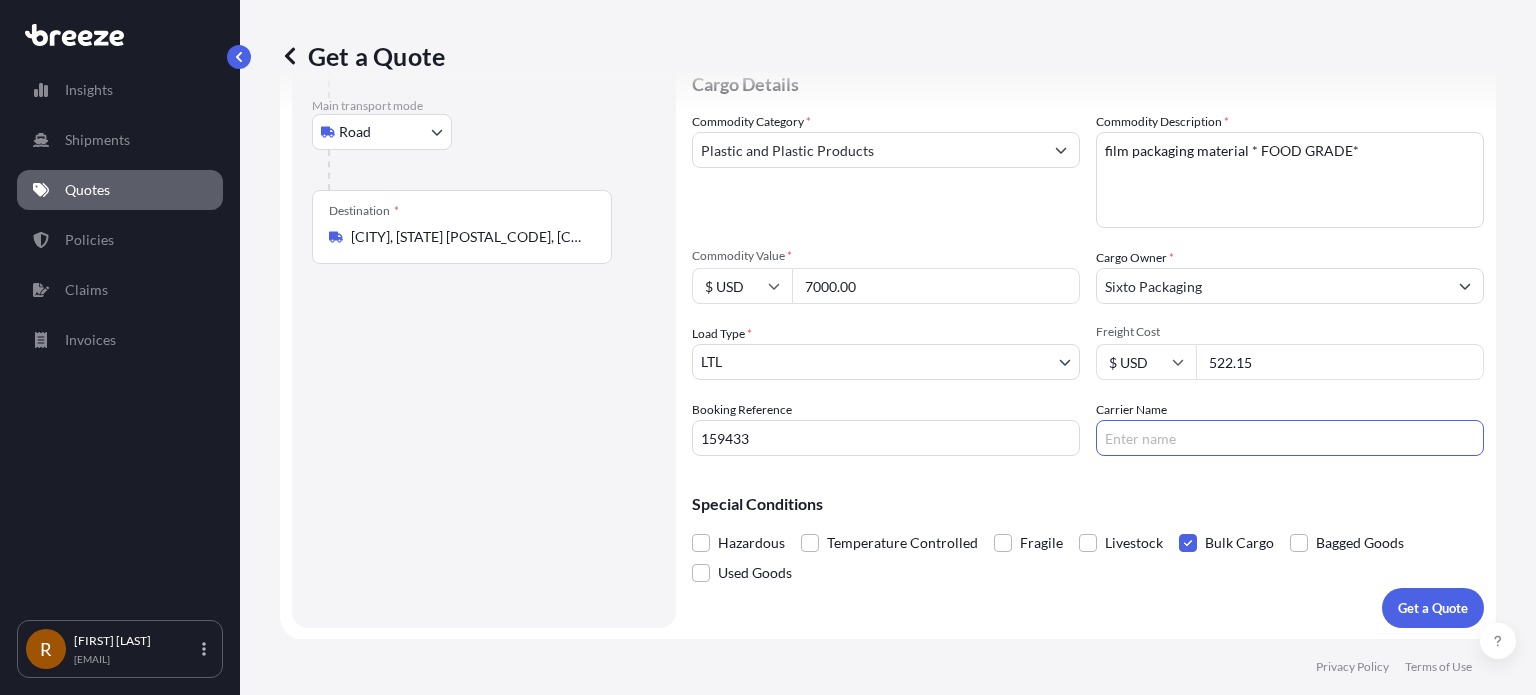 click on "Carrier Name" at bounding box center (1290, 438) 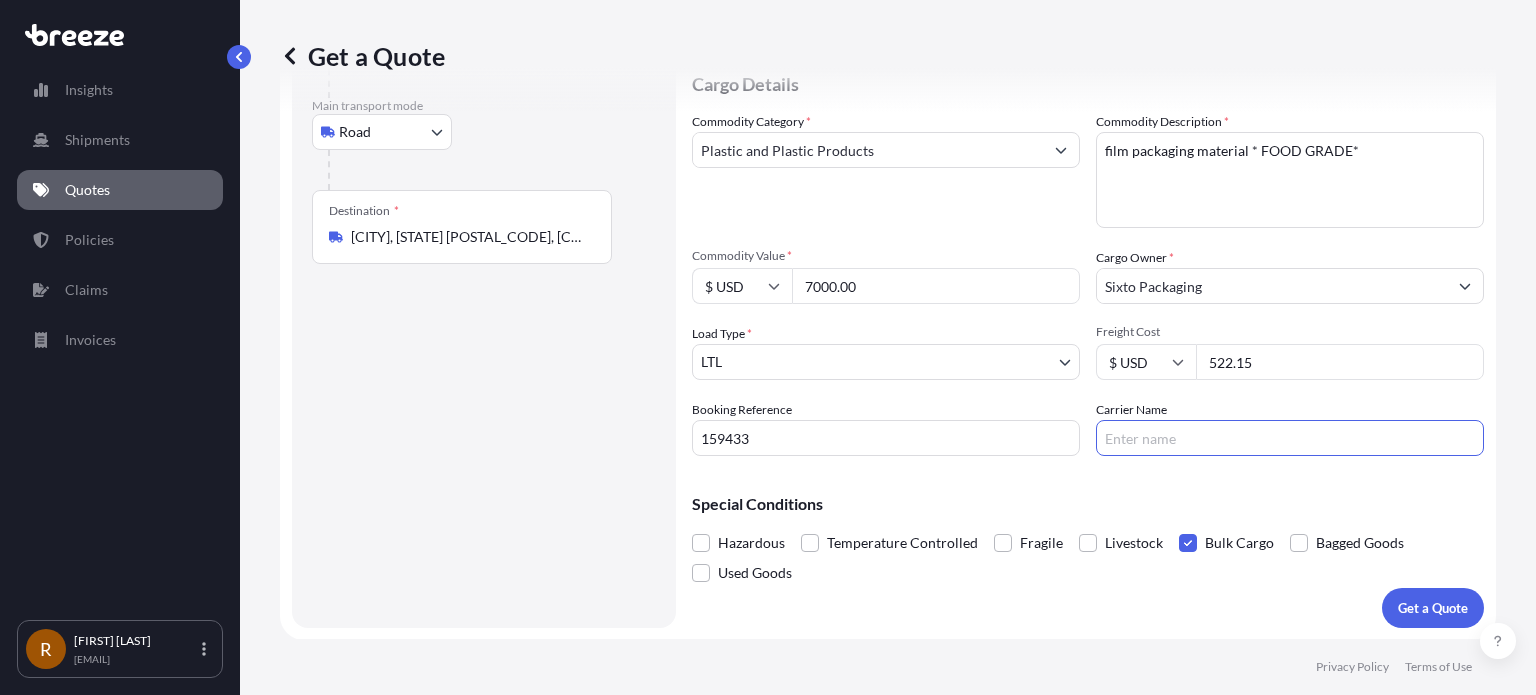type on "e" 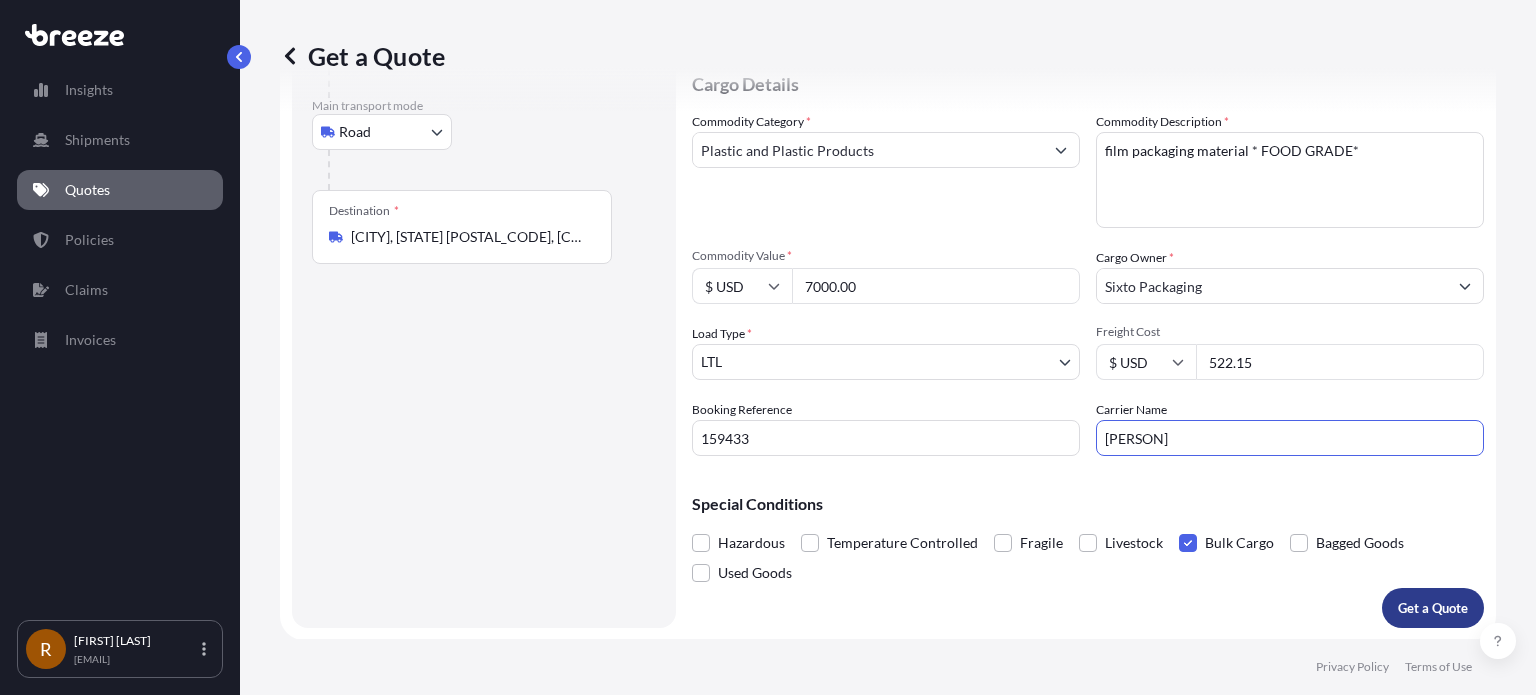 type on "[PERSON]" 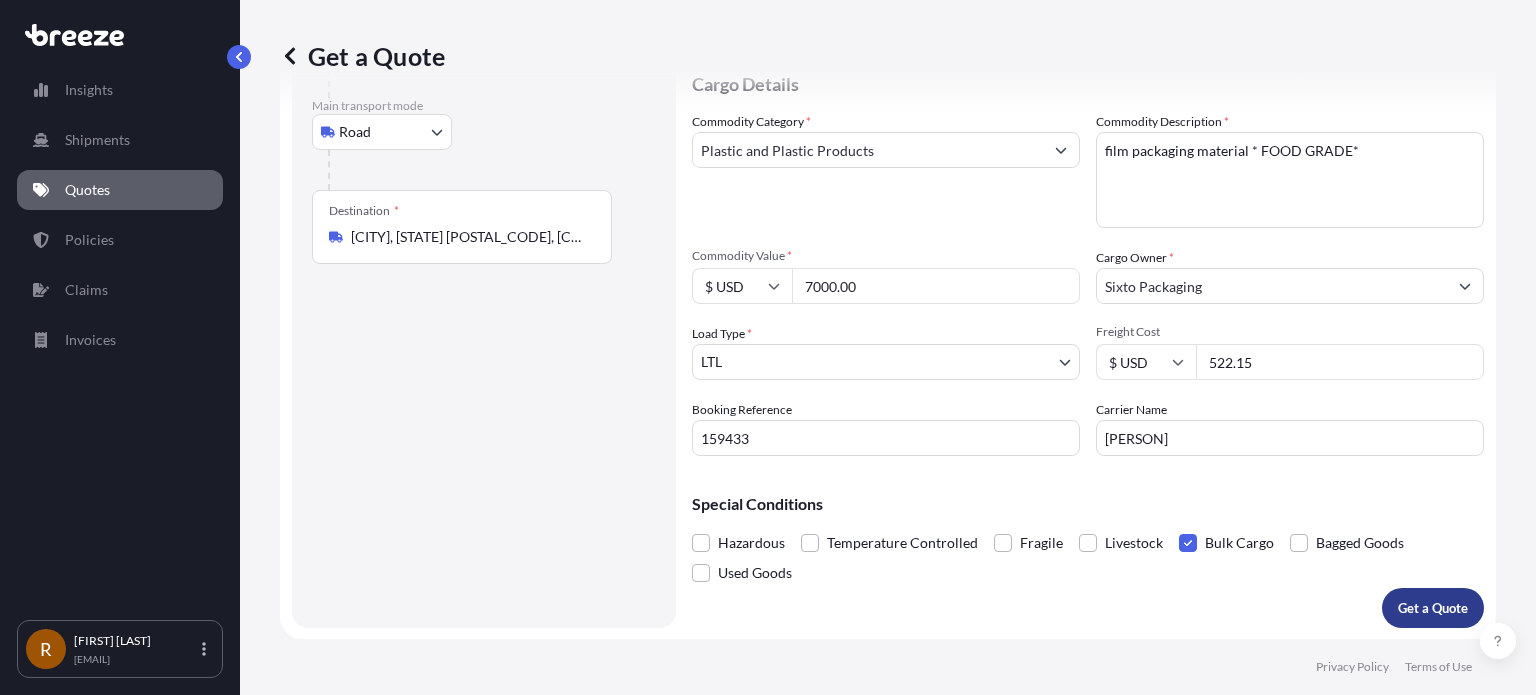 click on "Get a Quote" at bounding box center [1433, 608] 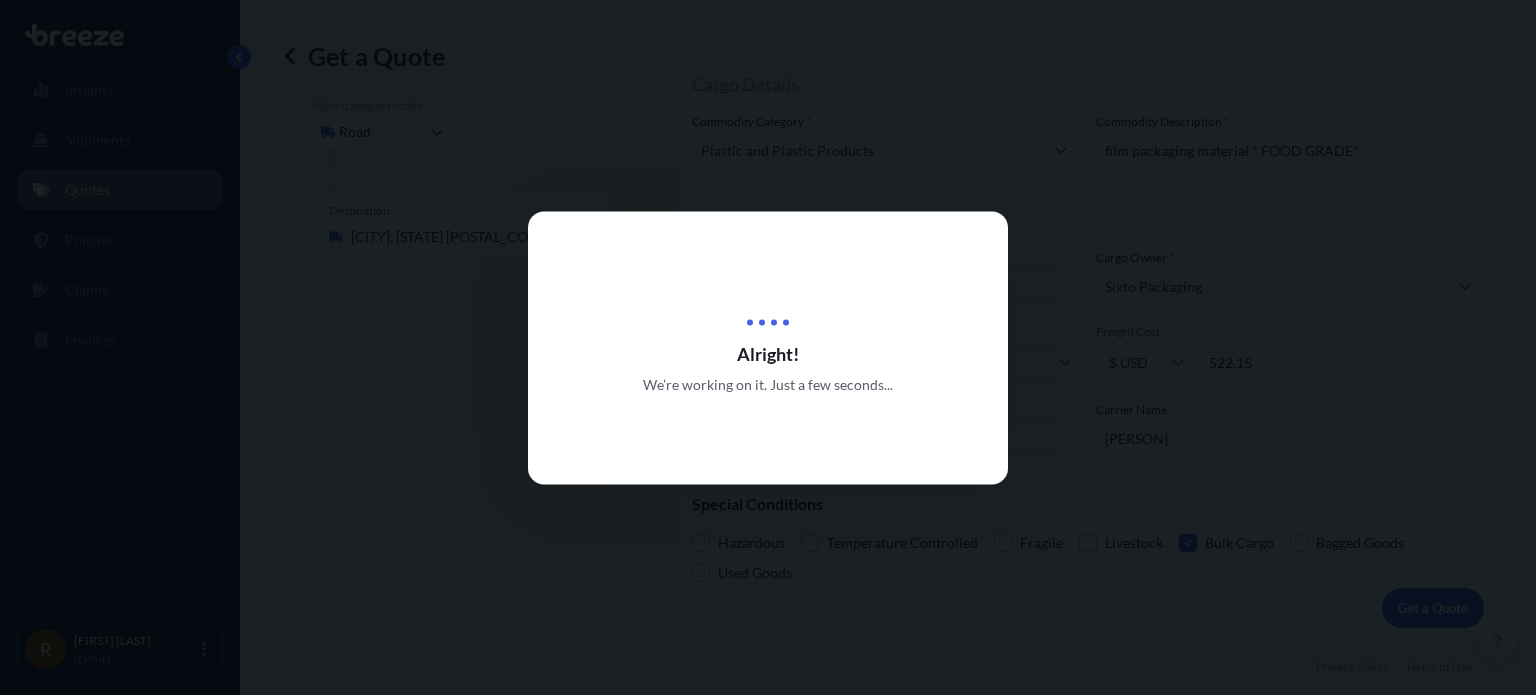 scroll, scrollTop: 0, scrollLeft: 0, axis: both 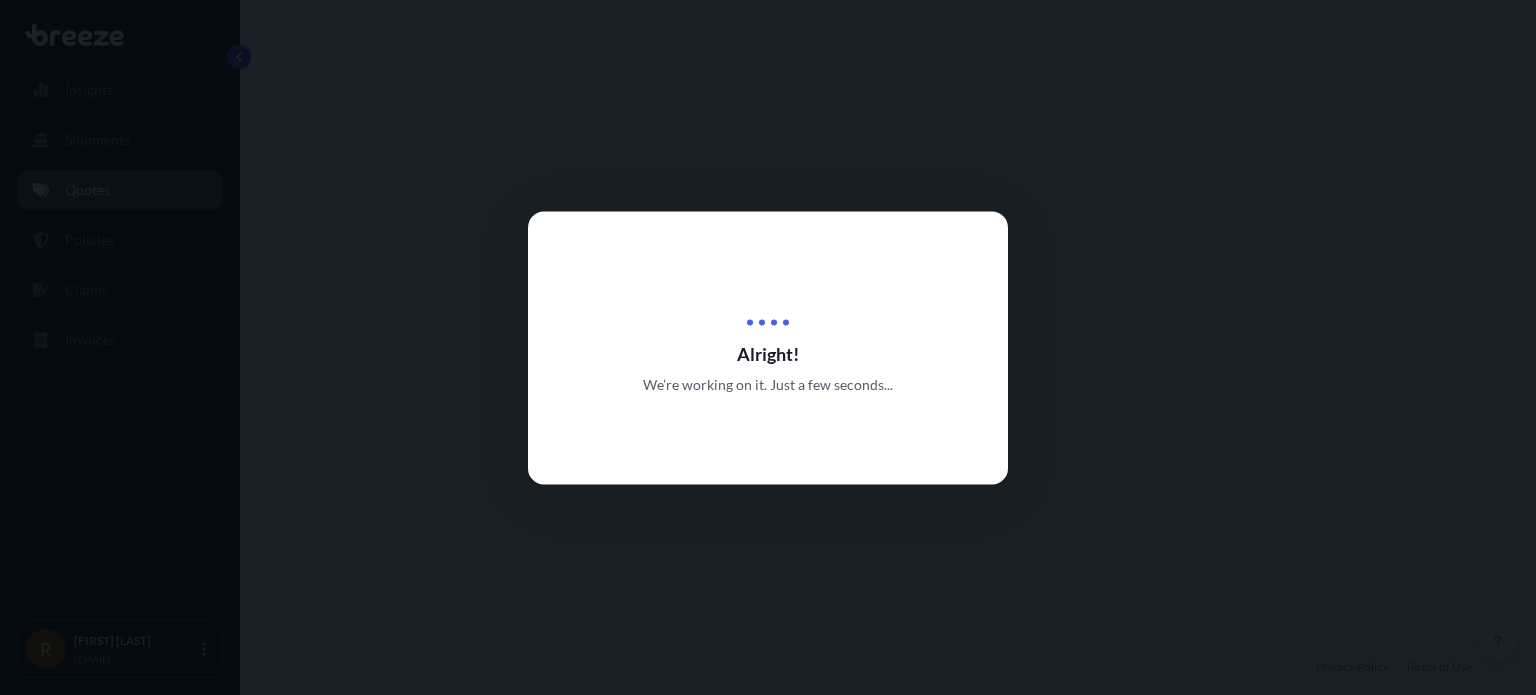 select on "Road" 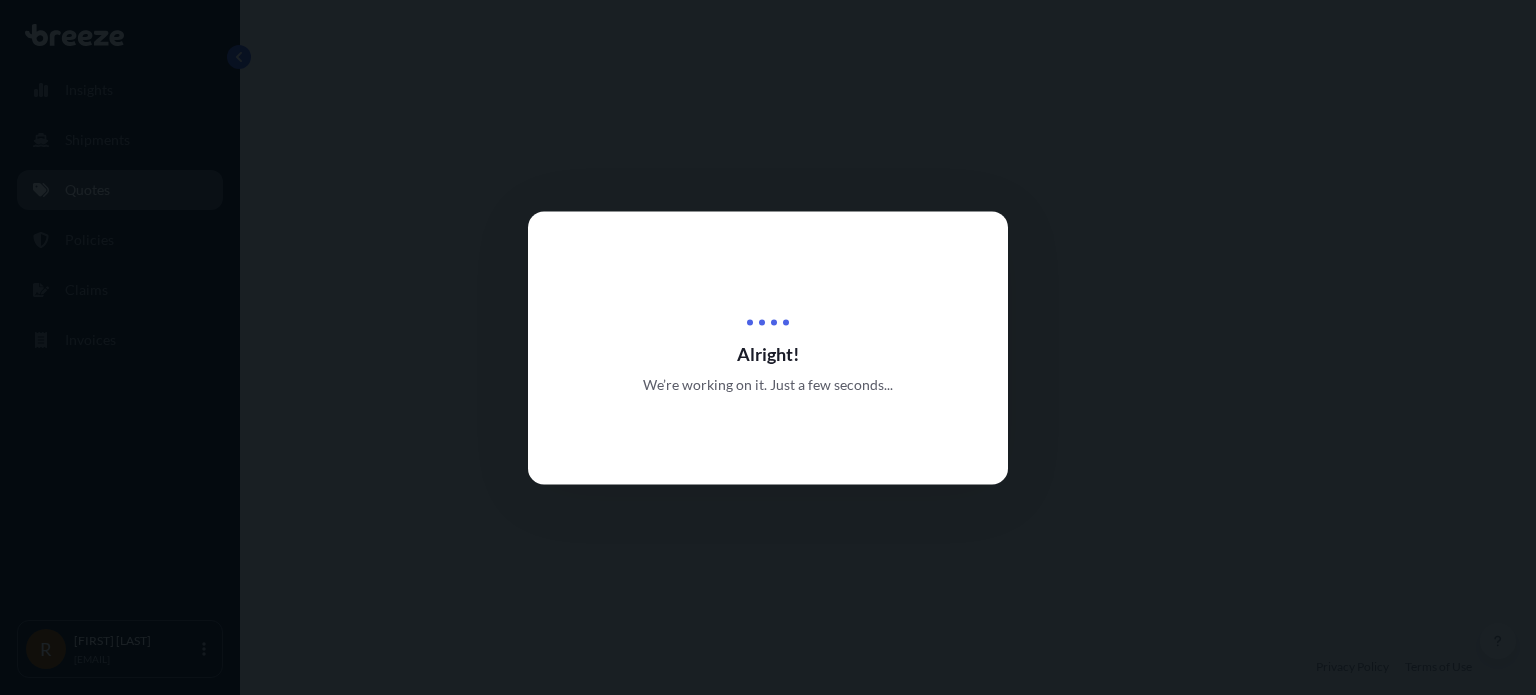 select on "1" 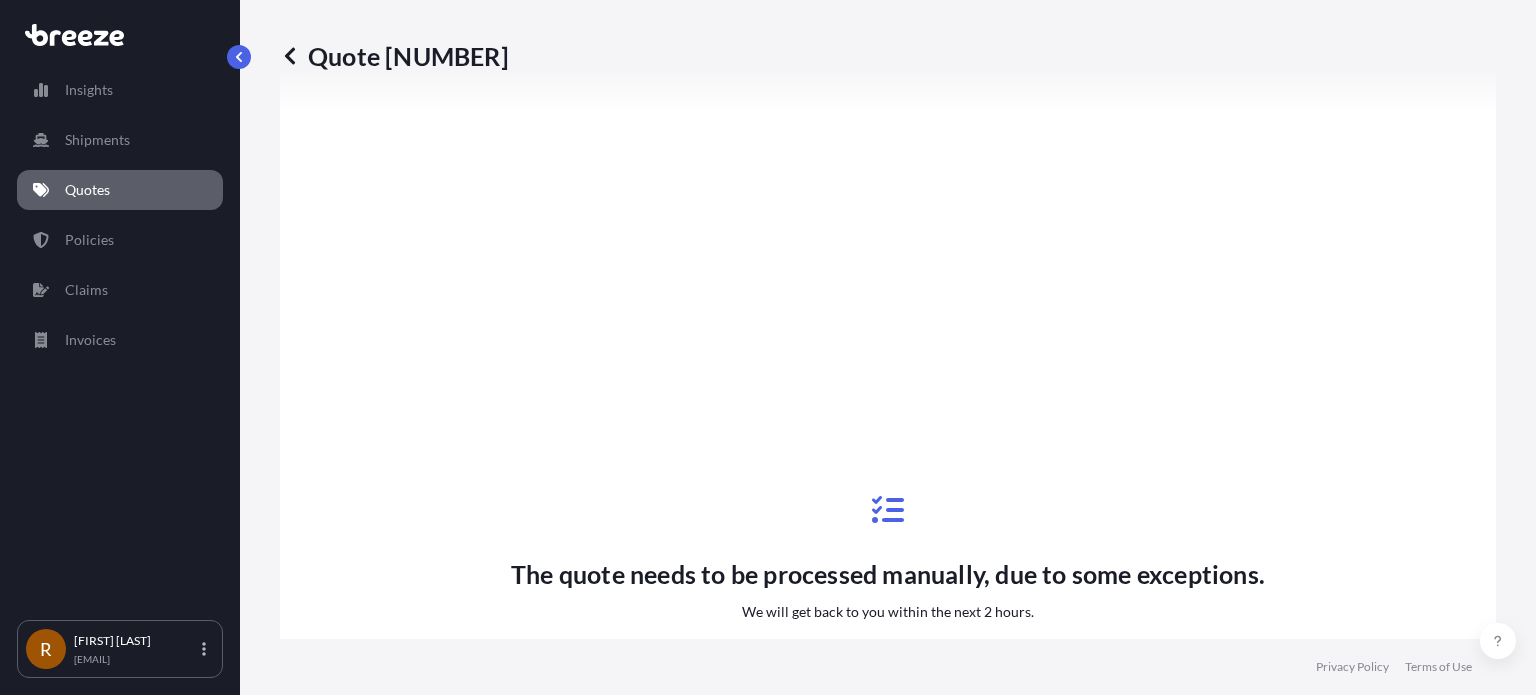 scroll, scrollTop: 671, scrollLeft: 0, axis: vertical 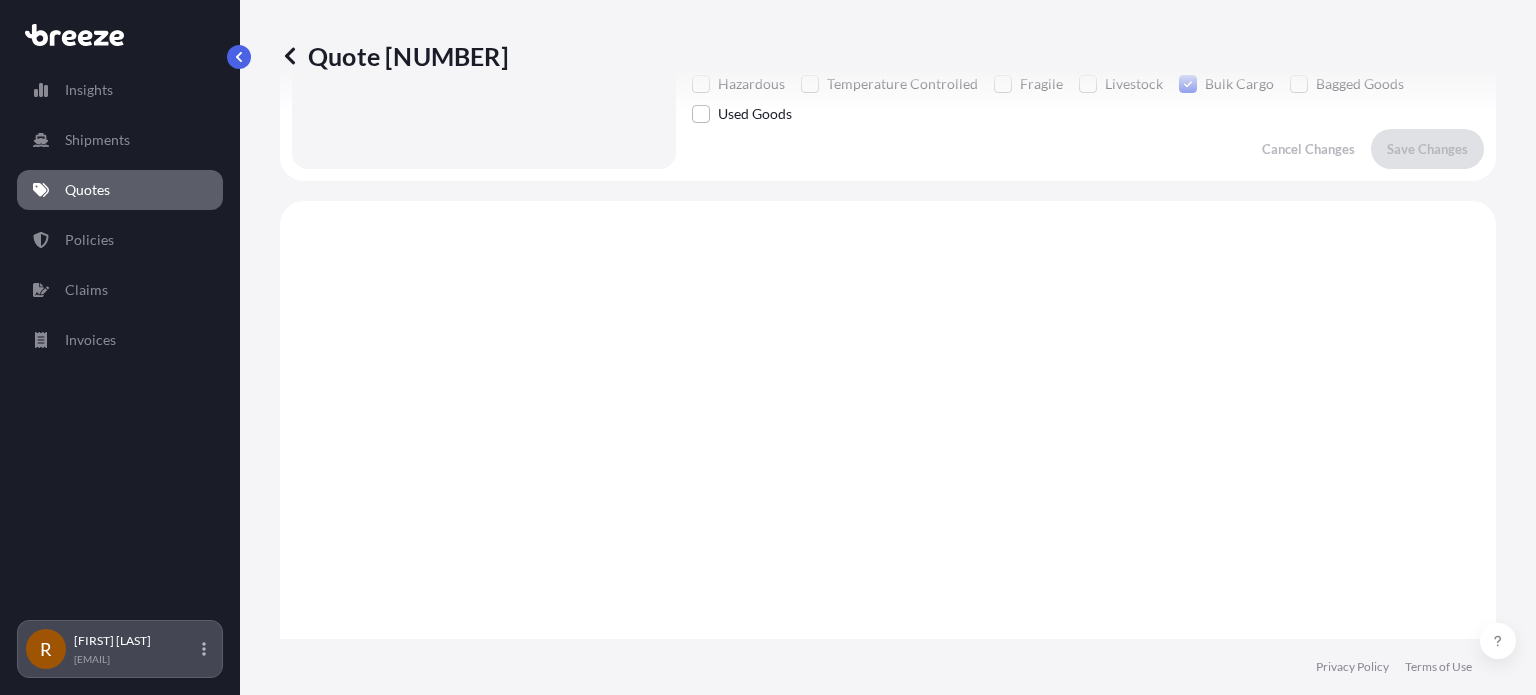 click on "[FIRST] [LAST]" at bounding box center (112, 641) 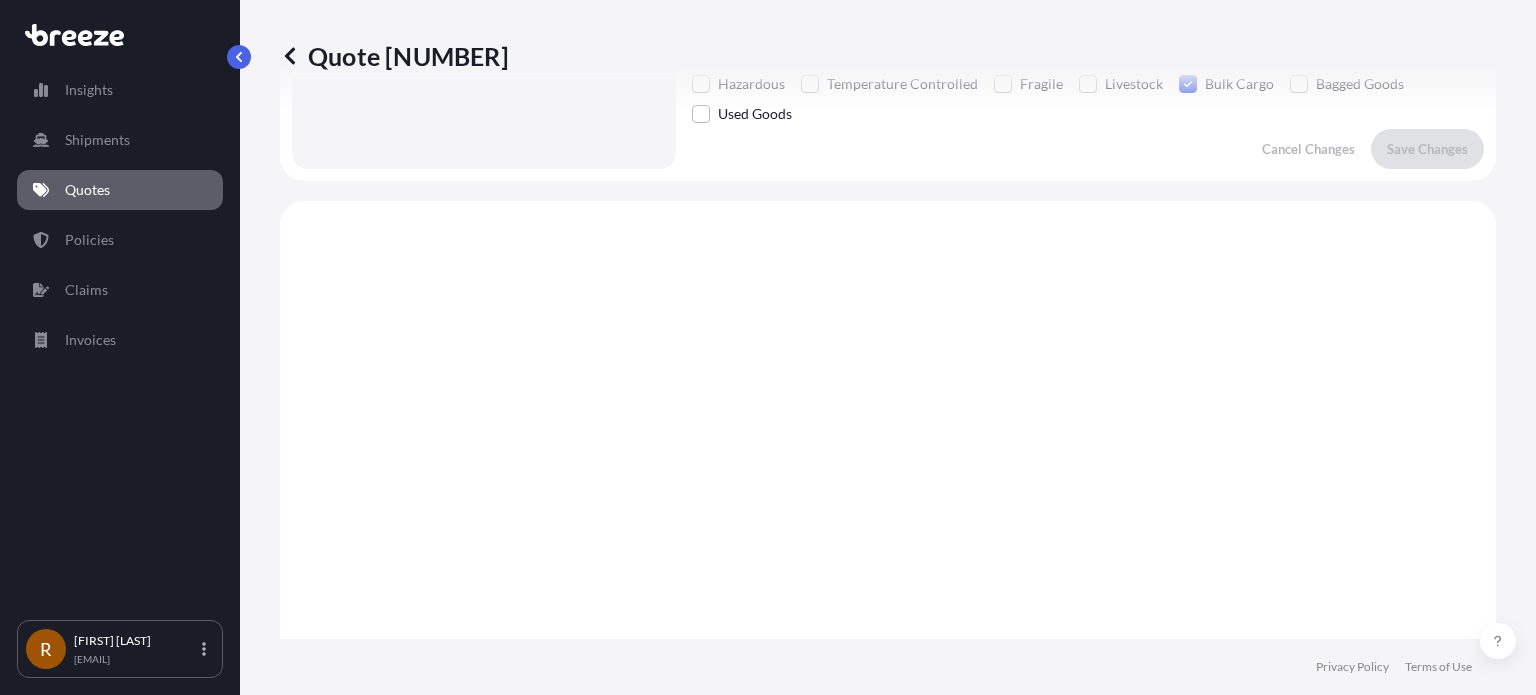 click on "Insights Shipments Quotes Policies Claims Invoices" at bounding box center (120, 336) 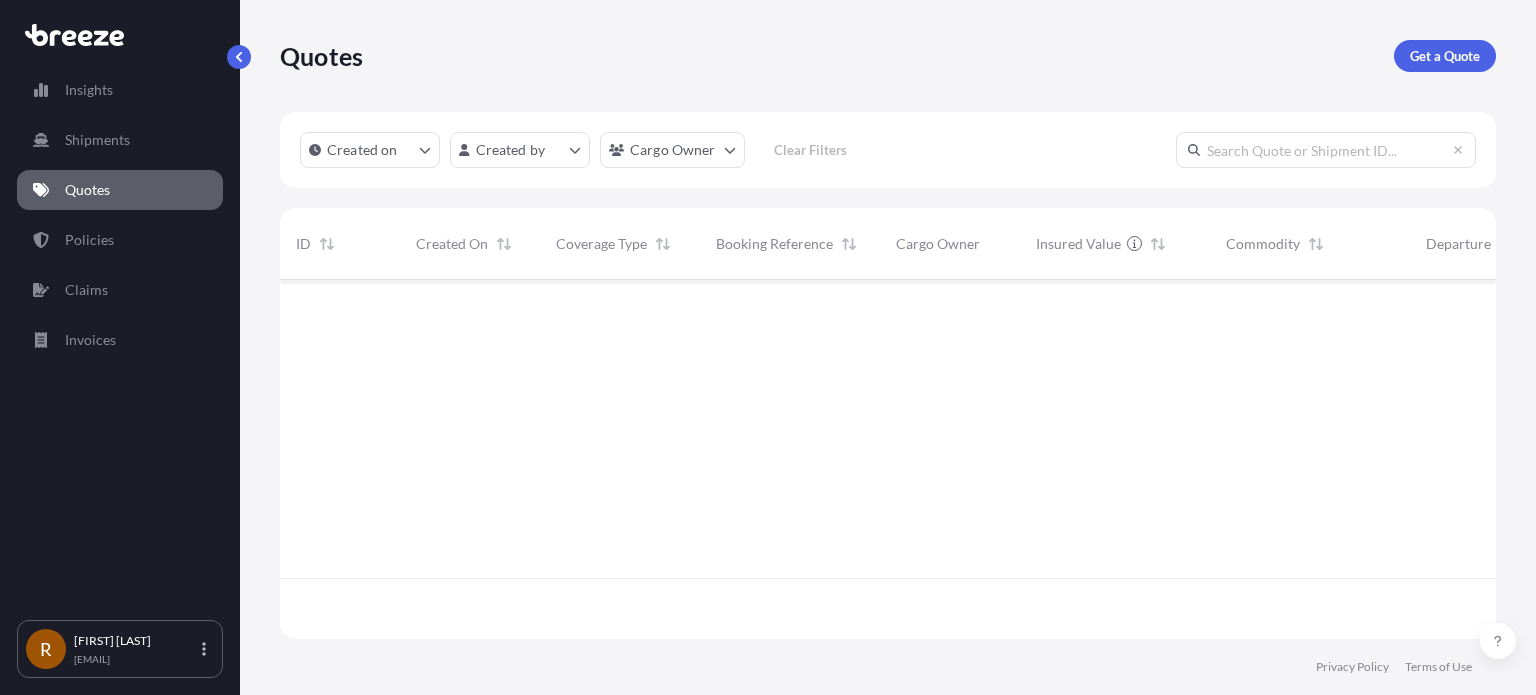scroll, scrollTop: 0, scrollLeft: 0, axis: both 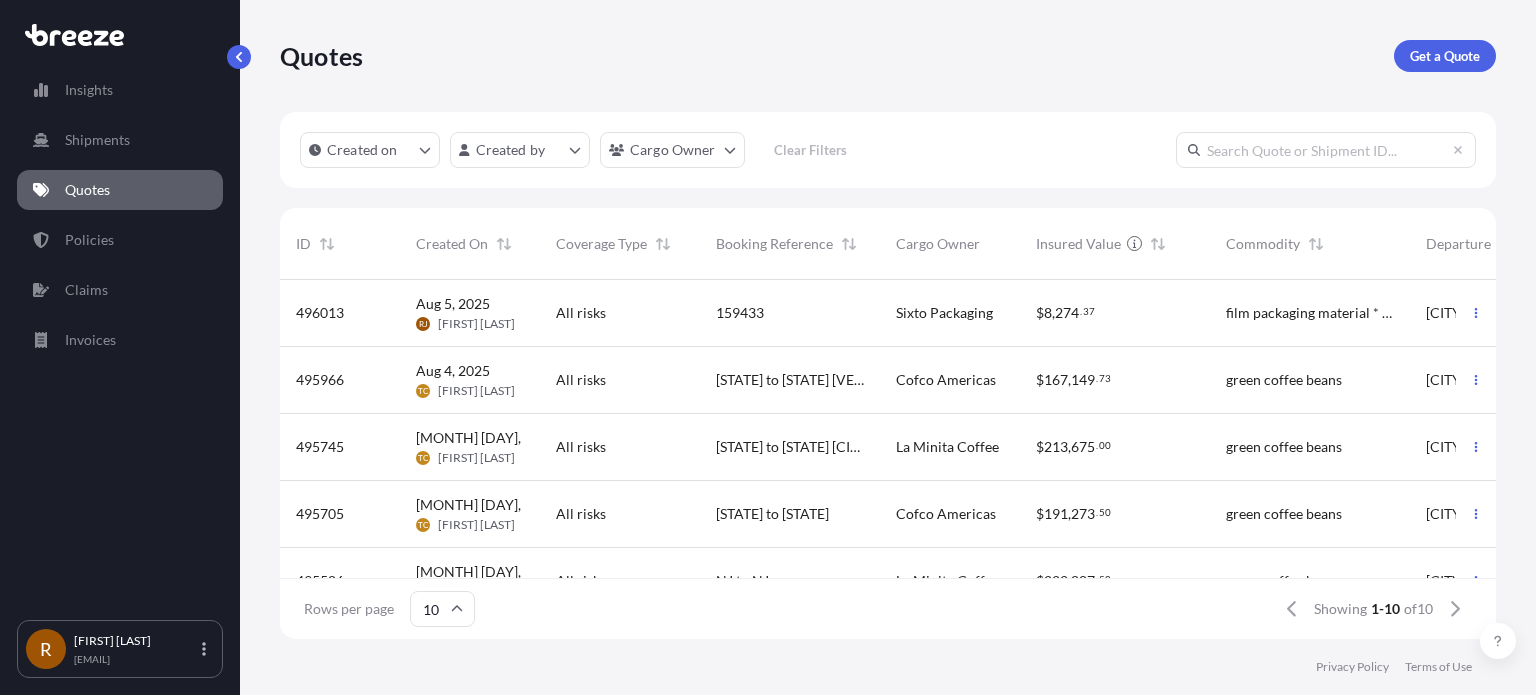 click on "film packaging material * FOOD GRADE*" at bounding box center [1310, 313] 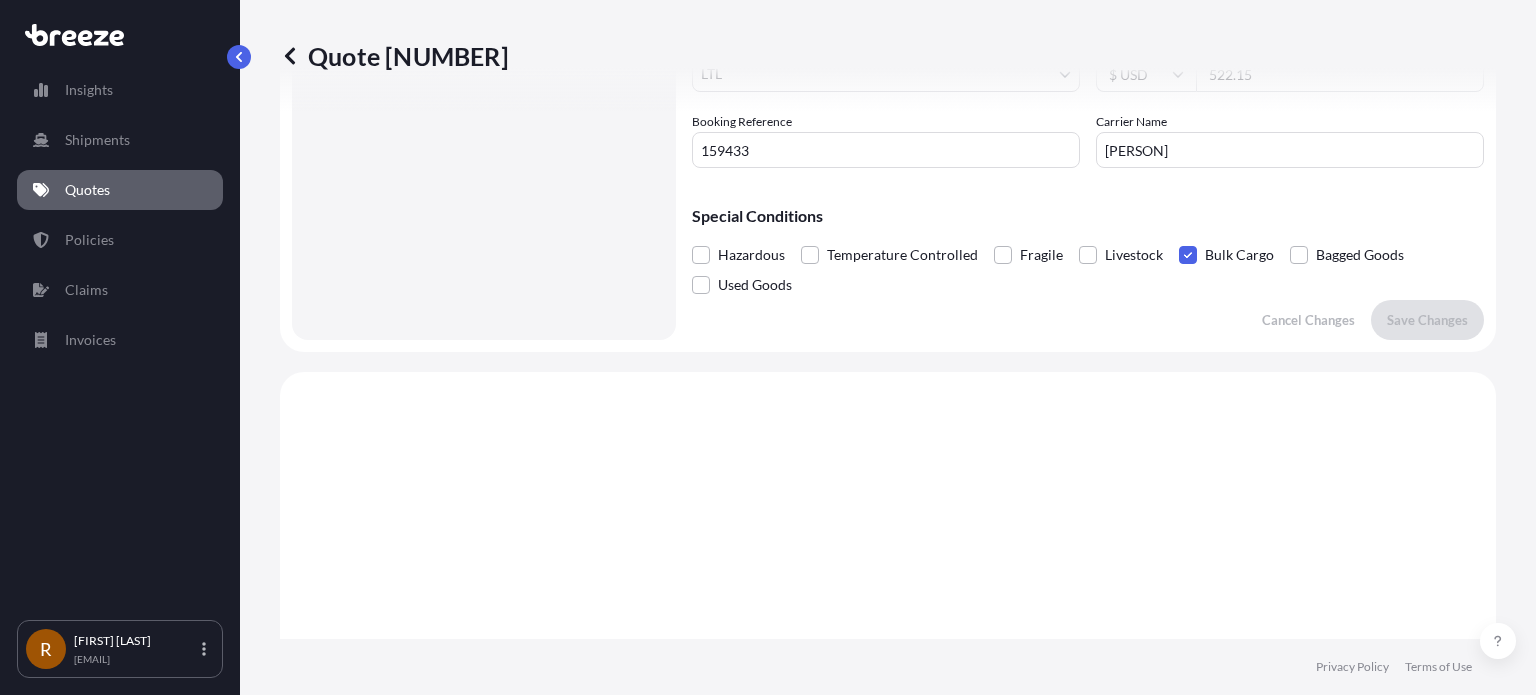 scroll, scrollTop: 471, scrollLeft: 0, axis: vertical 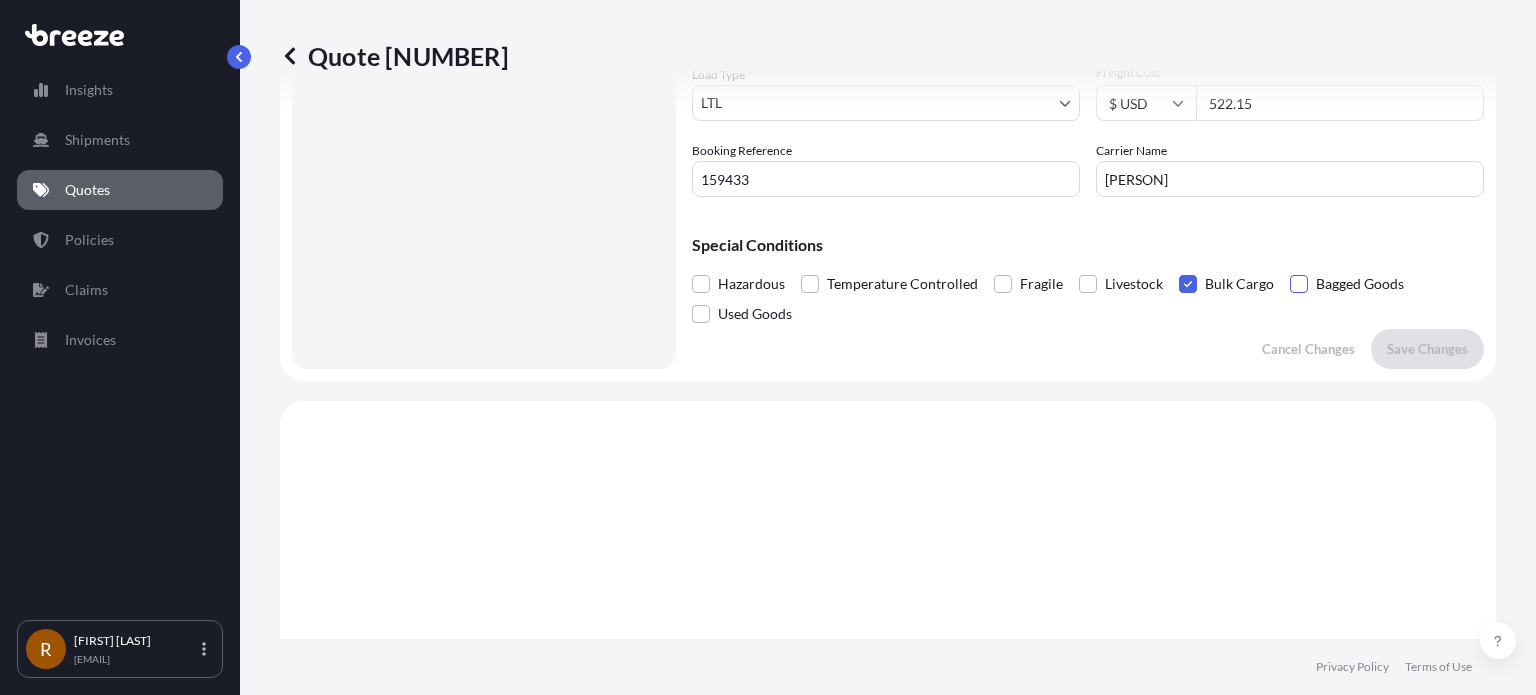 click at bounding box center [1299, 284] 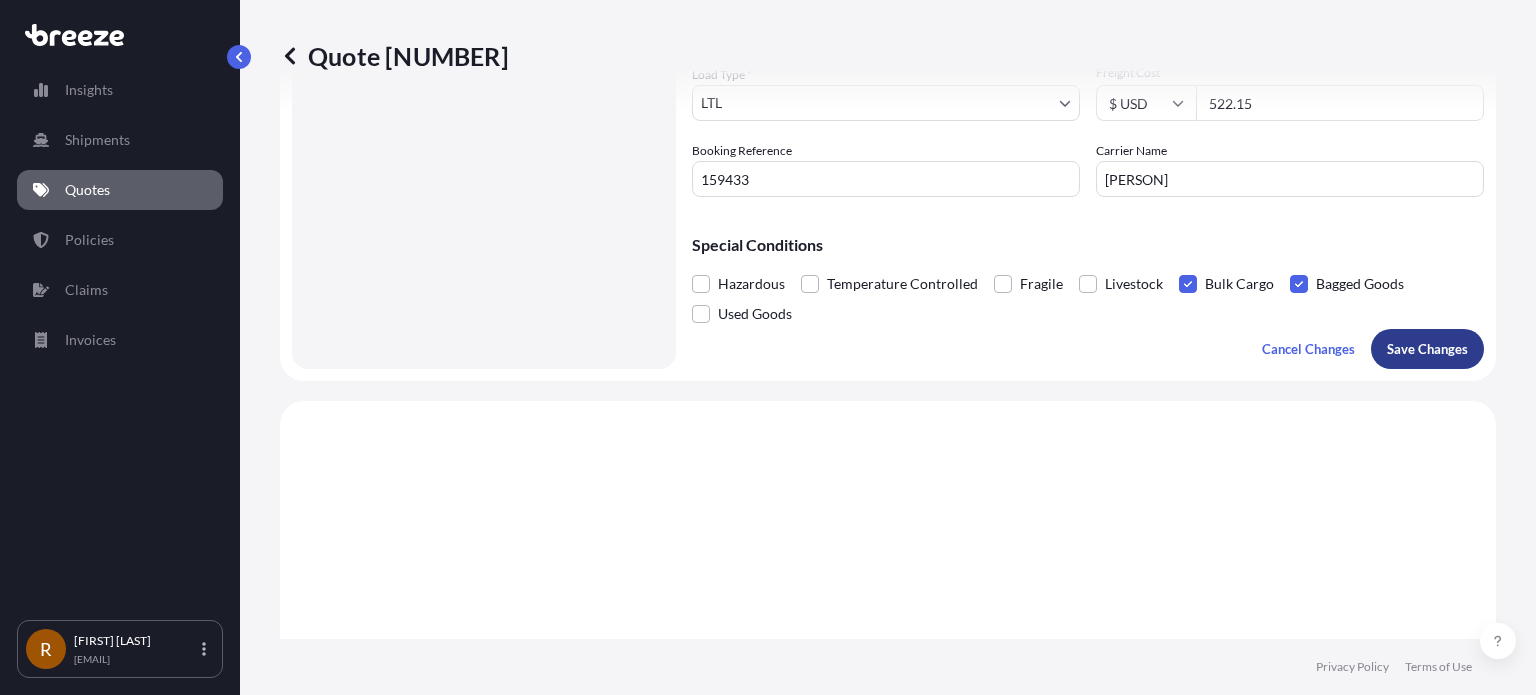 click on "Save Changes" at bounding box center [1427, 349] 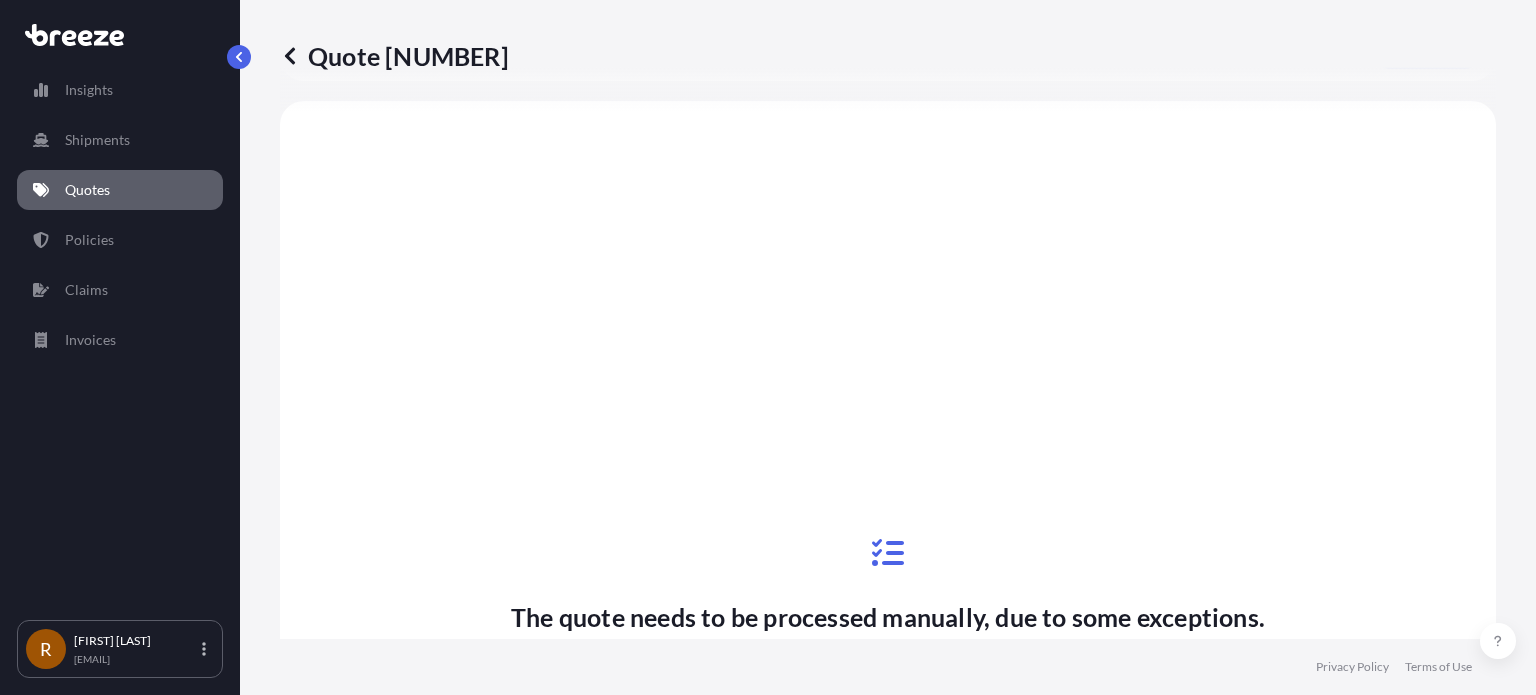 select on "Road" 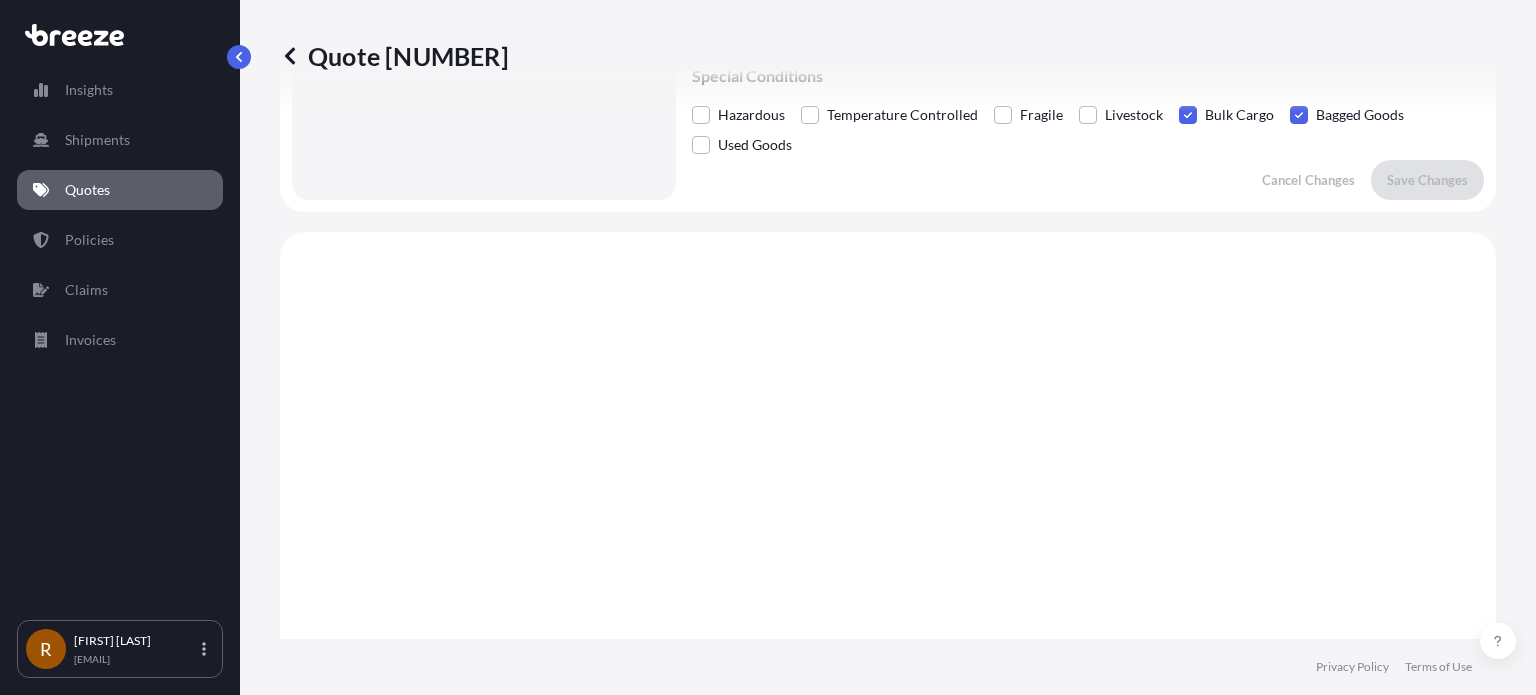 scroll, scrollTop: 371, scrollLeft: 0, axis: vertical 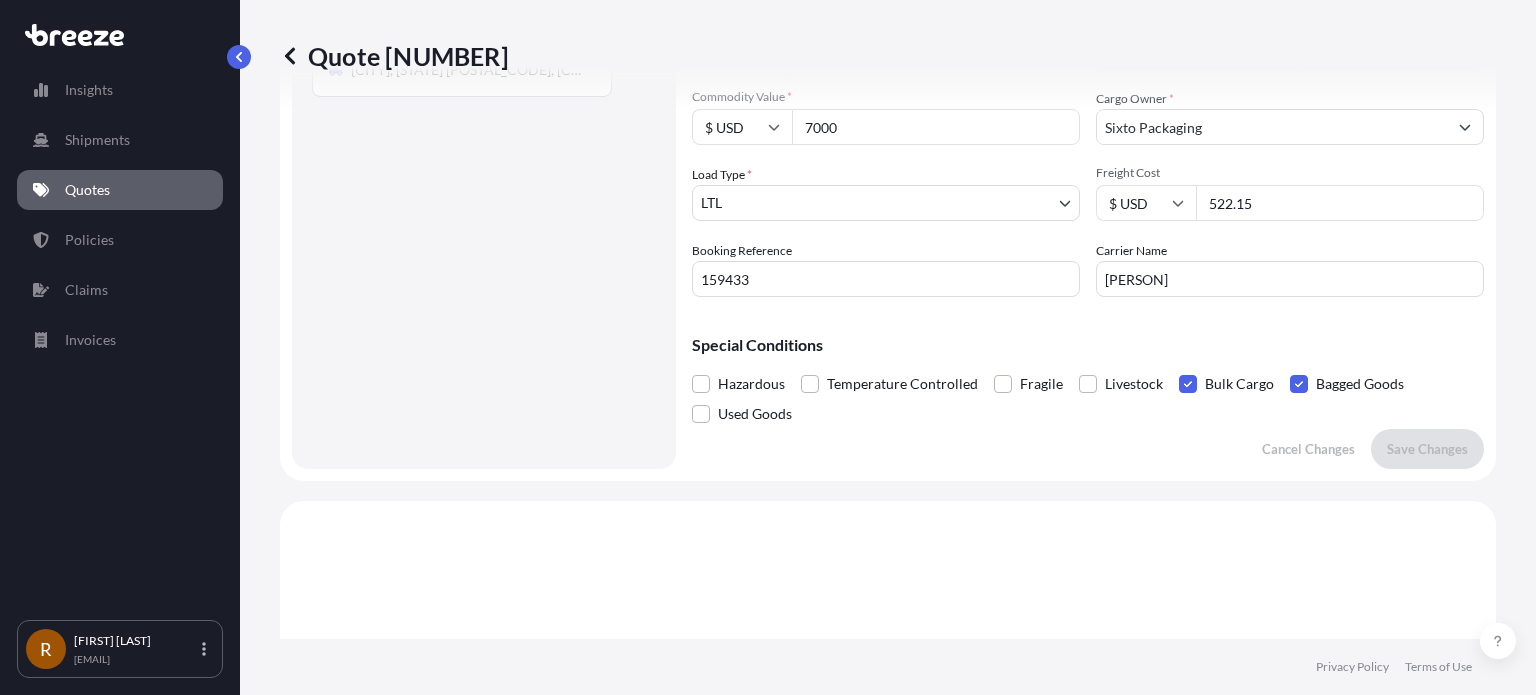 click at bounding box center [1188, 384] 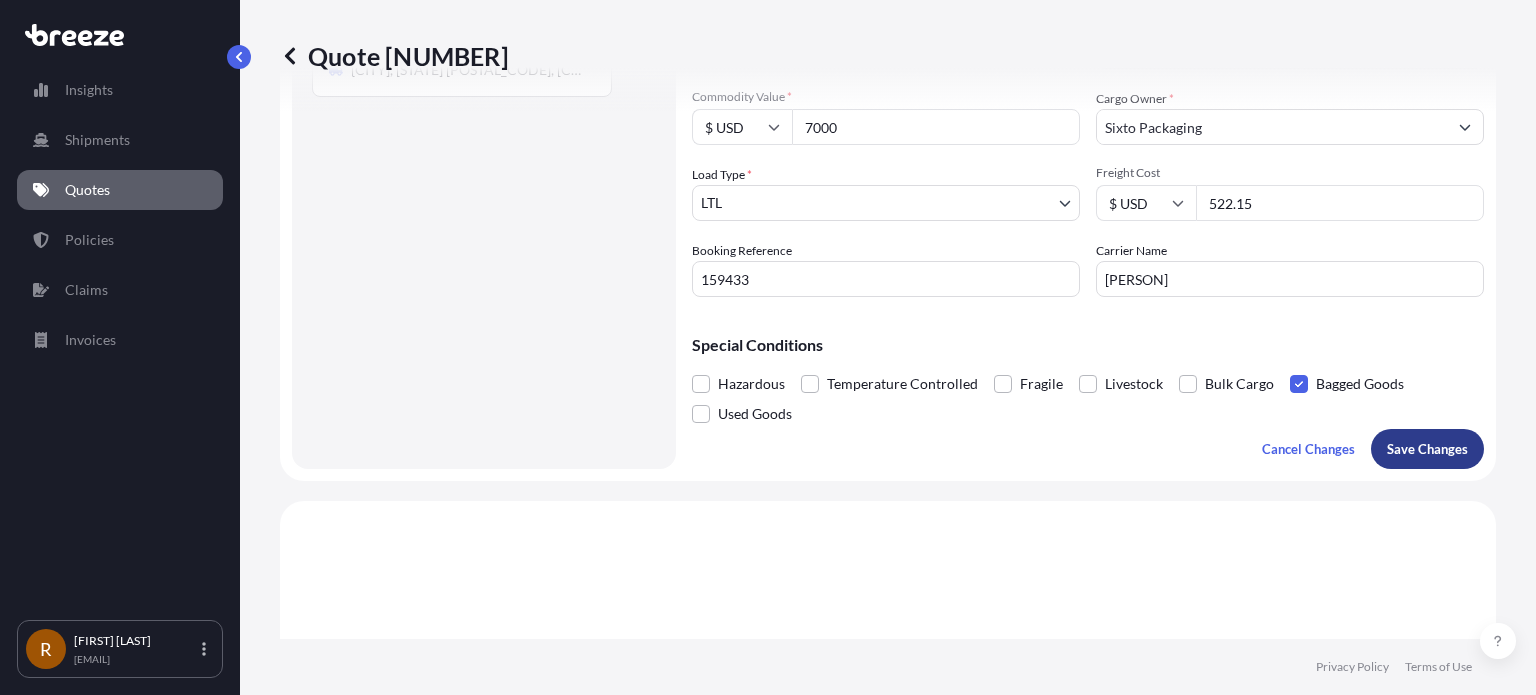 click on "Save Changes" at bounding box center (1427, 449) 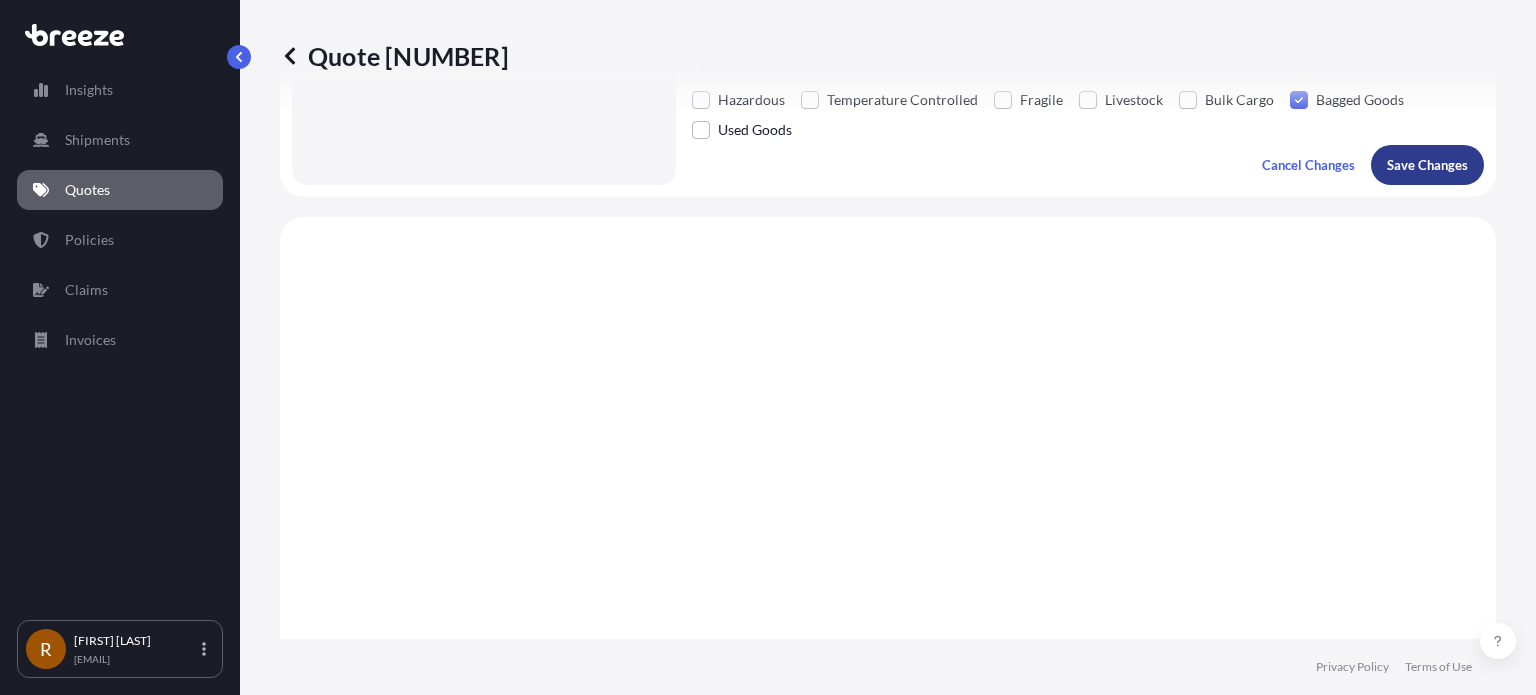 scroll, scrollTop: 771, scrollLeft: 0, axis: vertical 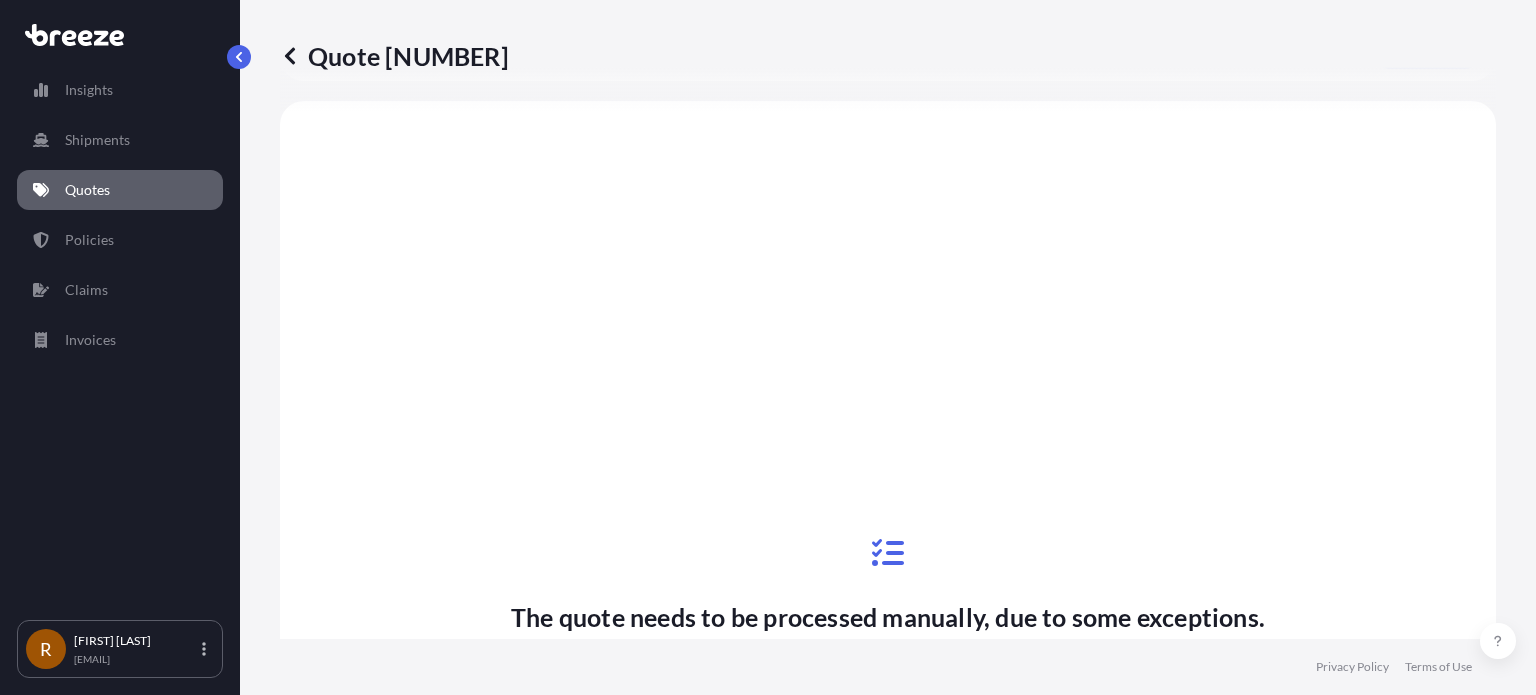 select on "Road" 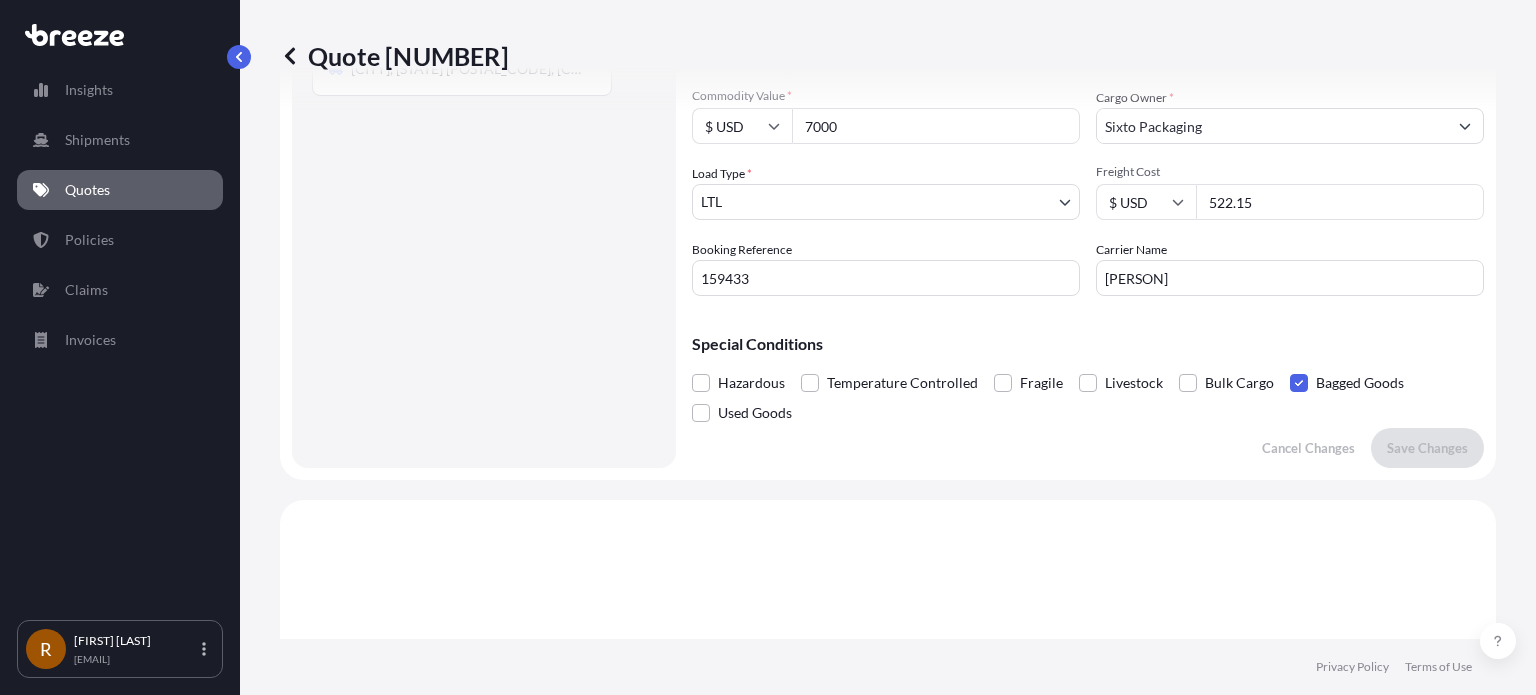 scroll, scrollTop: 171, scrollLeft: 0, axis: vertical 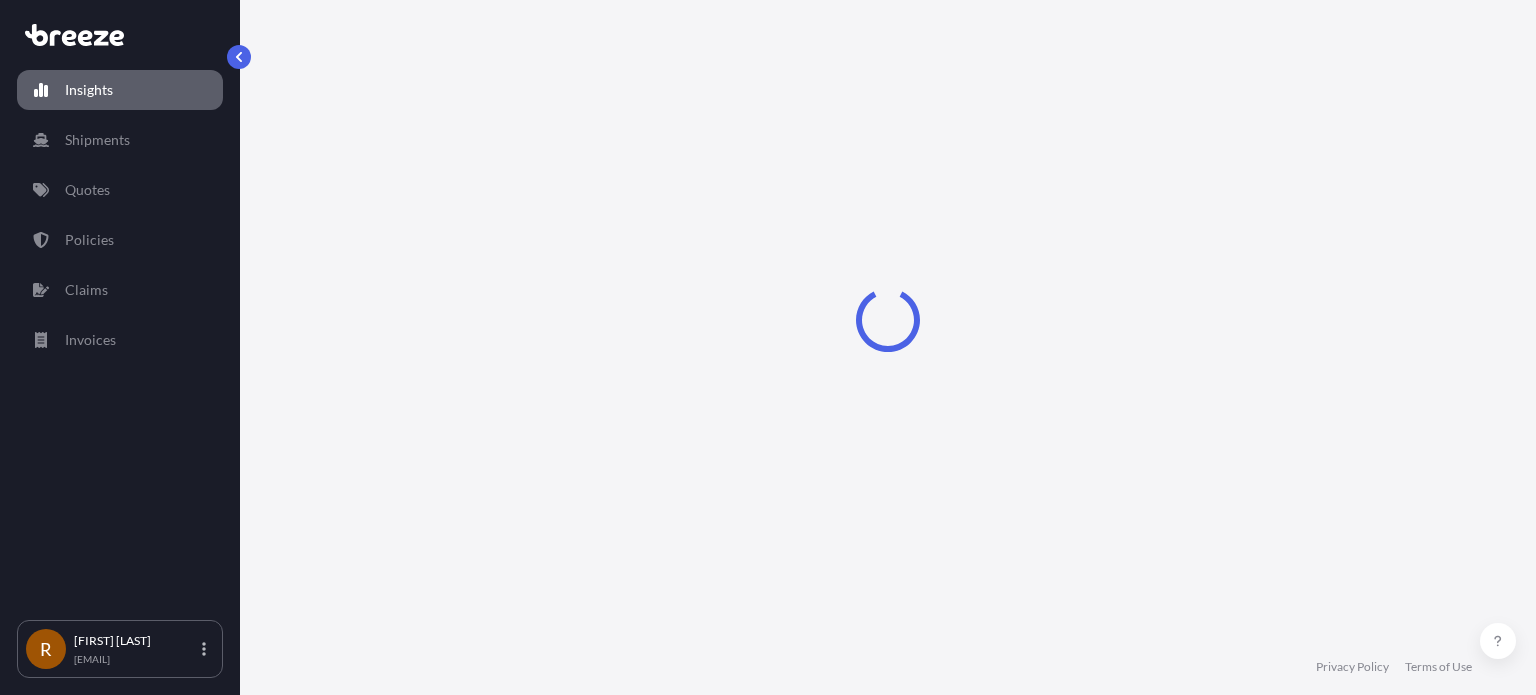 select on "2025" 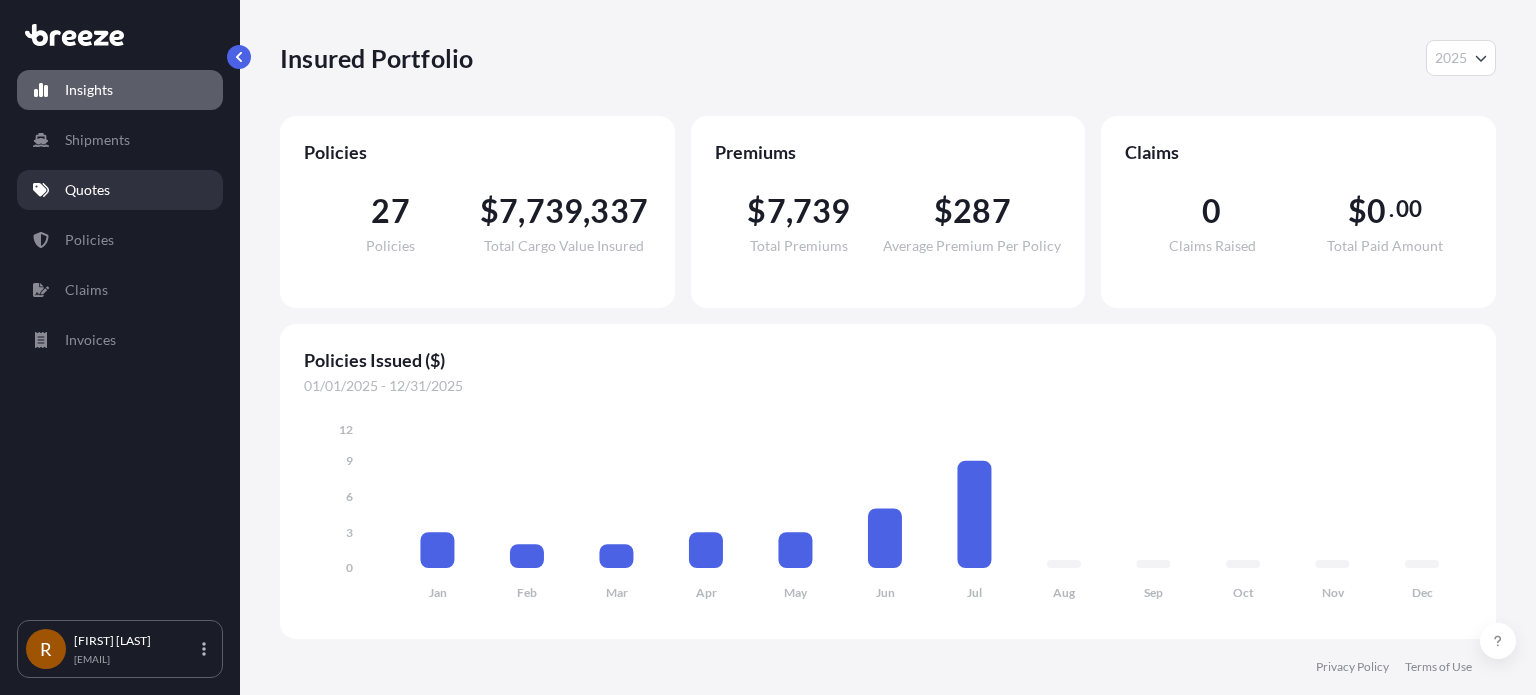click on "Quotes" at bounding box center (120, 190) 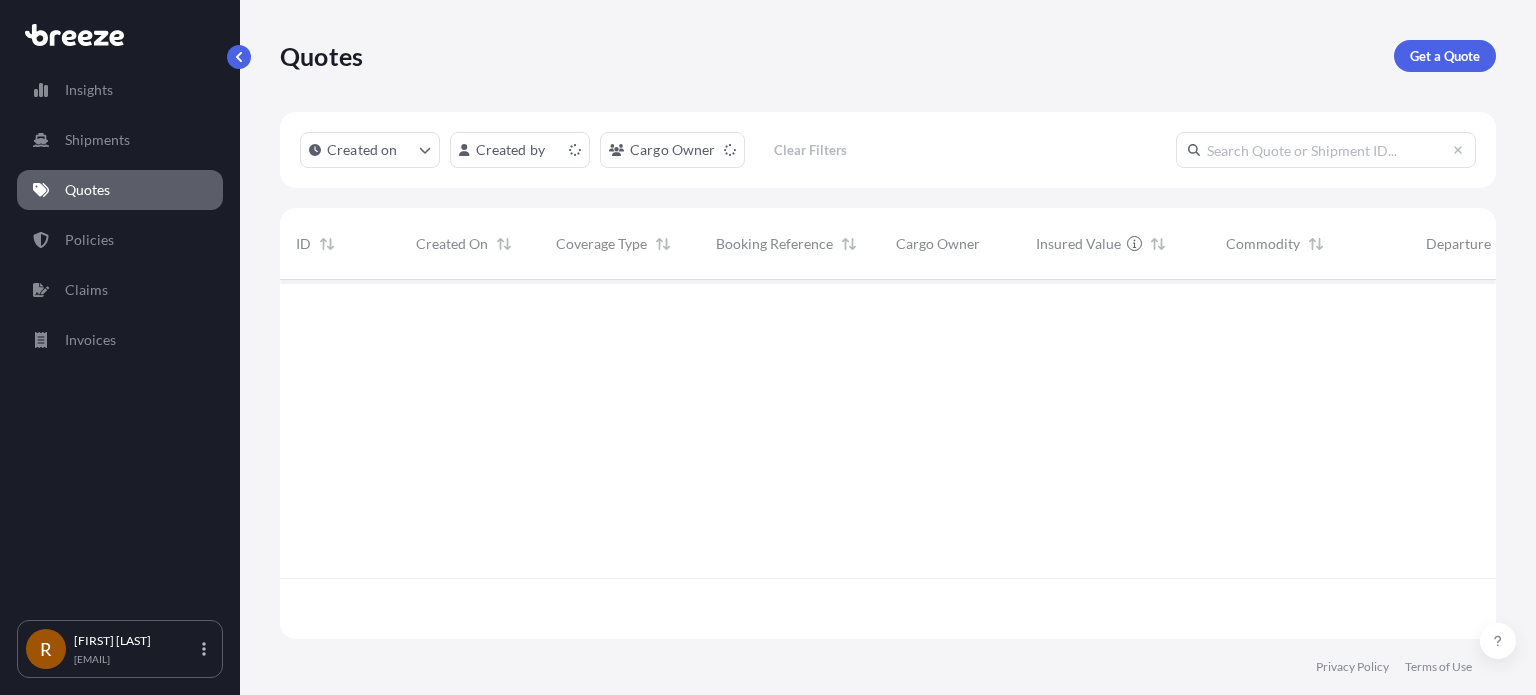 scroll, scrollTop: 16, scrollLeft: 16, axis: both 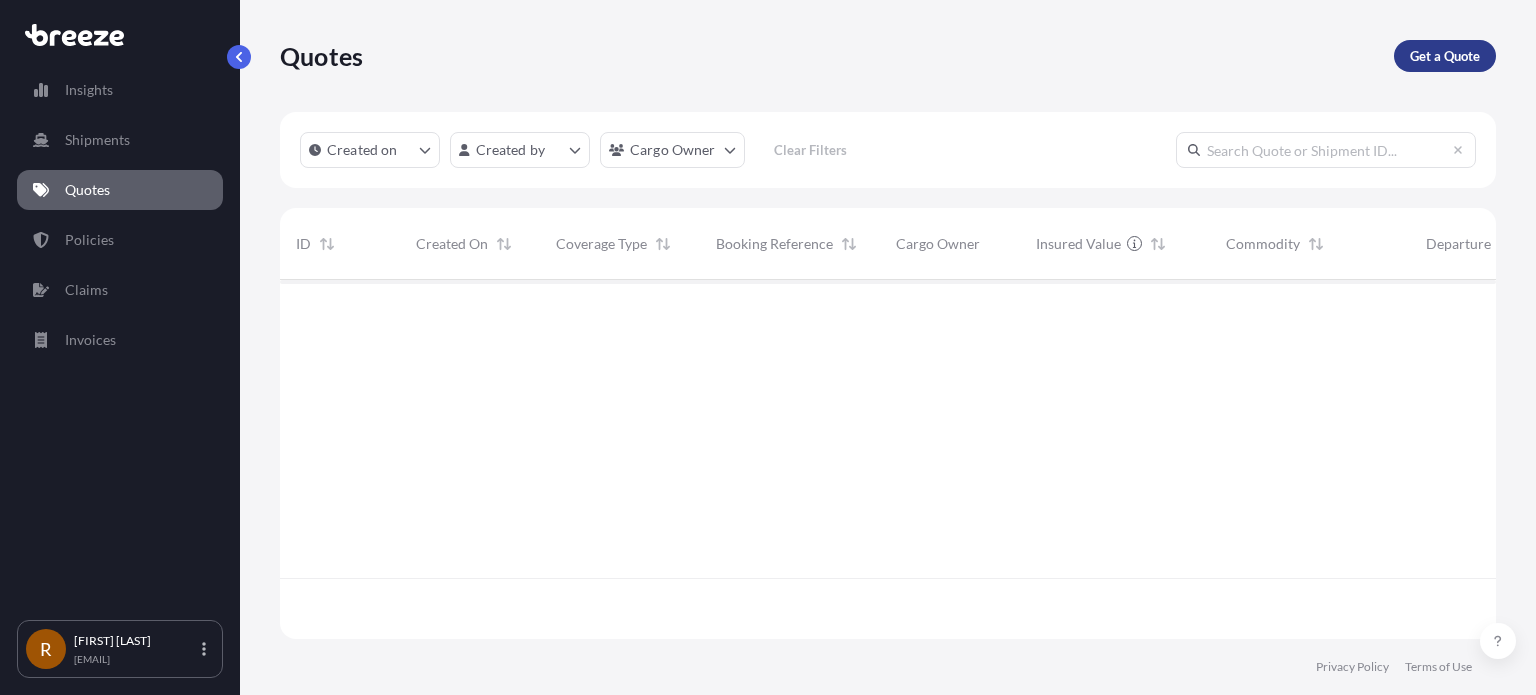 click on "Get a Quote" at bounding box center (1445, 56) 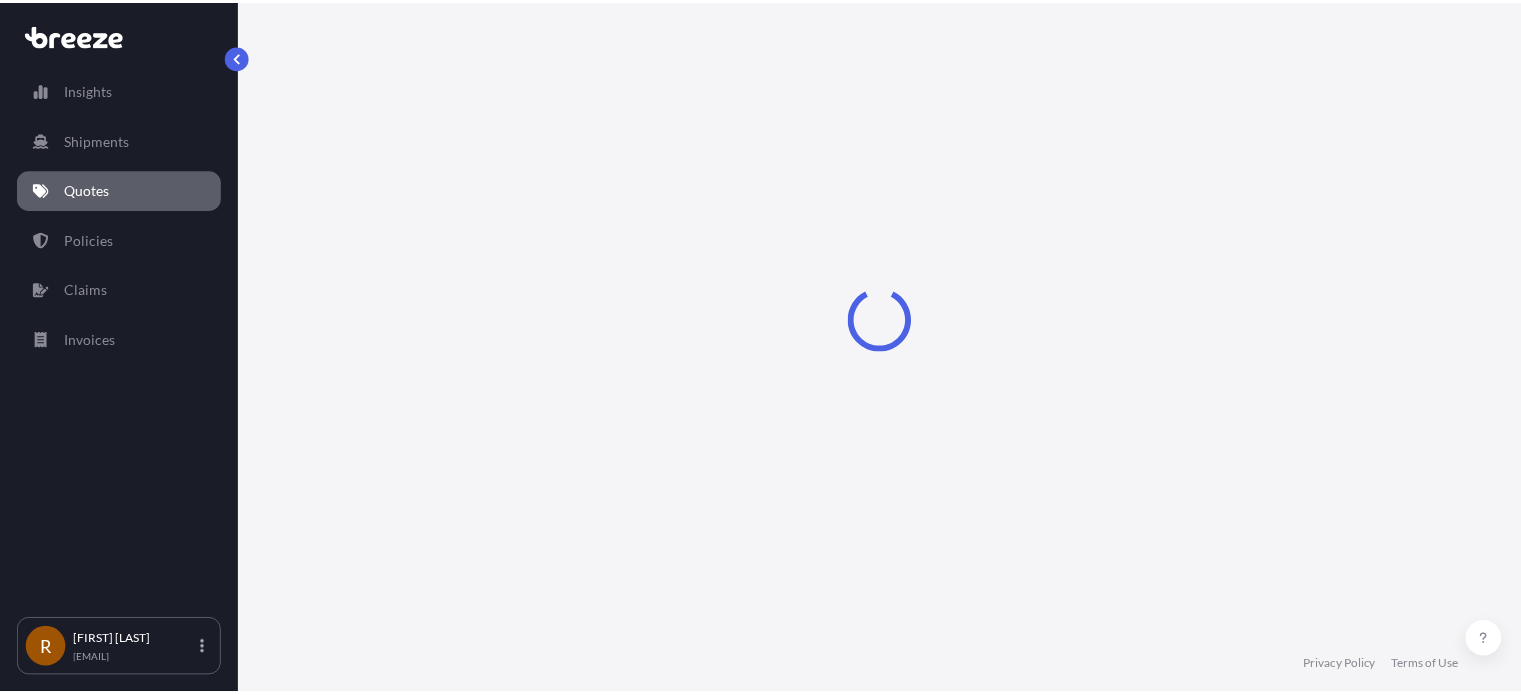scroll, scrollTop: 32, scrollLeft: 0, axis: vertical 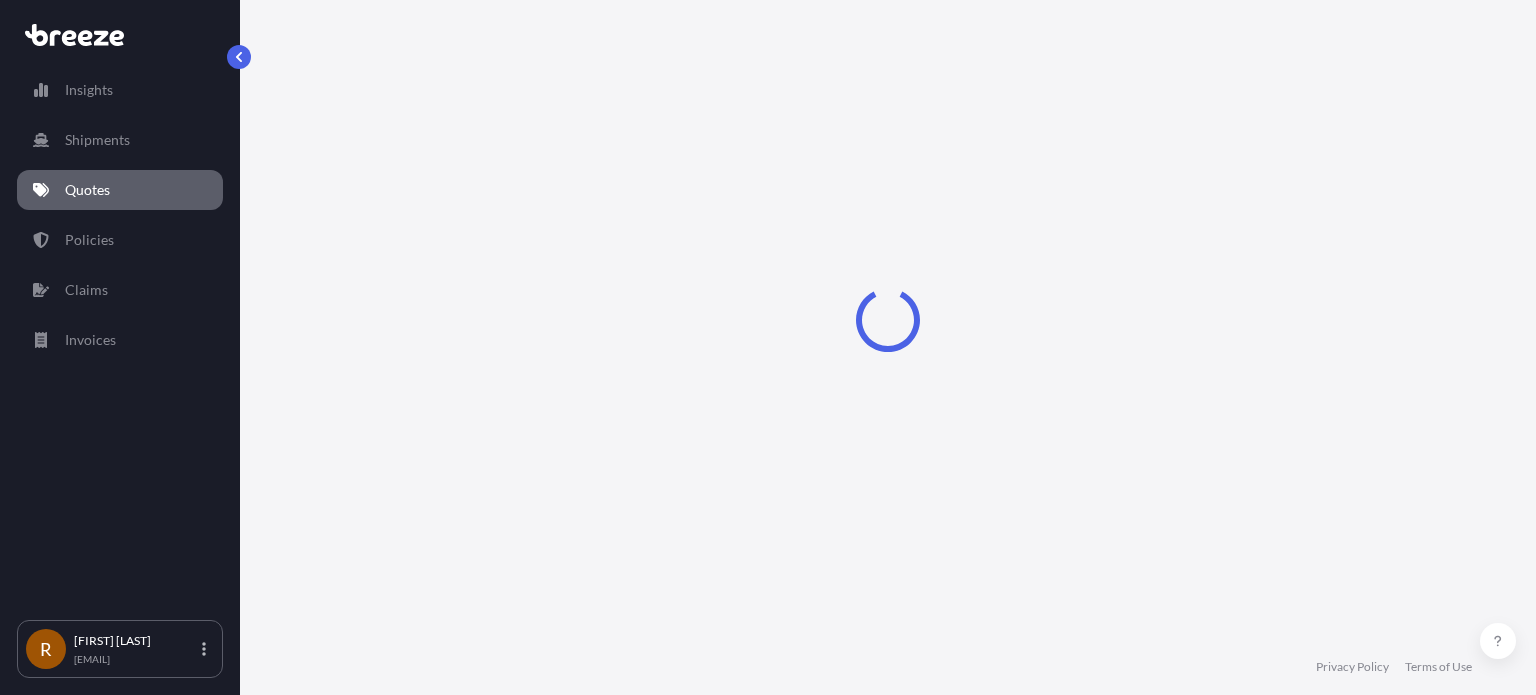 select on "Sea" 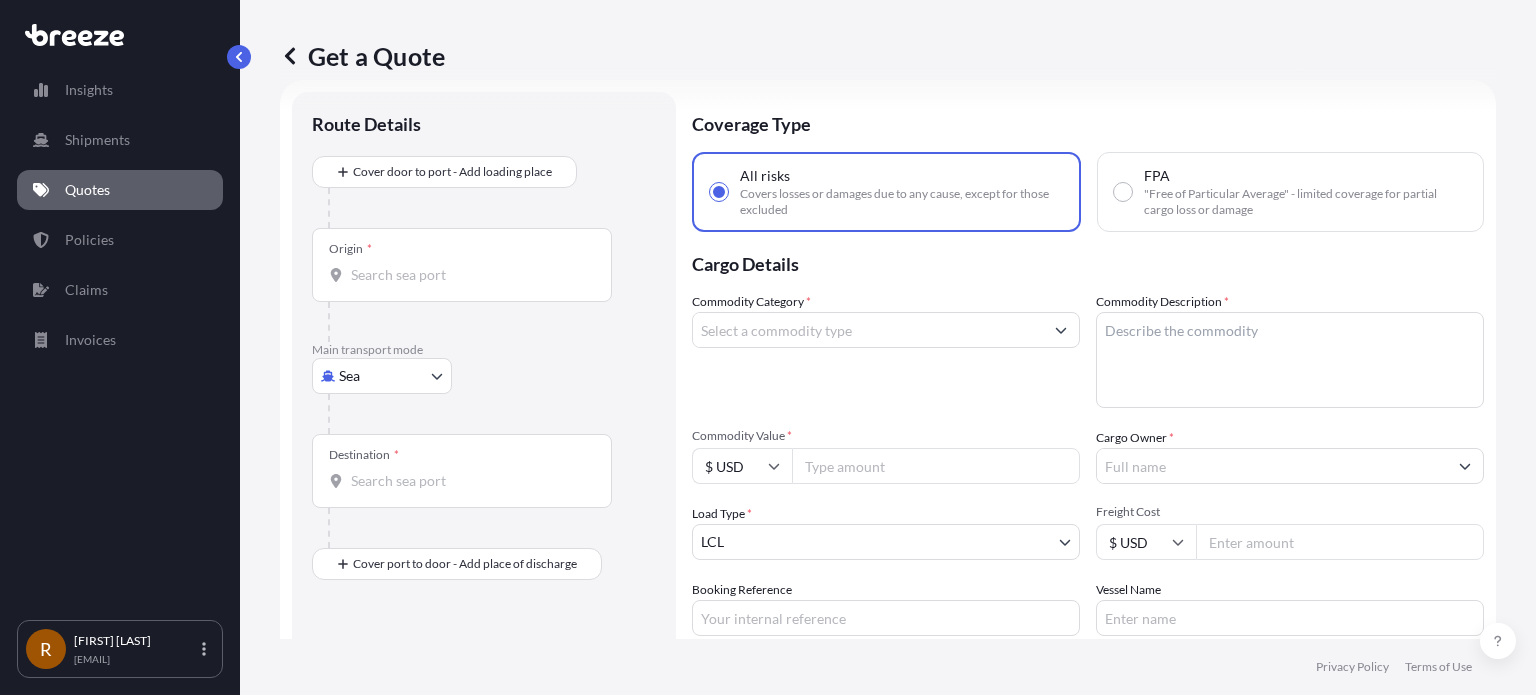 click on "Insights Shipments Quotes Policies Claims Invoices R [FIRST]   [LAST] [EMAIL] Get a Quote Route Details   Cover door to port - Add loading place Place of loading Road Road Rail Origin * Main transport mode Sea Sea Air Road Rail Destination * Cover port to door - Add place of discharge Road Road Rail Place of Discharge Coverage Type All risks Covers losses or damages due to any cause, except for those excluded FPA "Free of Particular Average" - limited coverage for partial cargo loss or damage Cargo Details Commodity Category * Commodity Description * Commodity Value   * $ USD Cargo Owner * Load Type * LCL LCL FTL Freight Cost   $ USD Booking Reference Vessel Name Special Conditions Hazardous Temperature Controlled Fragile Livestock Bulk Cargo Bagged Goods Used Goods Get a Quote Privacy Policy Terms of Use
0" at bounding box center (768, 347) 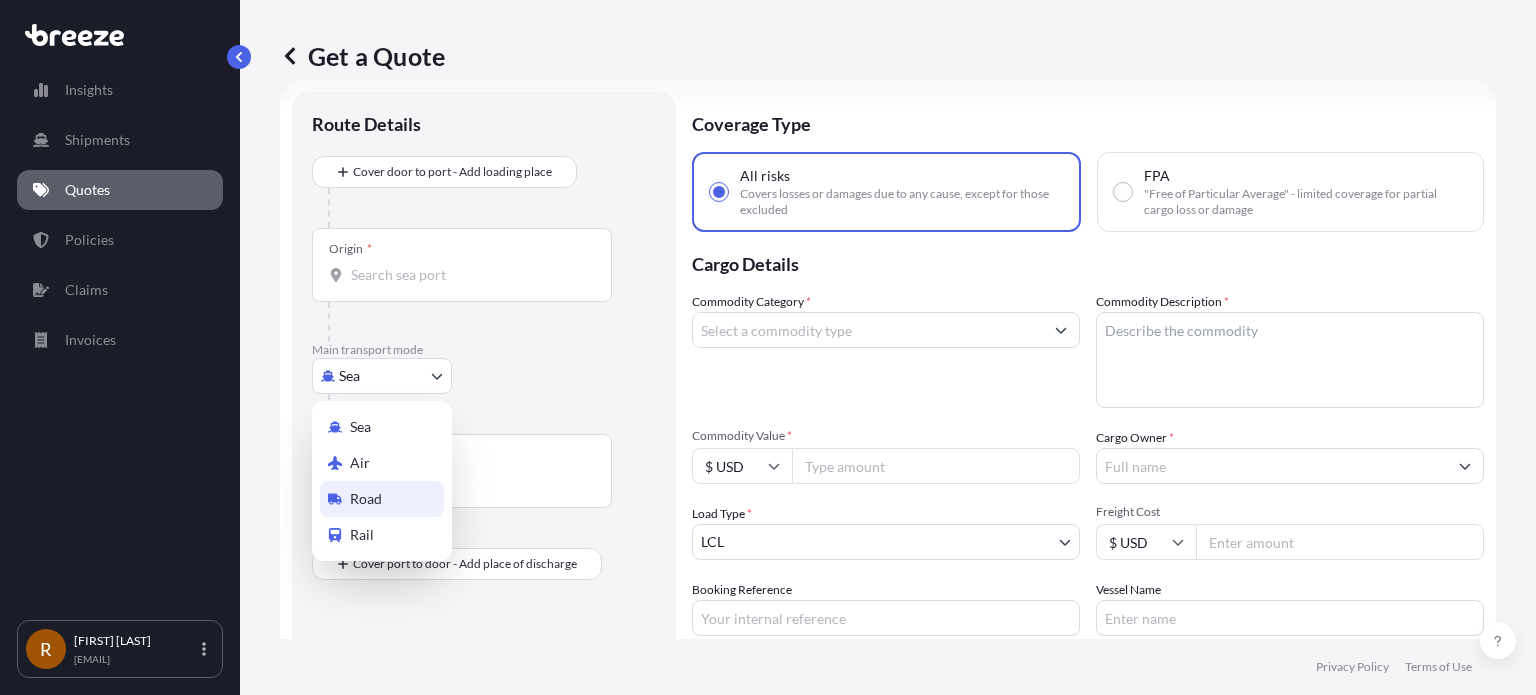 click on "Road" at bounding box center [382, 499] 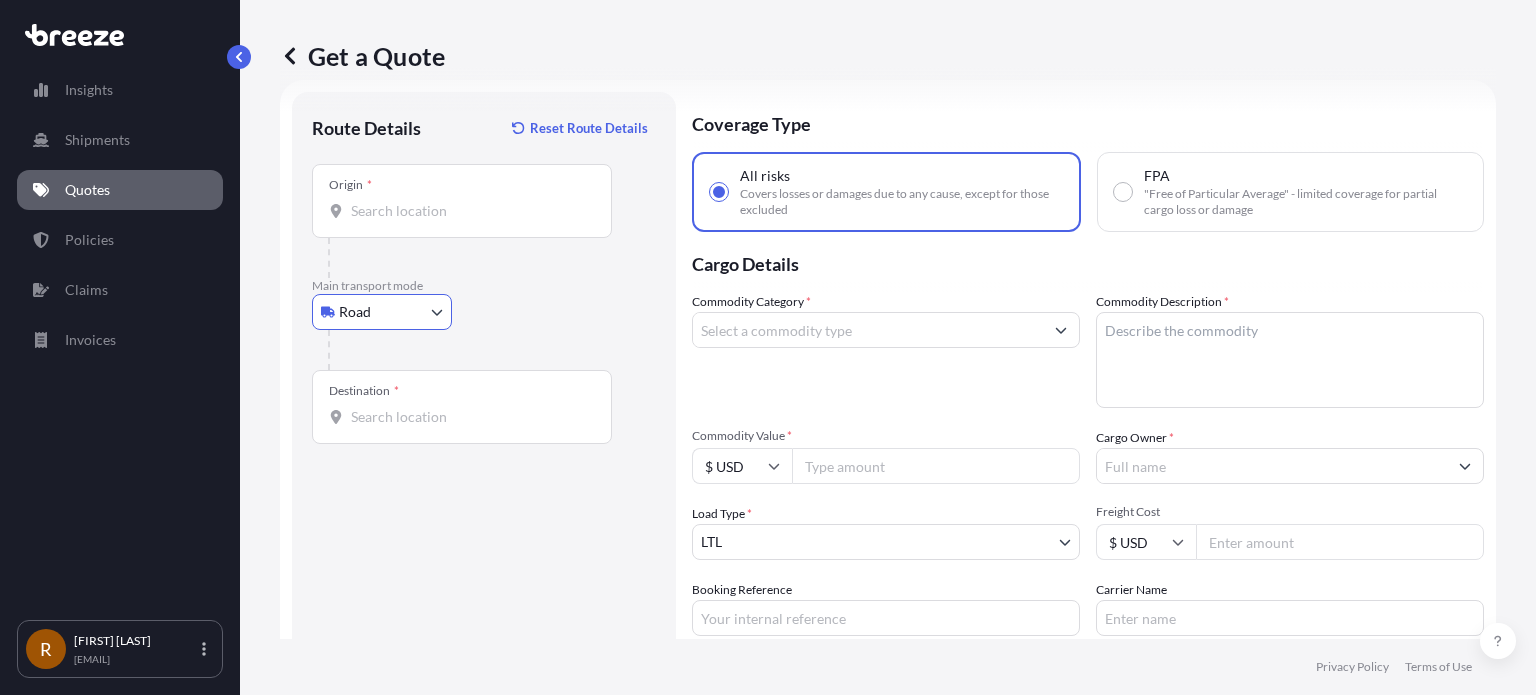 click on "Origin *" at bounding box center (469, 211) 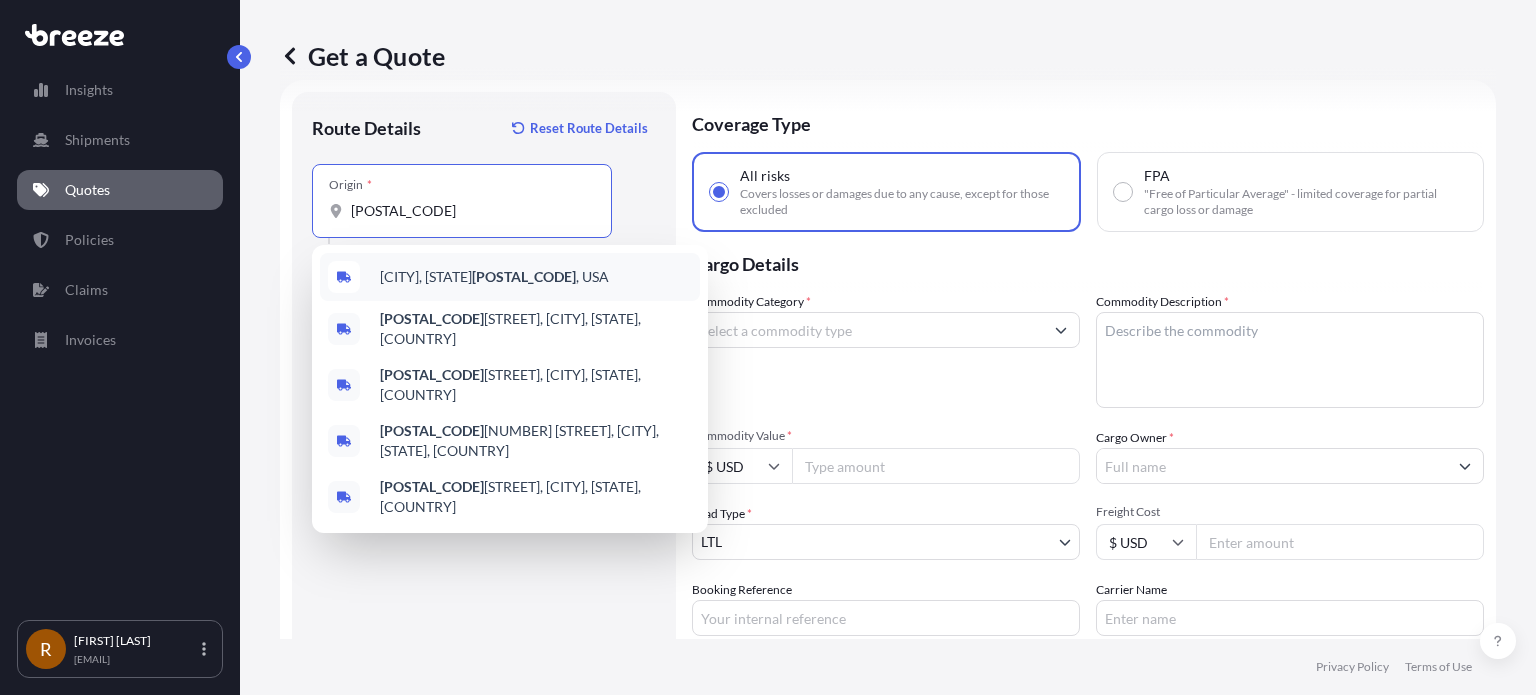 click on "[CITY], [STATE] [POSTAL_CODE] , [COUNTRY]" at bounding box center [494, 277] 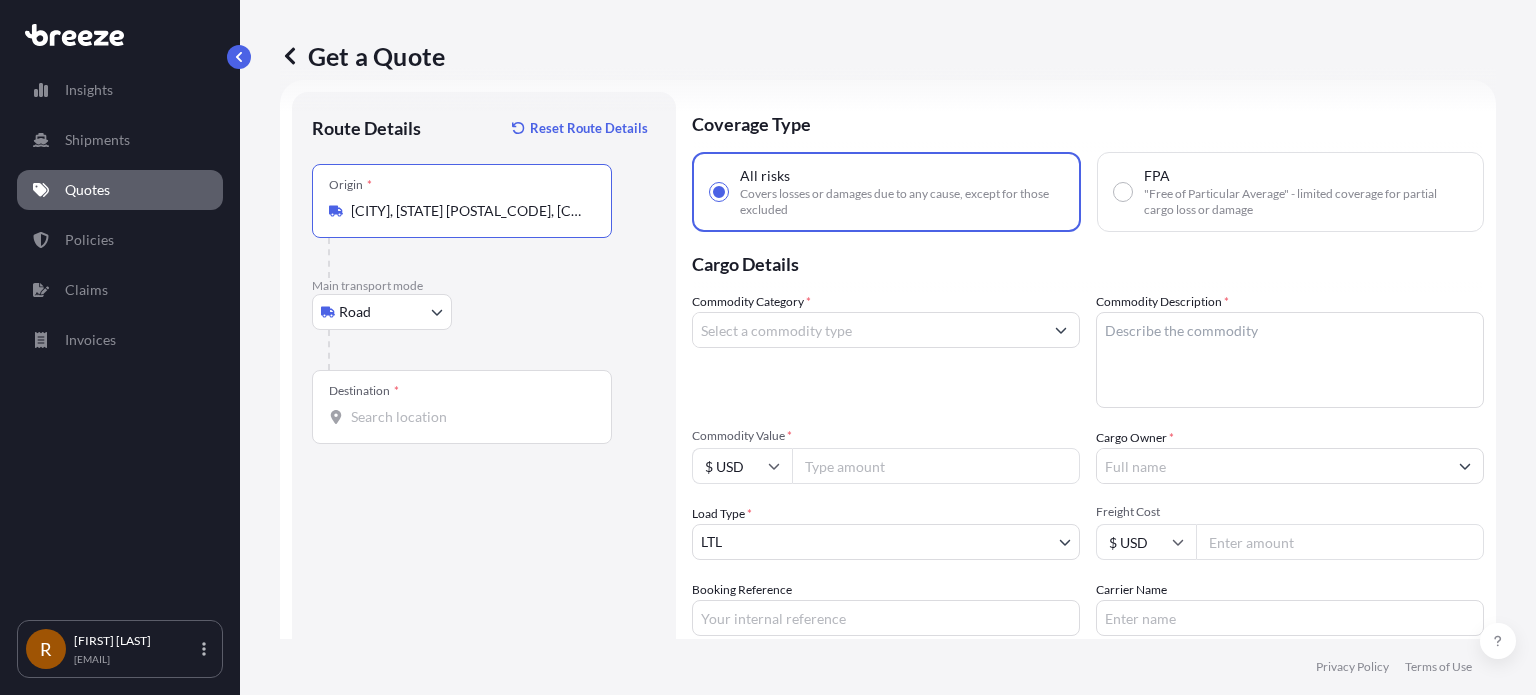 type on "[CITY], [STATE] [POSTAL_CODE], [COUNTRY]" 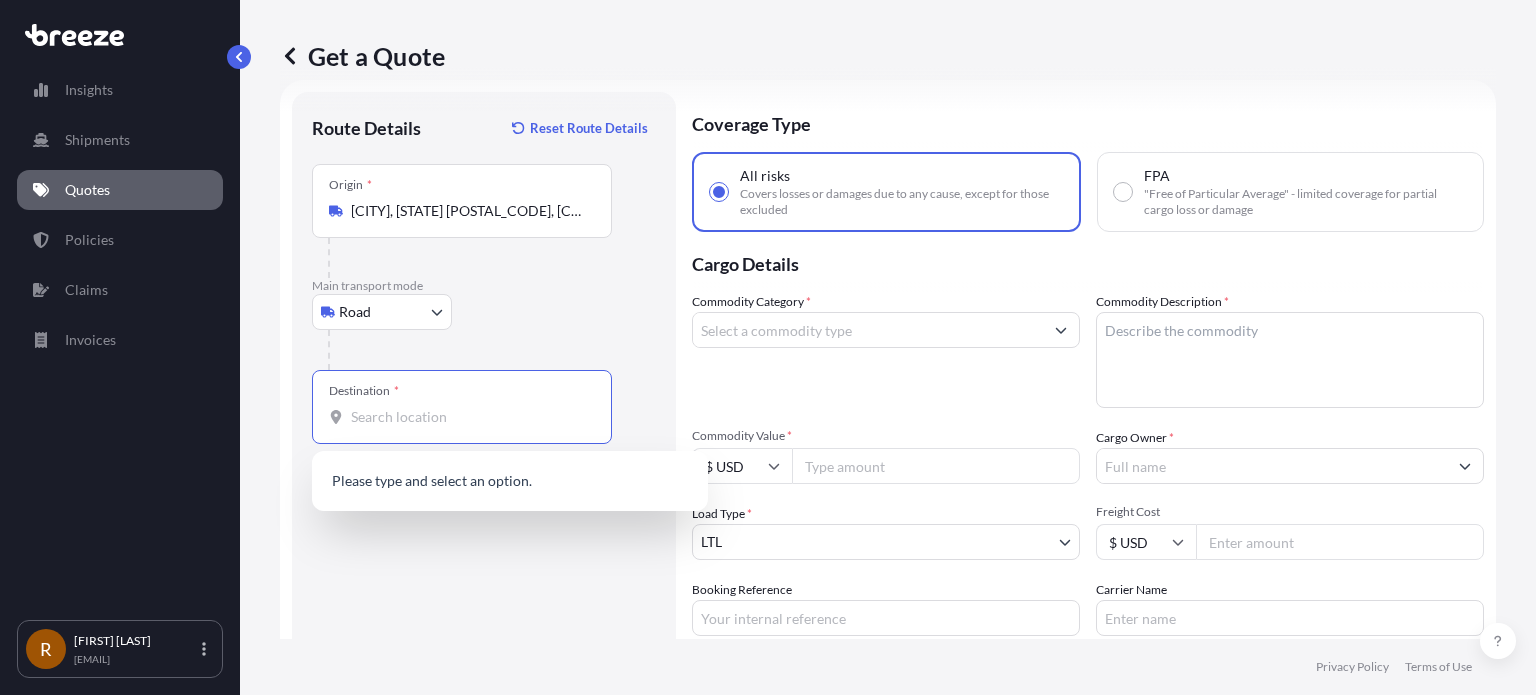 click on "Destination *" at bounding box center [469, 417] 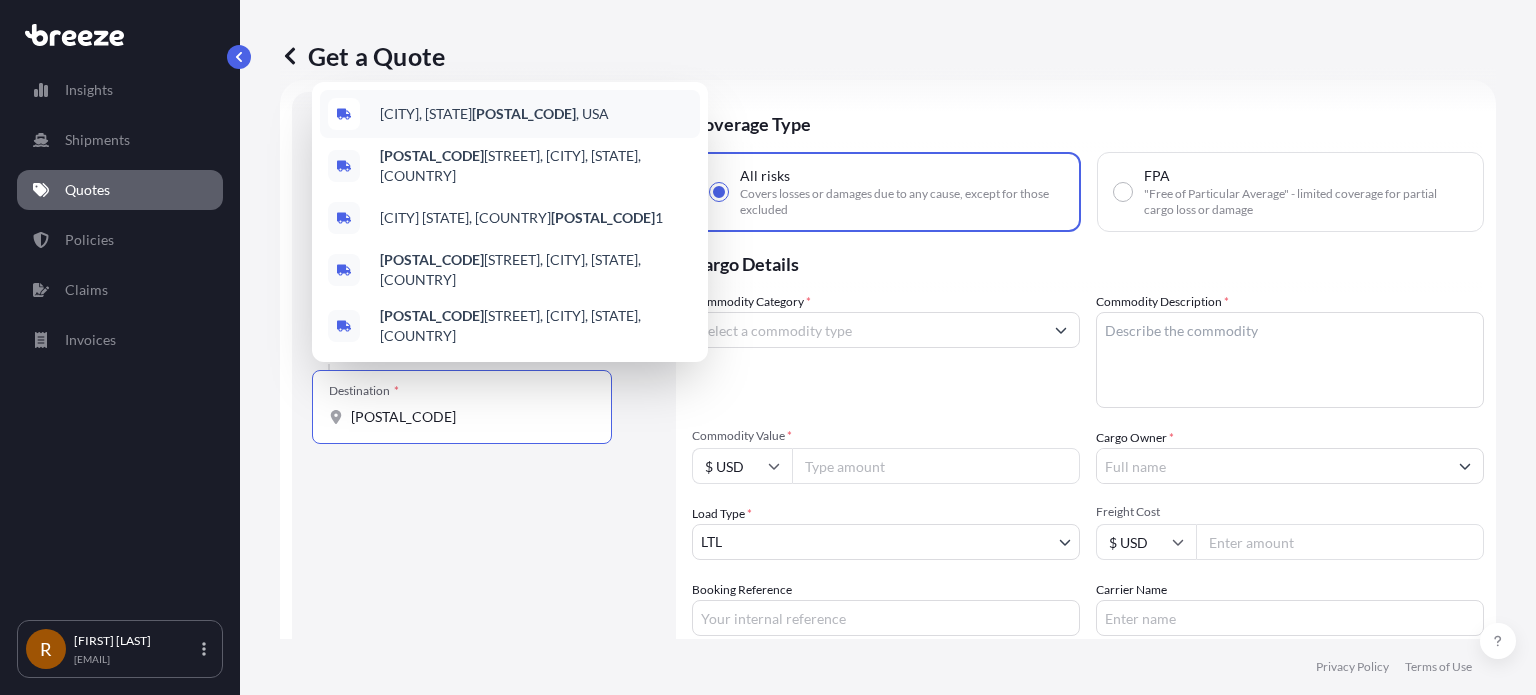 click on "[CITY], [STATE] [POSTAL_CODE] , [COUNTRY]" at bounding box center (494, 114) 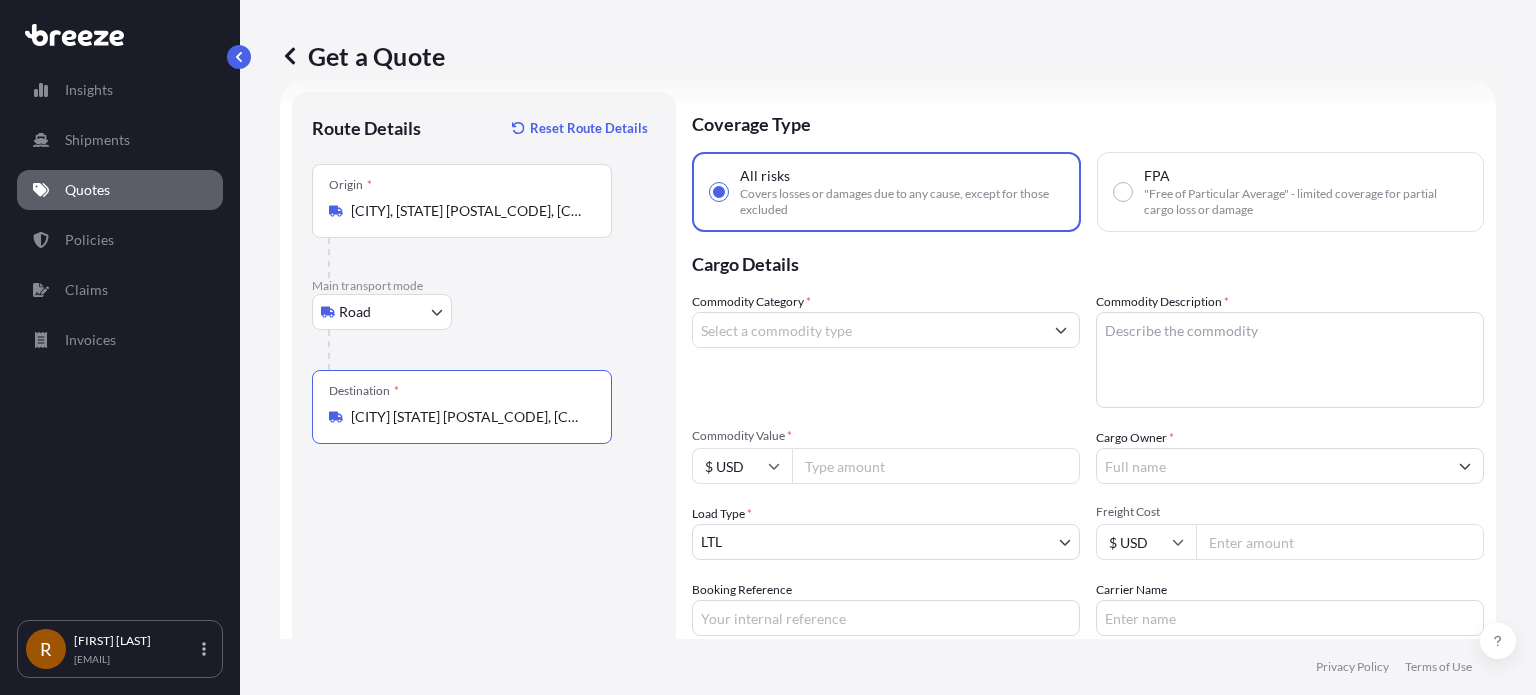type on "[CITY] [STATE] [POSTAL_CODE], [COUNTRY]" 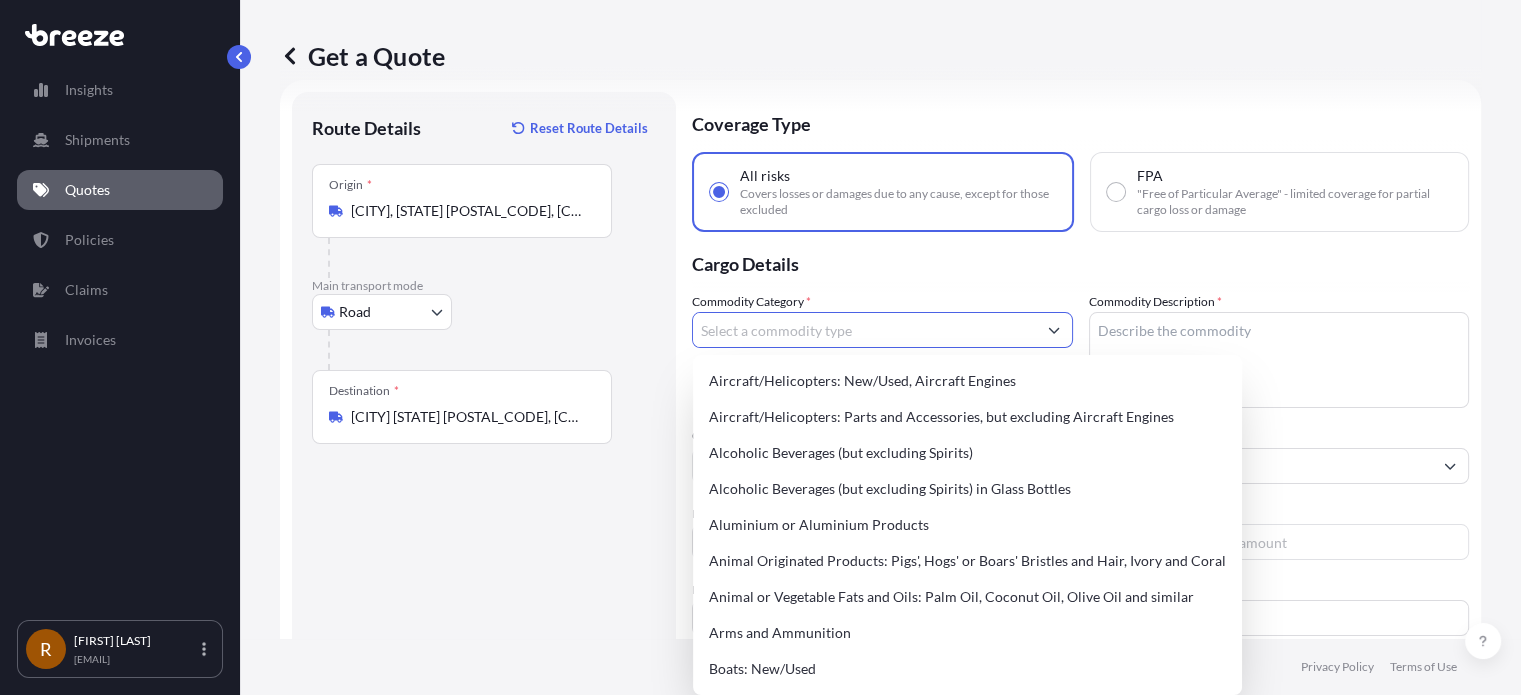 click on "Commodity Category *" at bounding box center [864, 330] 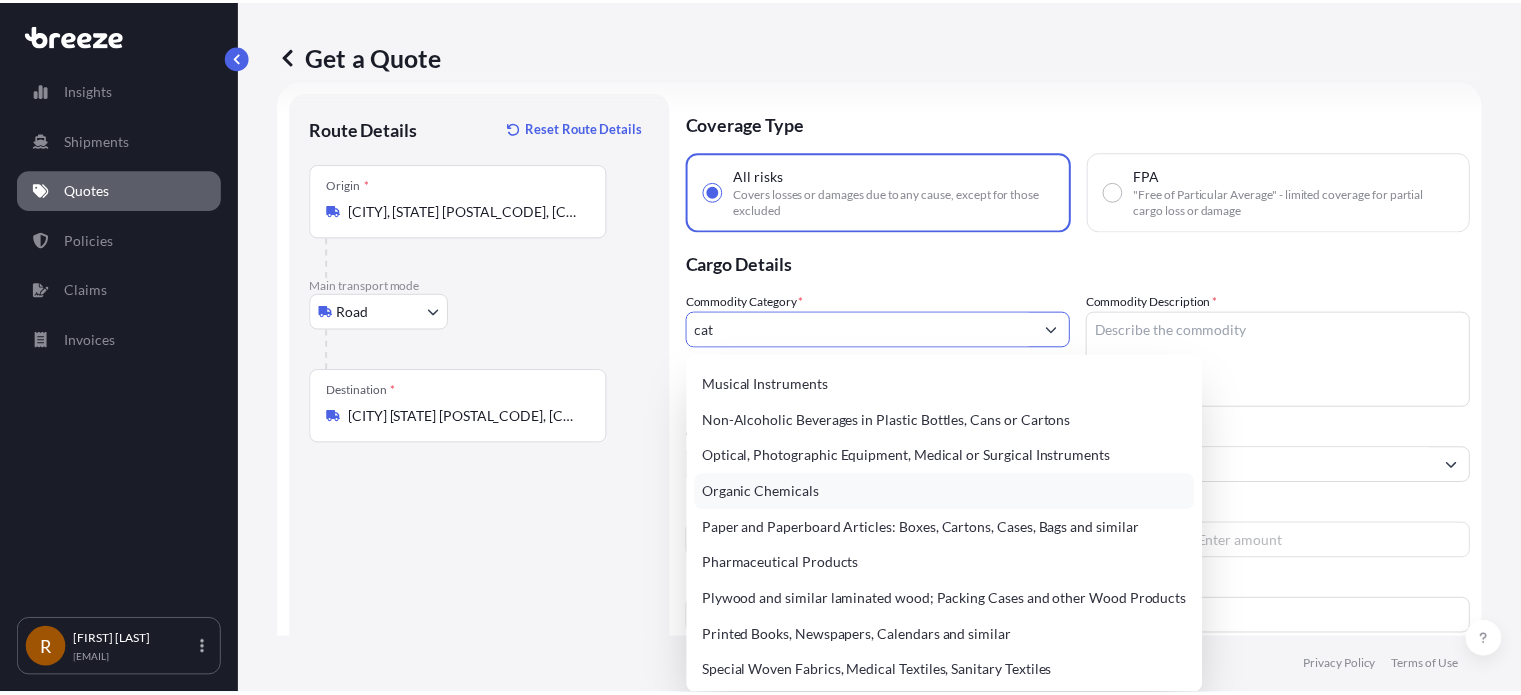 scroll, scrollTop: 0, scrollLeft: 0, axis: both 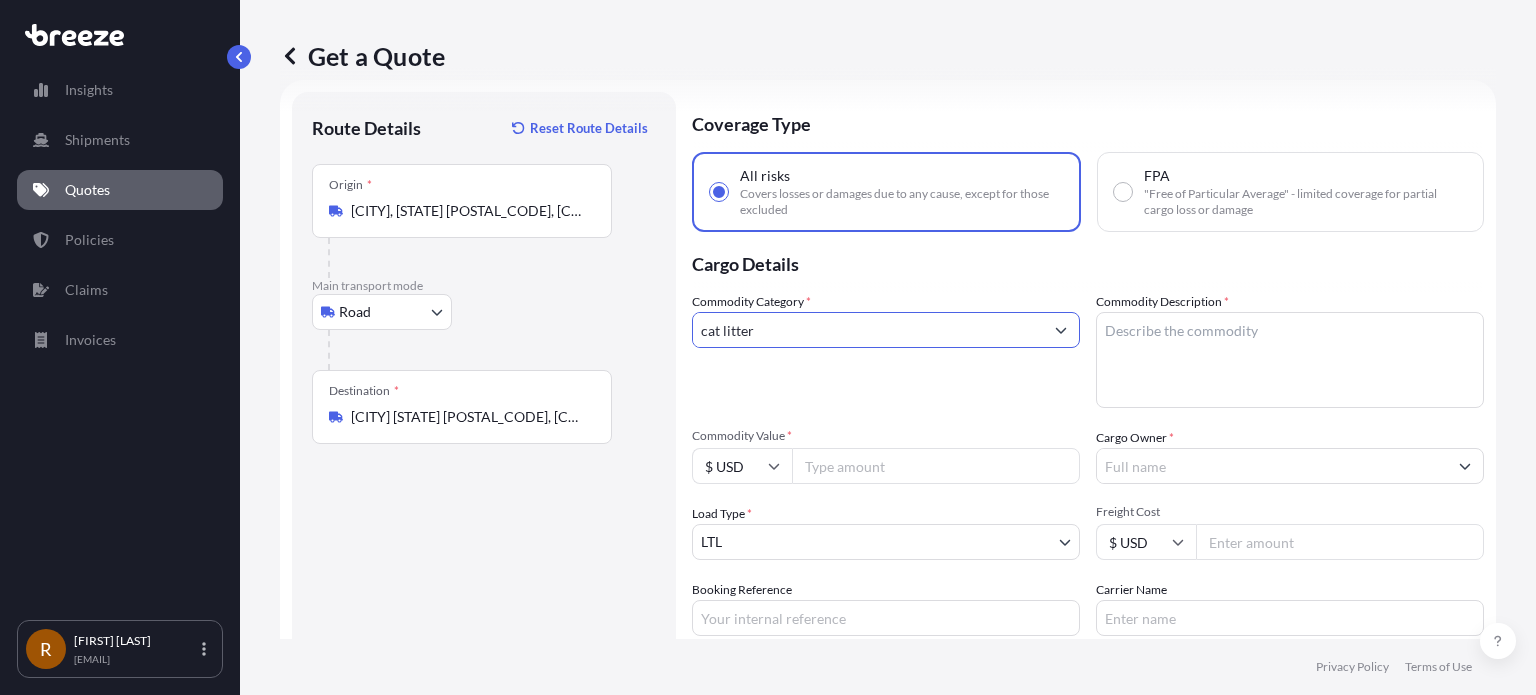 type on "cat litter" 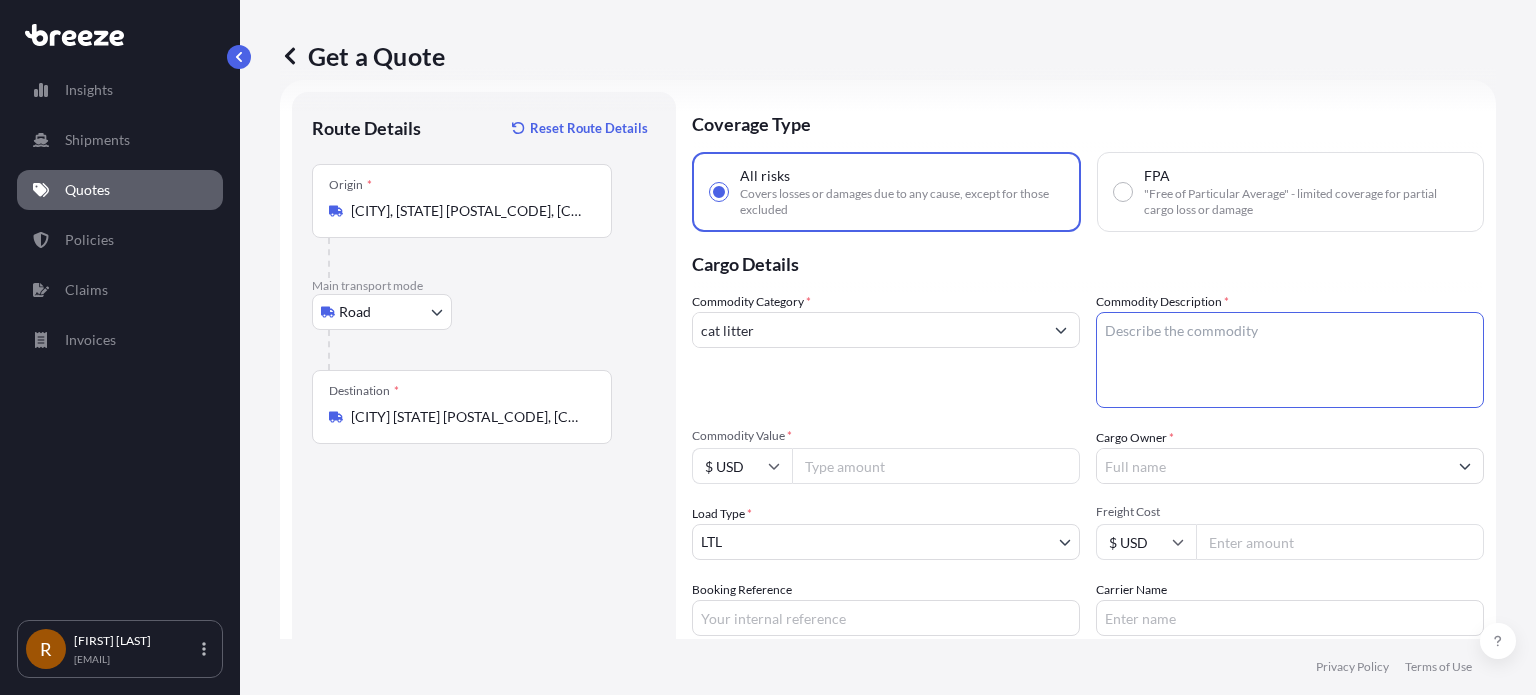 click on "Commodity Description *" at bounding box center [1290, 360] 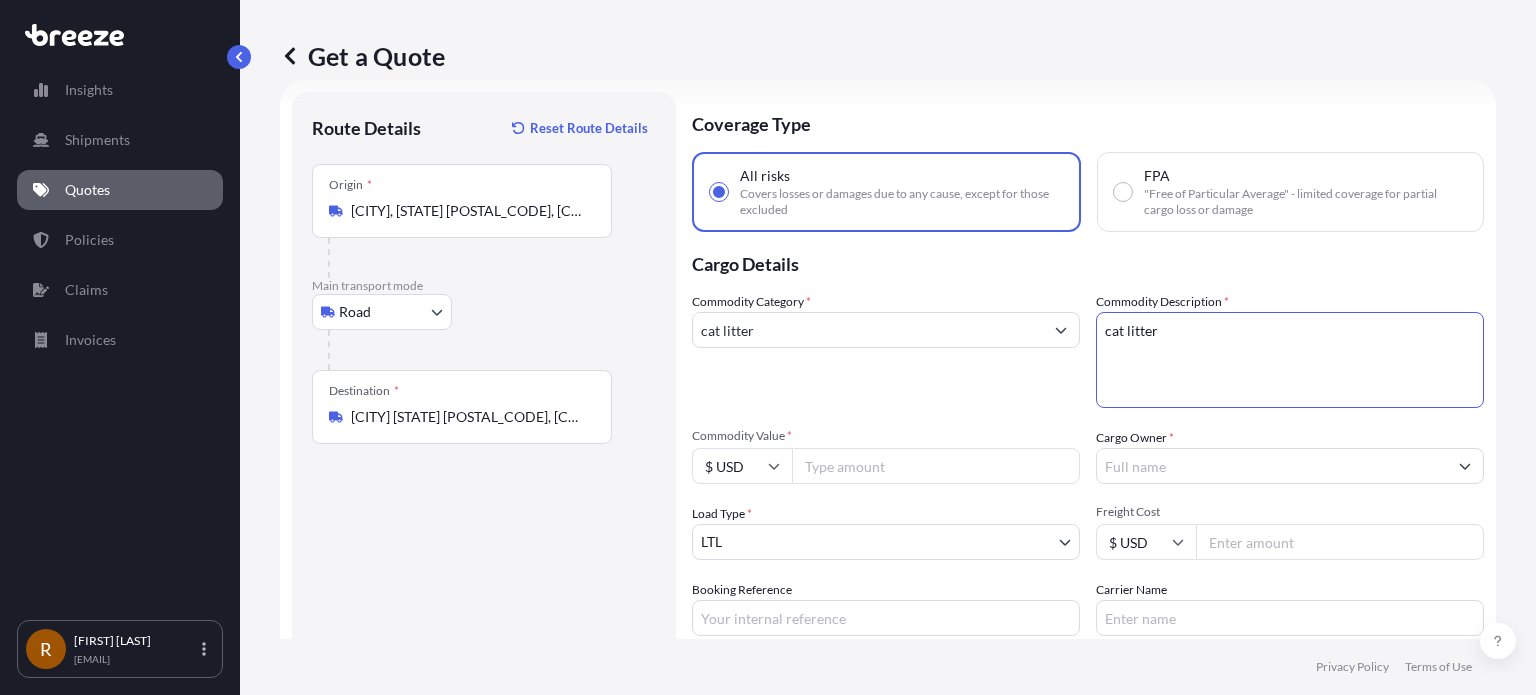 type on "cat litter" 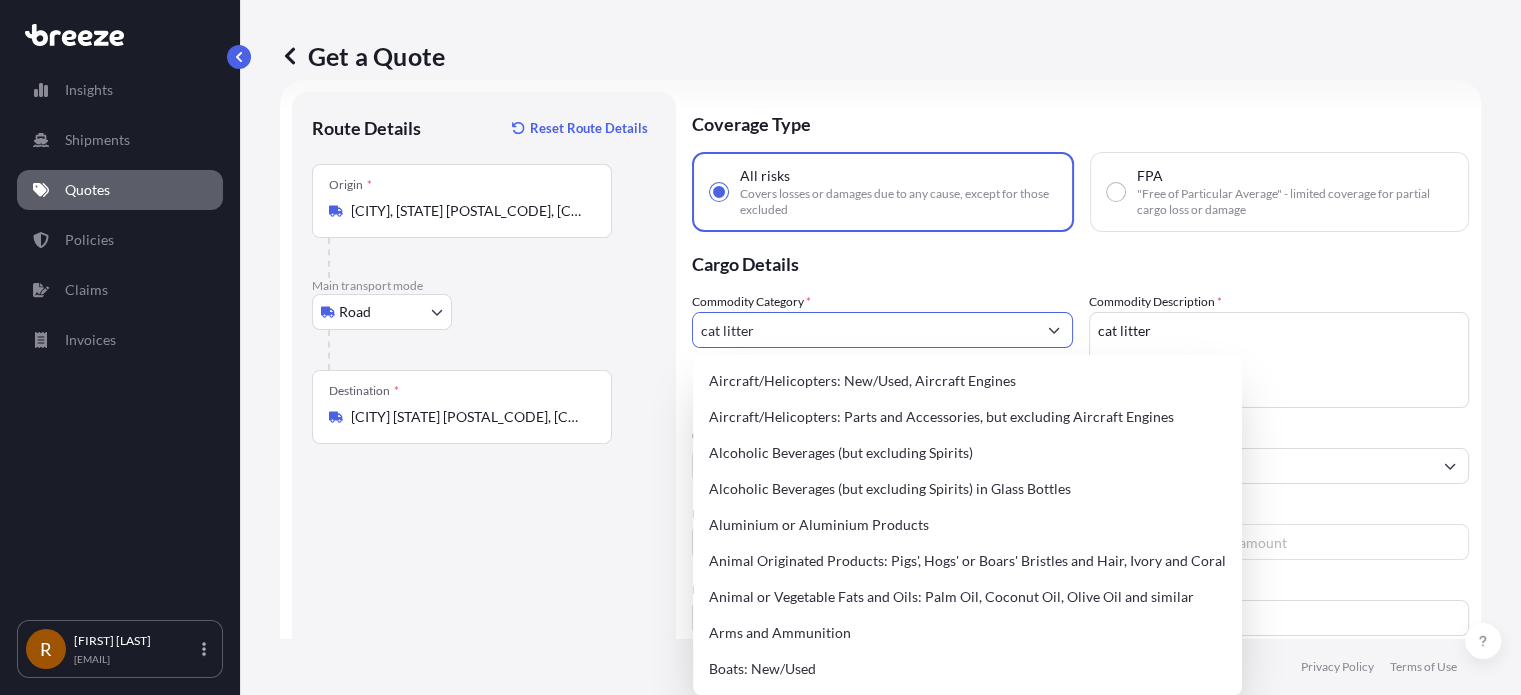 drag, startPoint x: 865, startPoint y: 330, endPoint x: 657, endPoint y: 334, distance: 208.03845 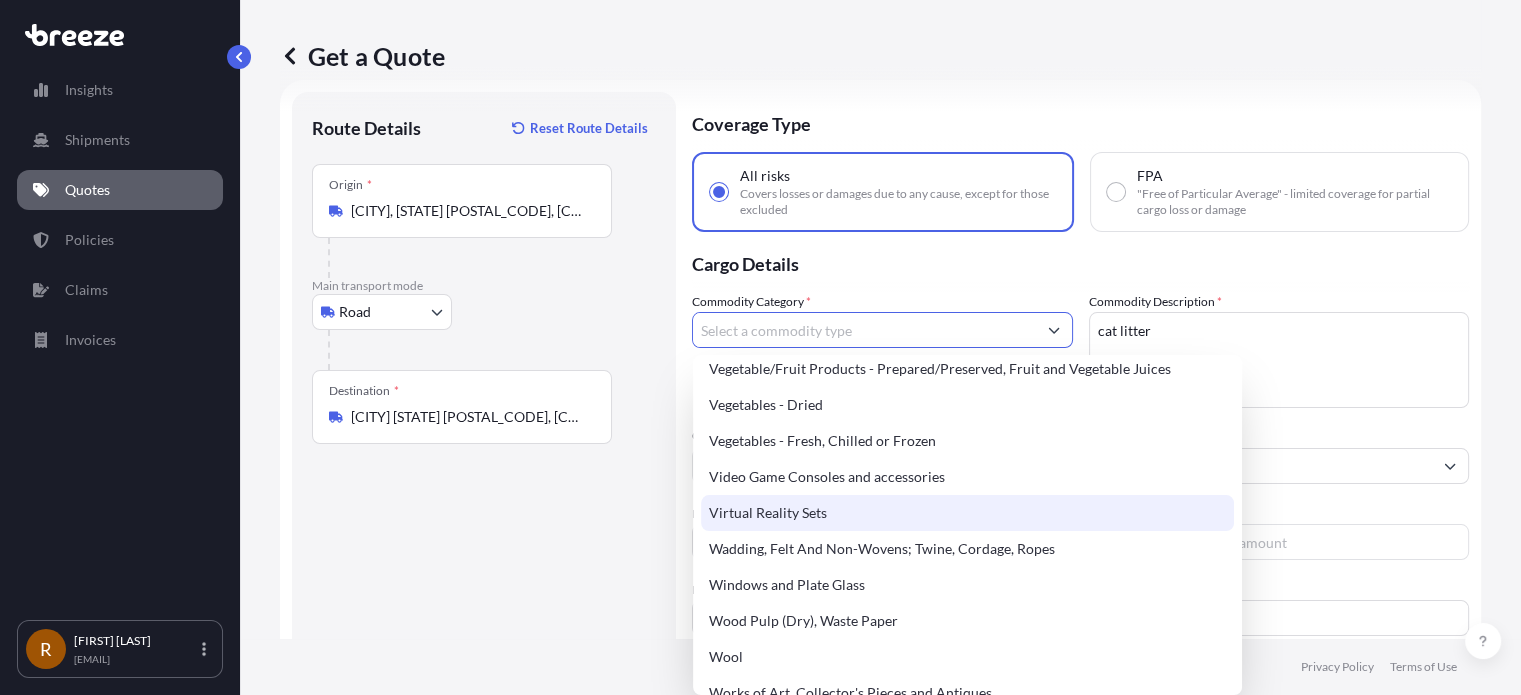 scroll, scrollTop: 4836, scrollLeft: 0, axis: vertical 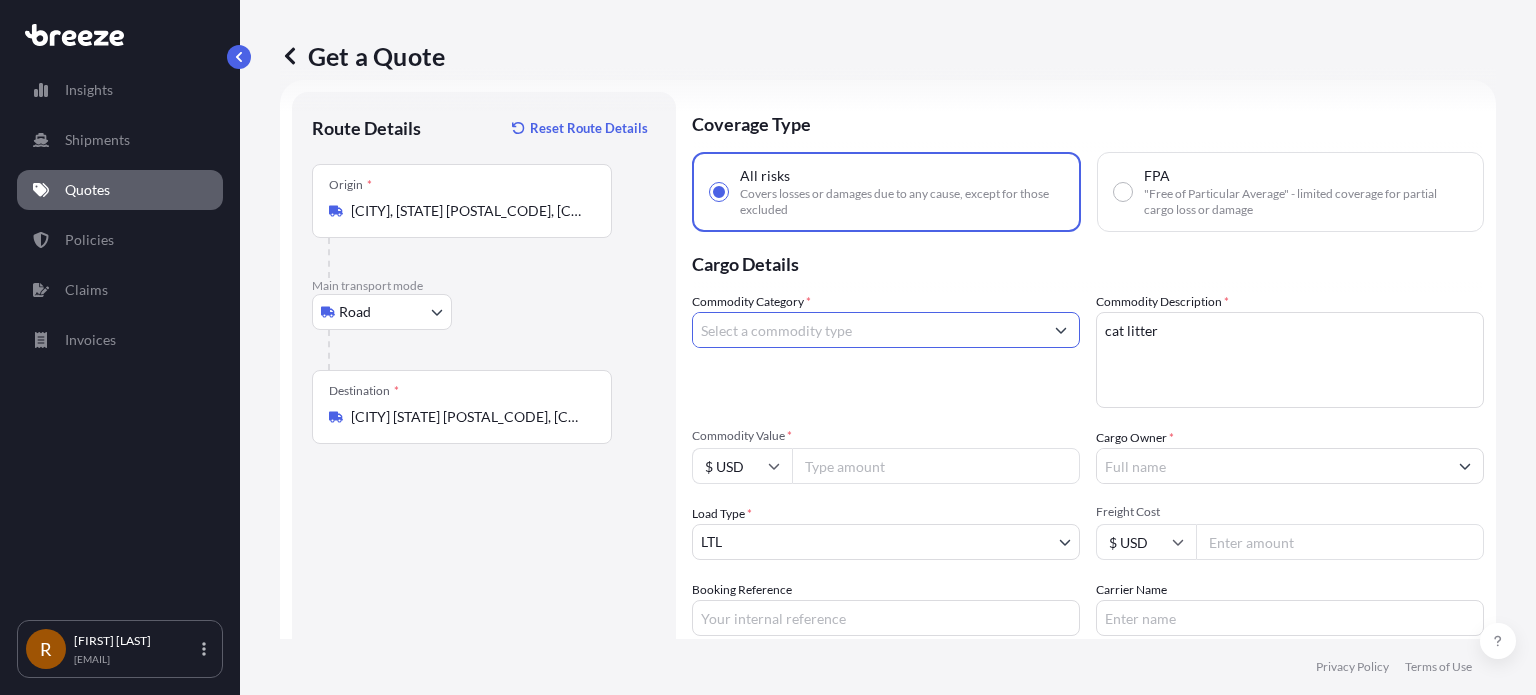 click on "Commodity Category *" at bounding box center (868, 330) 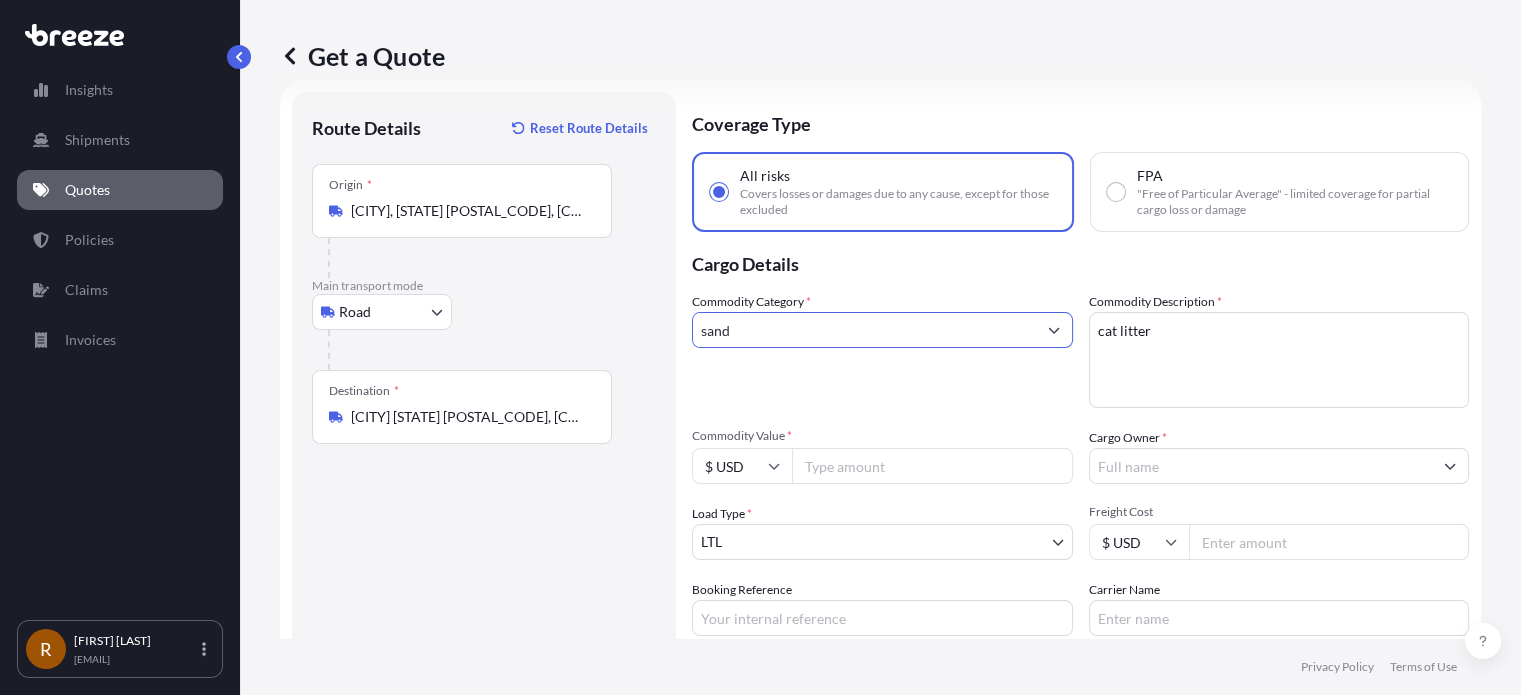 click at bounding box center [1054, 330] 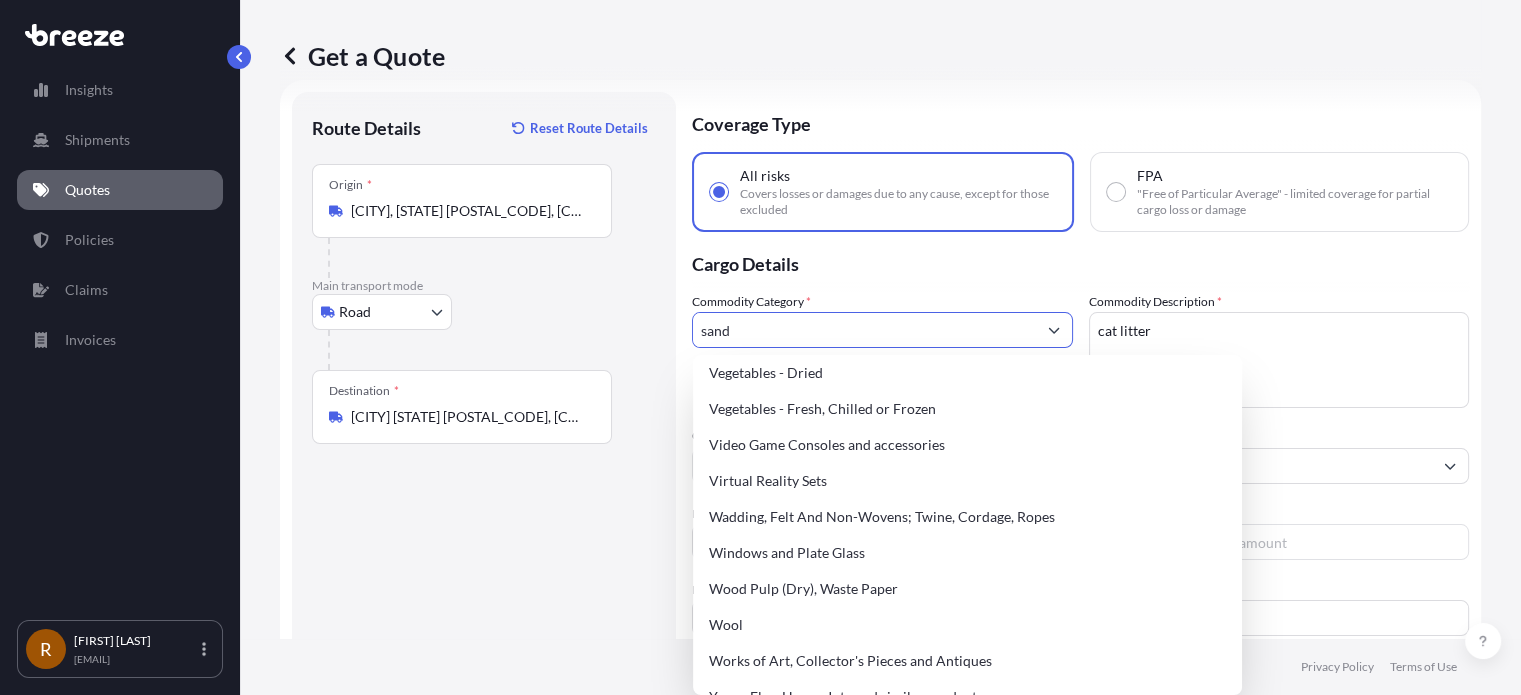 scroll, scrollTop: 4836, scrollLeft: 0, axis: vertical 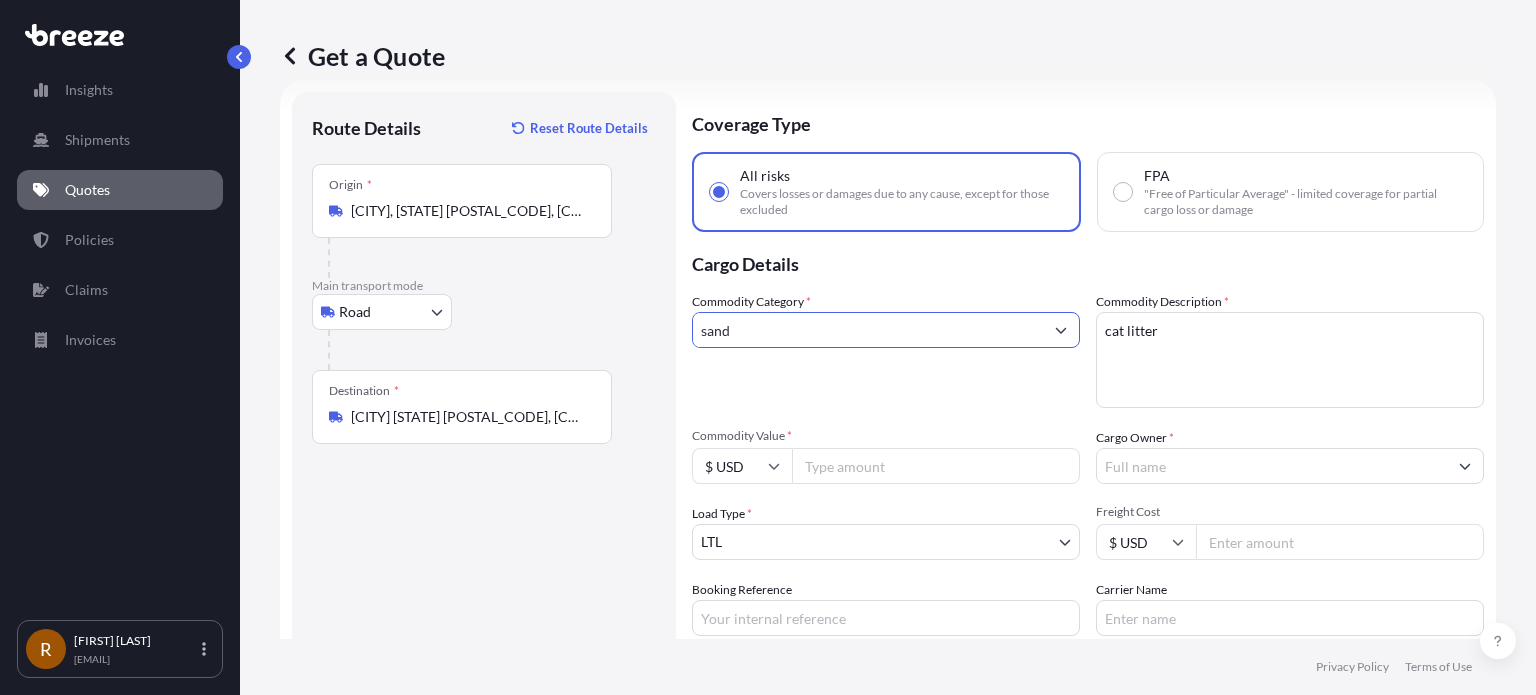 click on "sand" at bounding box center [868, 330] 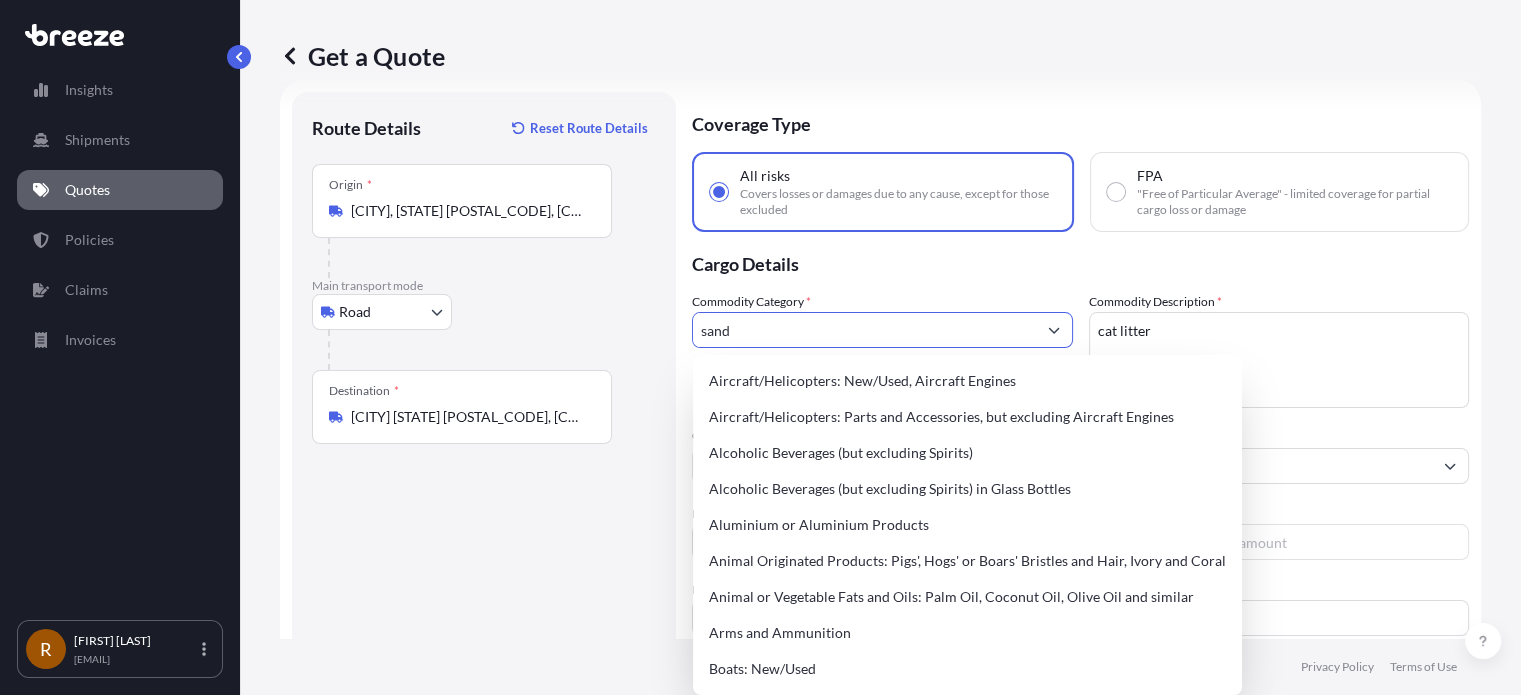 click at bounding box center [1054, 330] 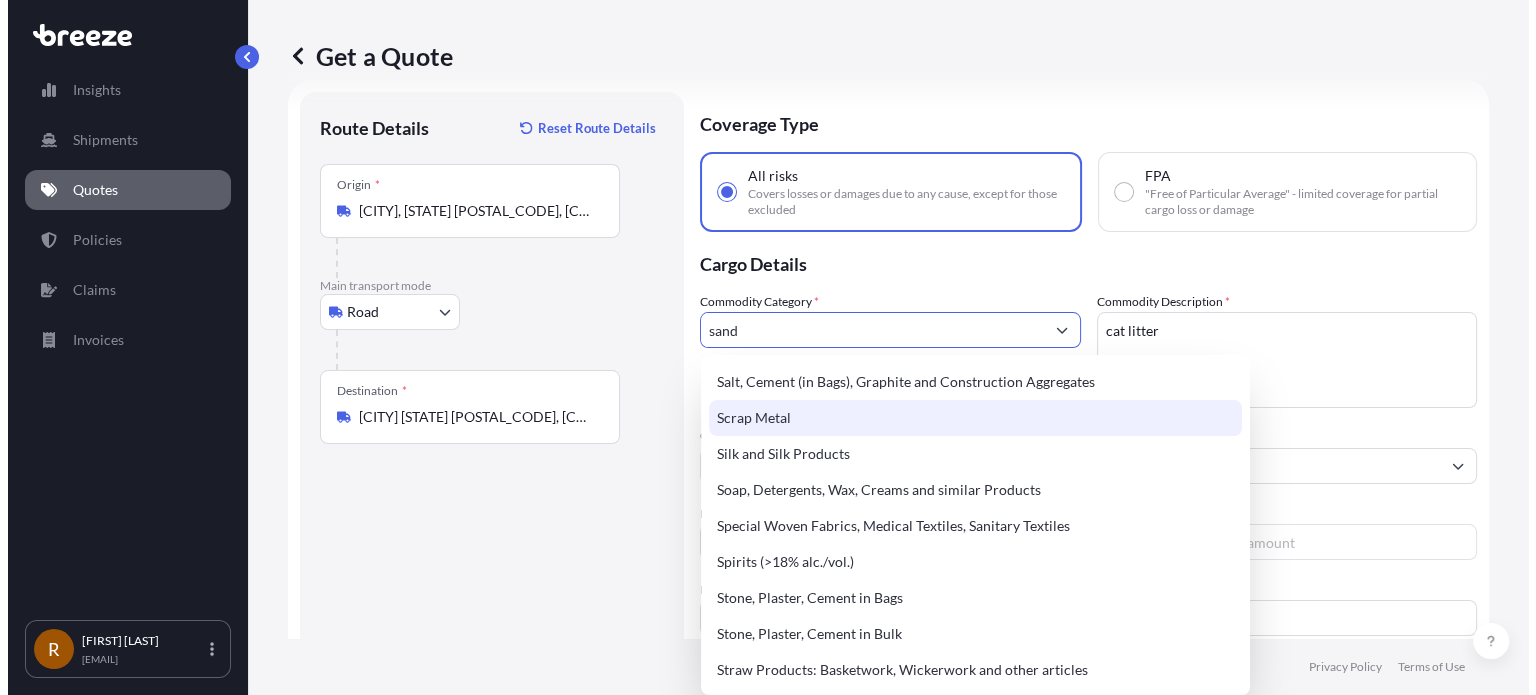 scroll, scrollTop: 4100, scrollLeft: 0, axis: vertical 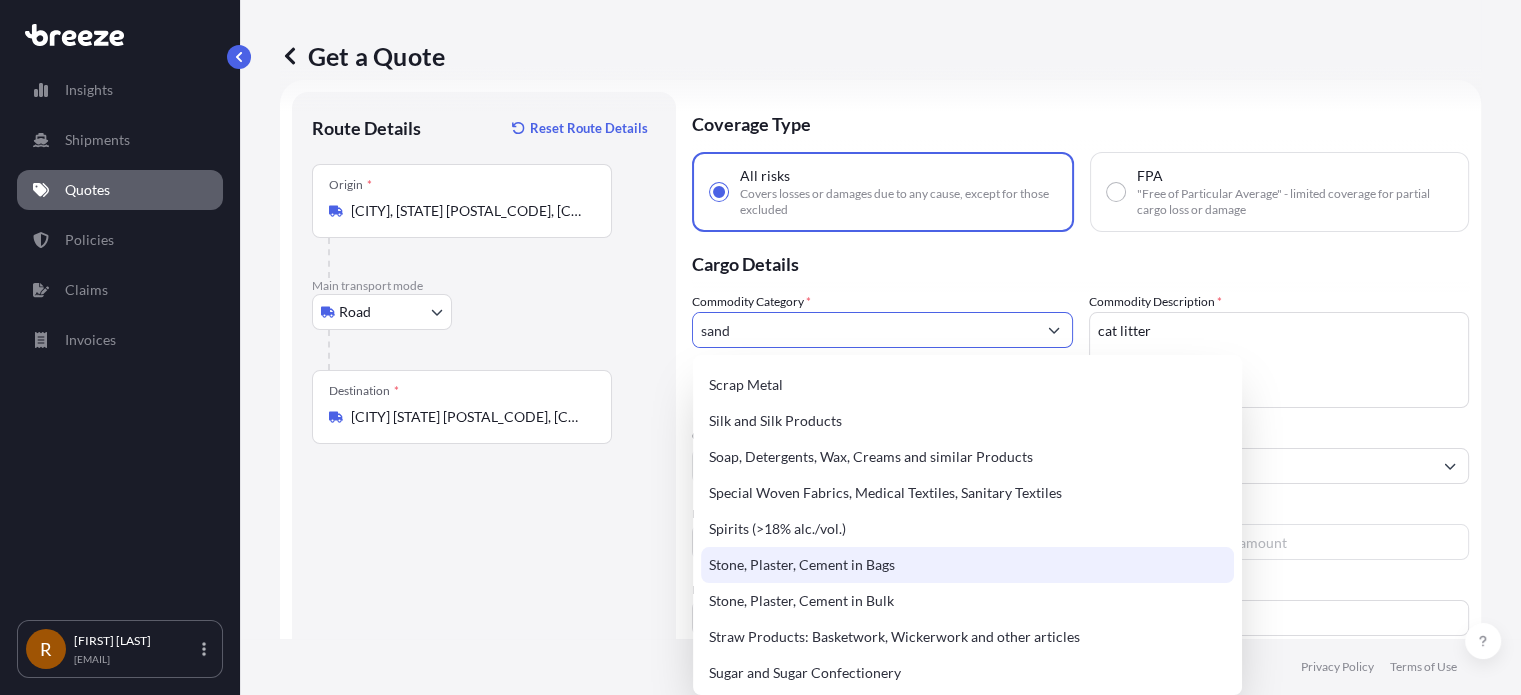 click on "Stone, Plaster, Cement in Bags" at bounding box center (967, 565) 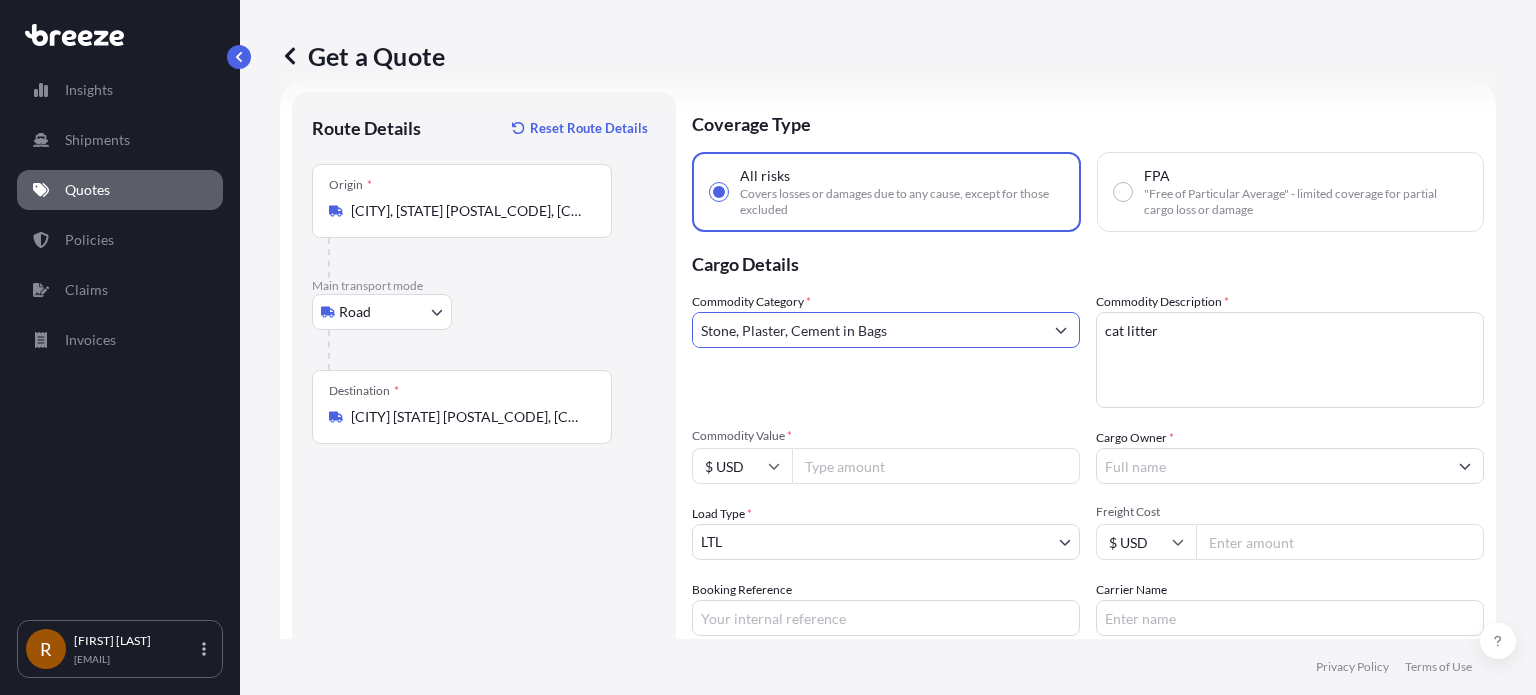 type on "Stone, Plaster, Cement in Bags" 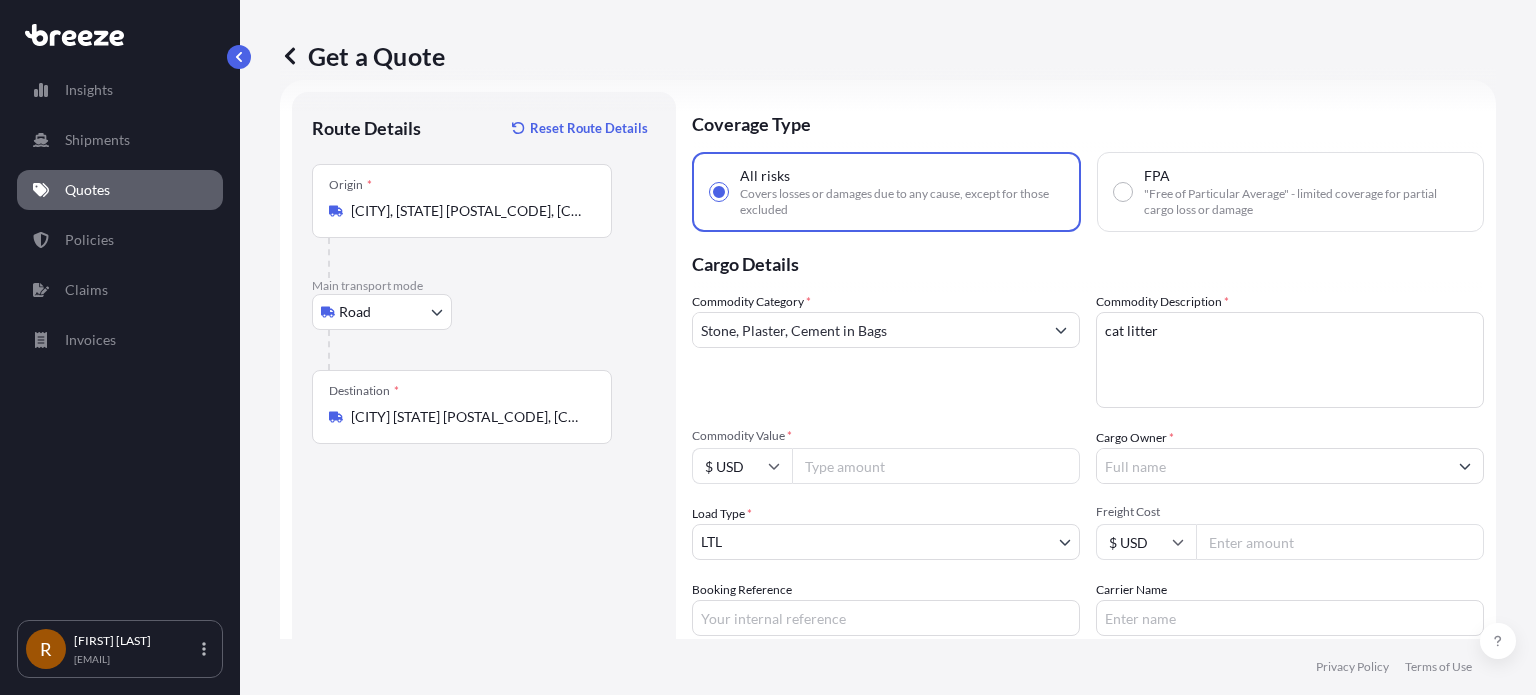 click on "Commodity Value   *" at bounding box center (936, 466) 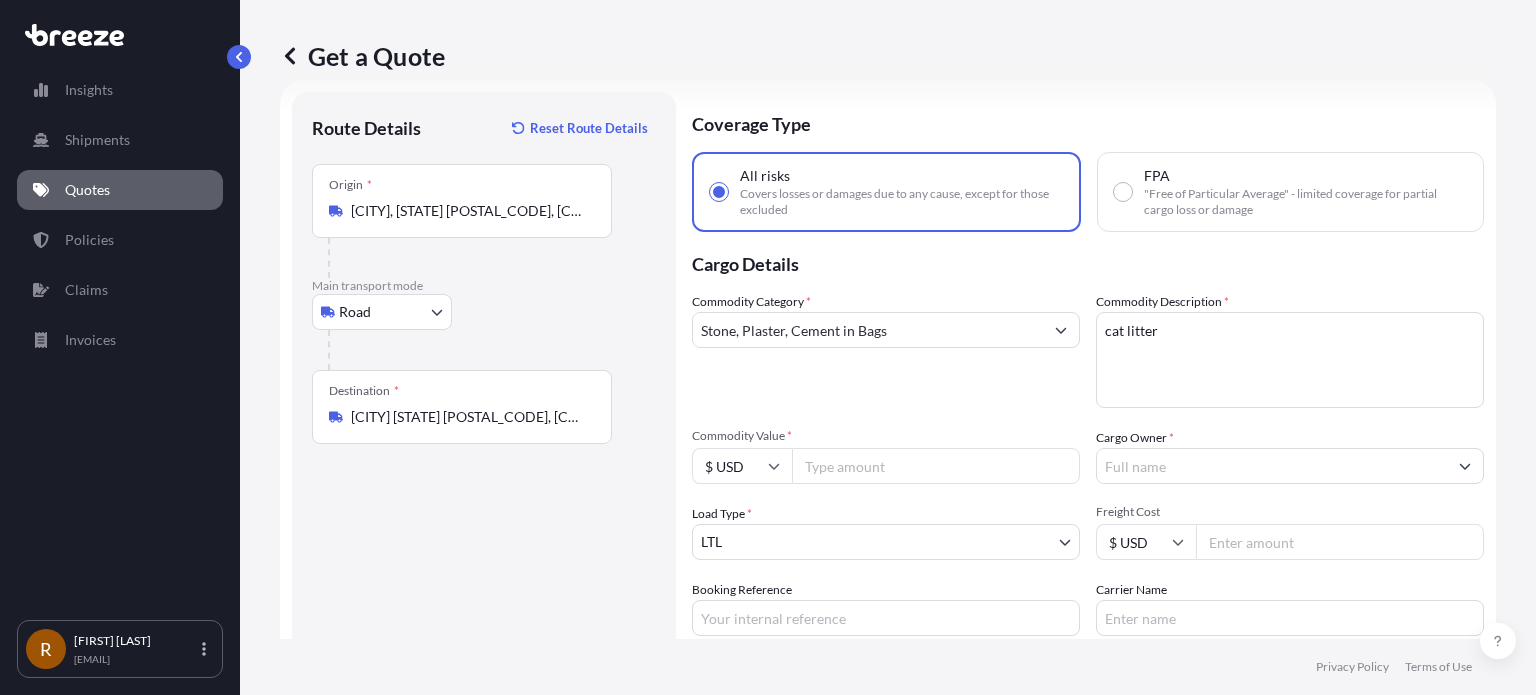 type on "22496" 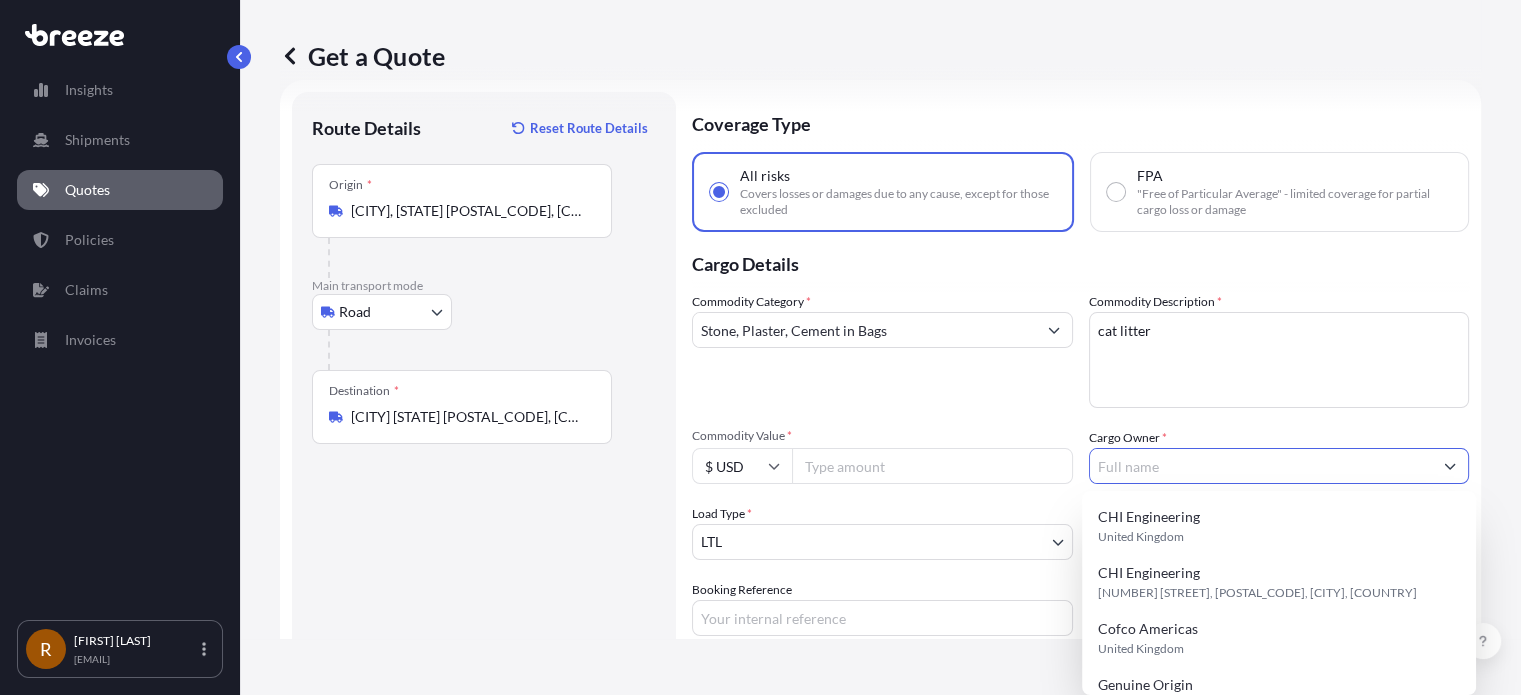 click on "Cargo Owner *" at bounding box center [1261, 466] 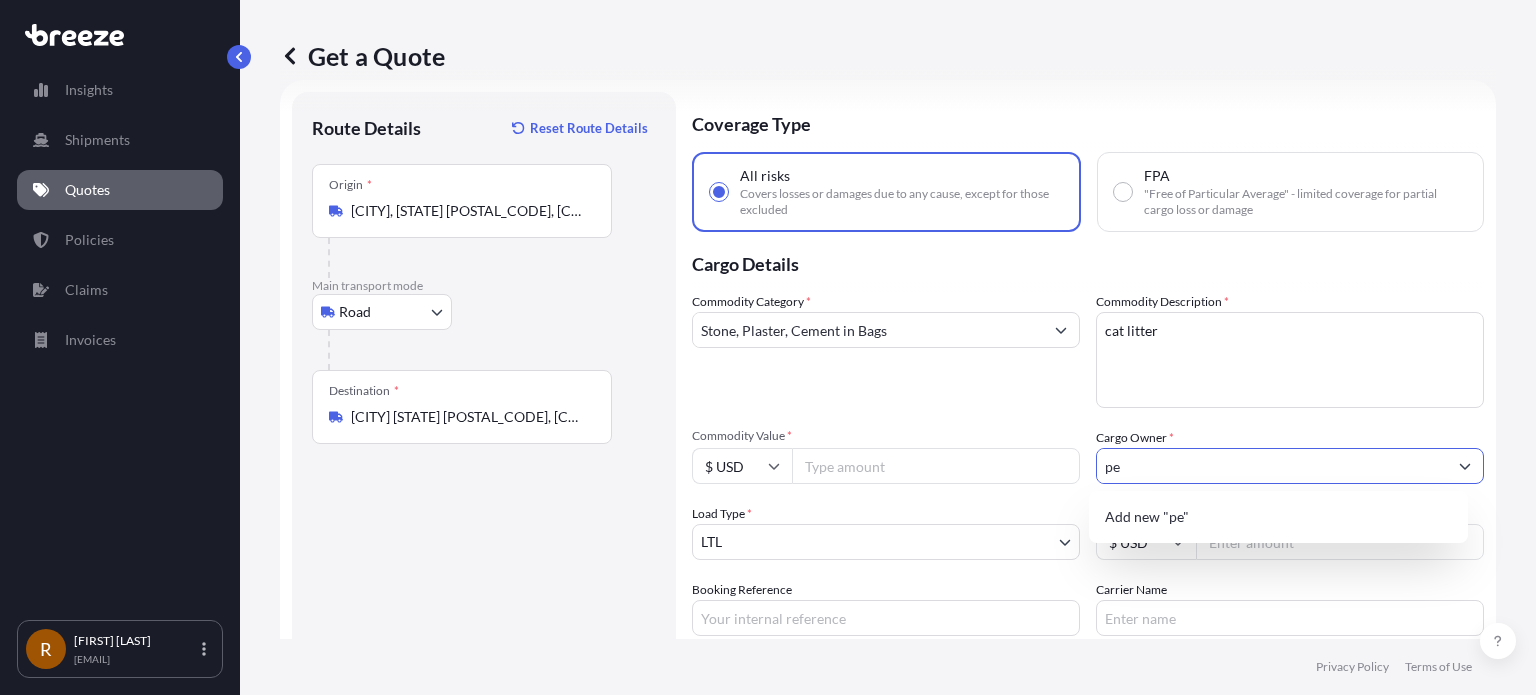 type on "p" 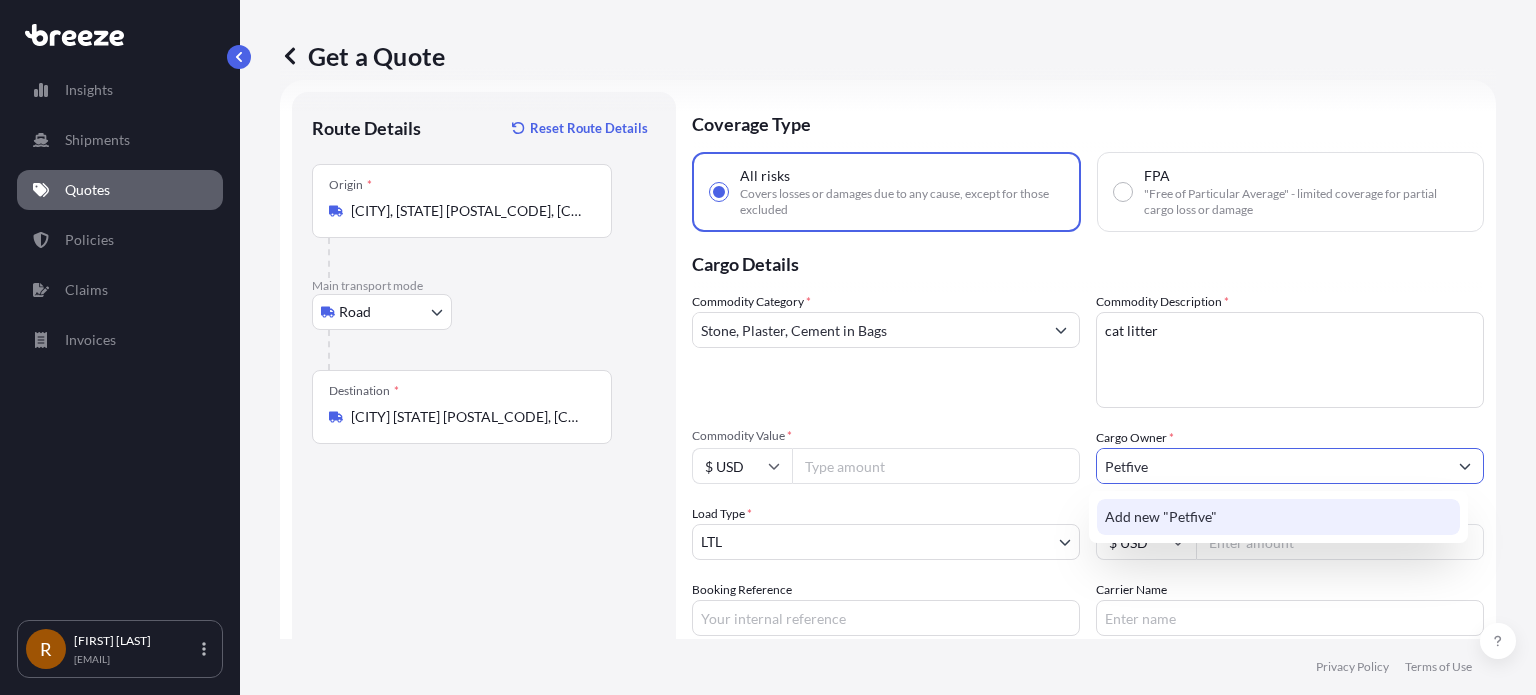 click on "Add new "Petfive"" at bounding box center (1161, 517) 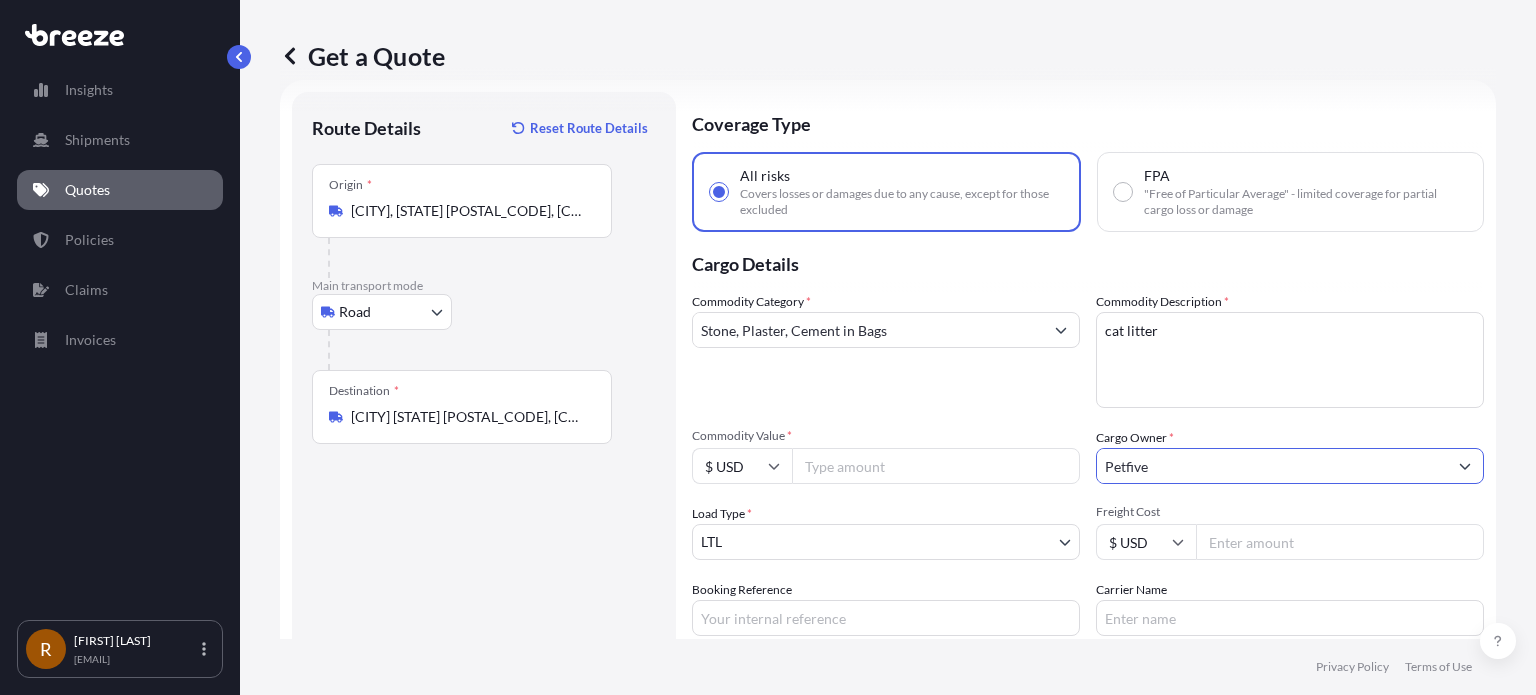 type on "Petfive" 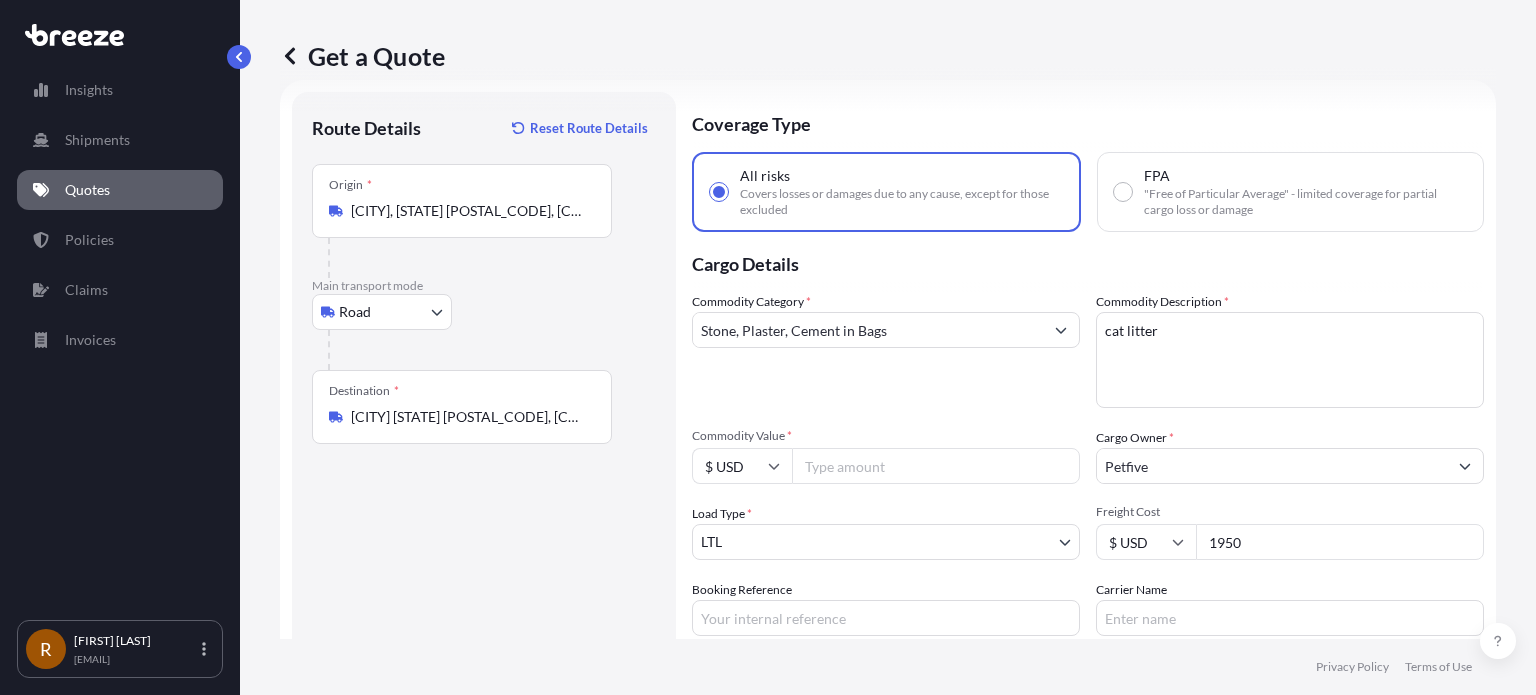 type on "1950" 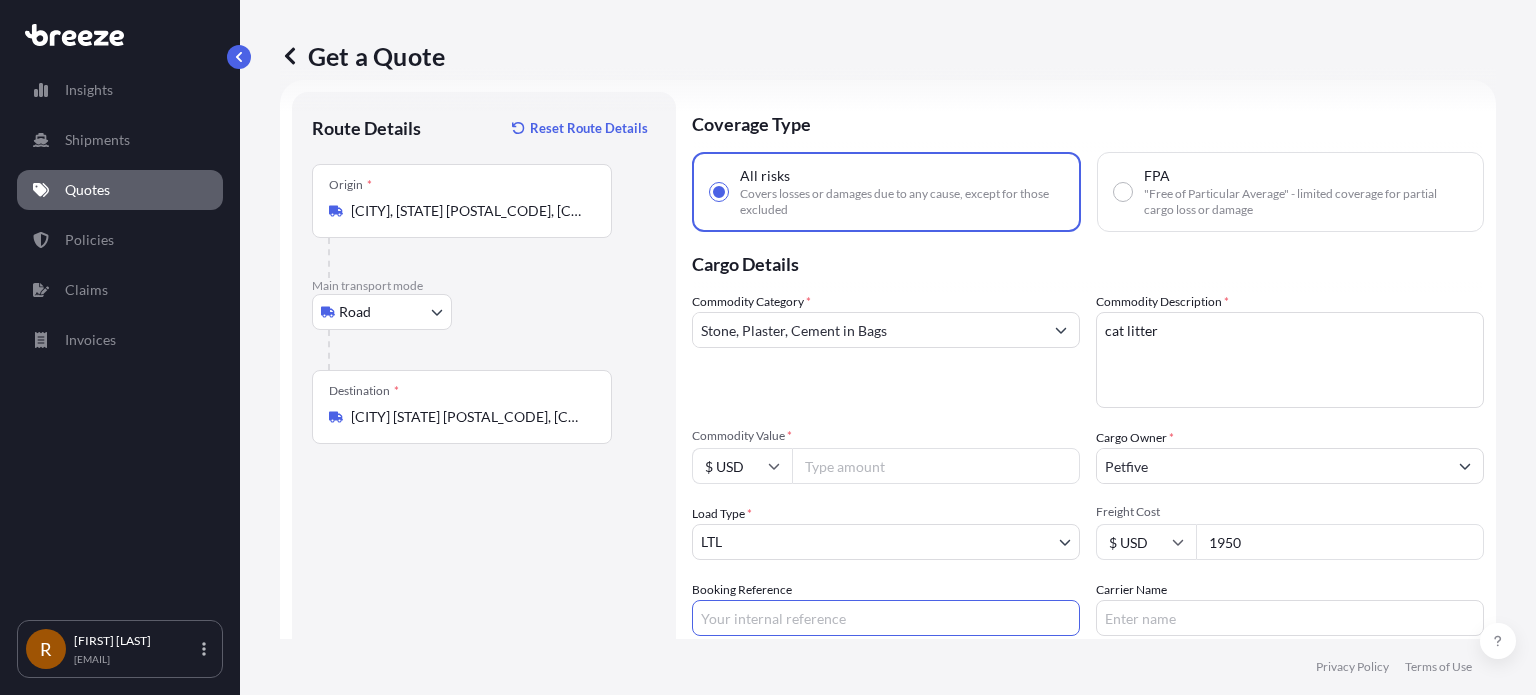 click on "Booking Reference" at bounding box center [886, 618] 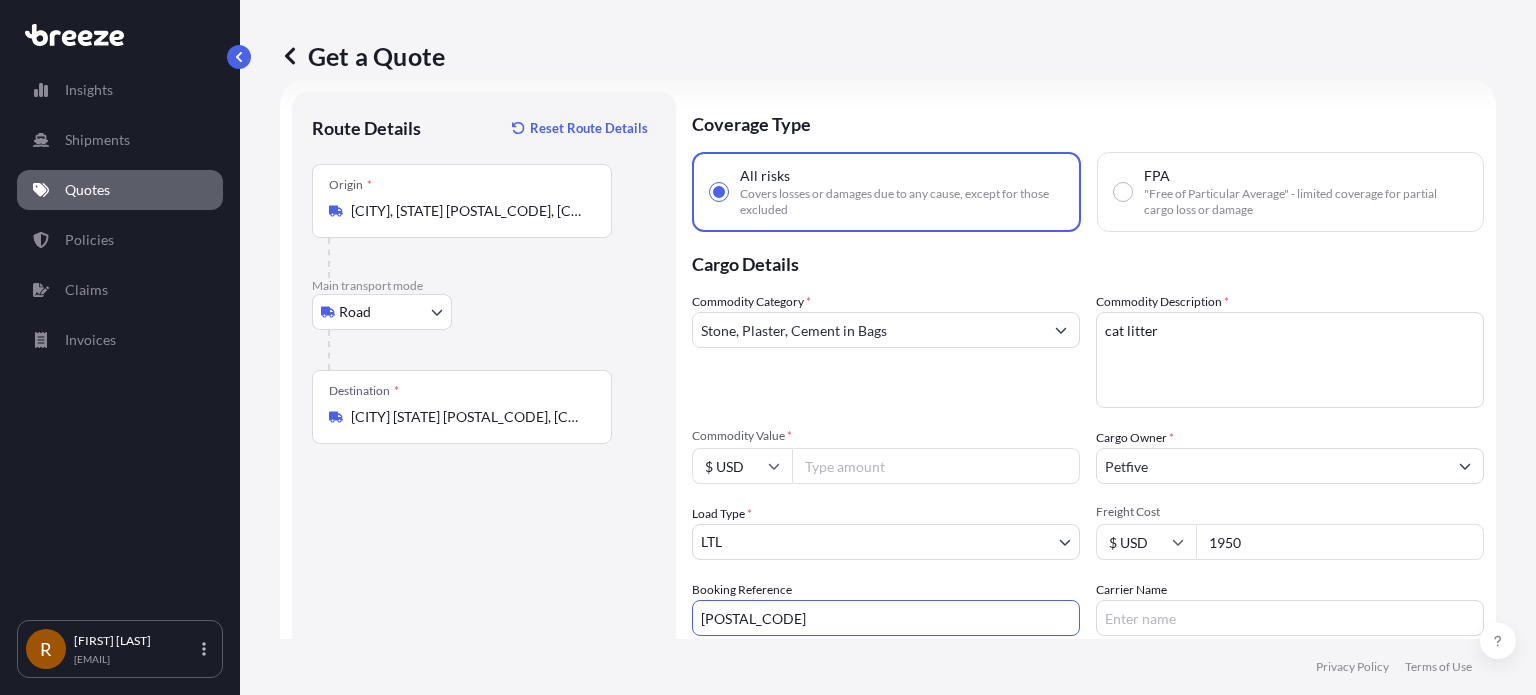 click on "ga080154" at bounding box center (886, 618) 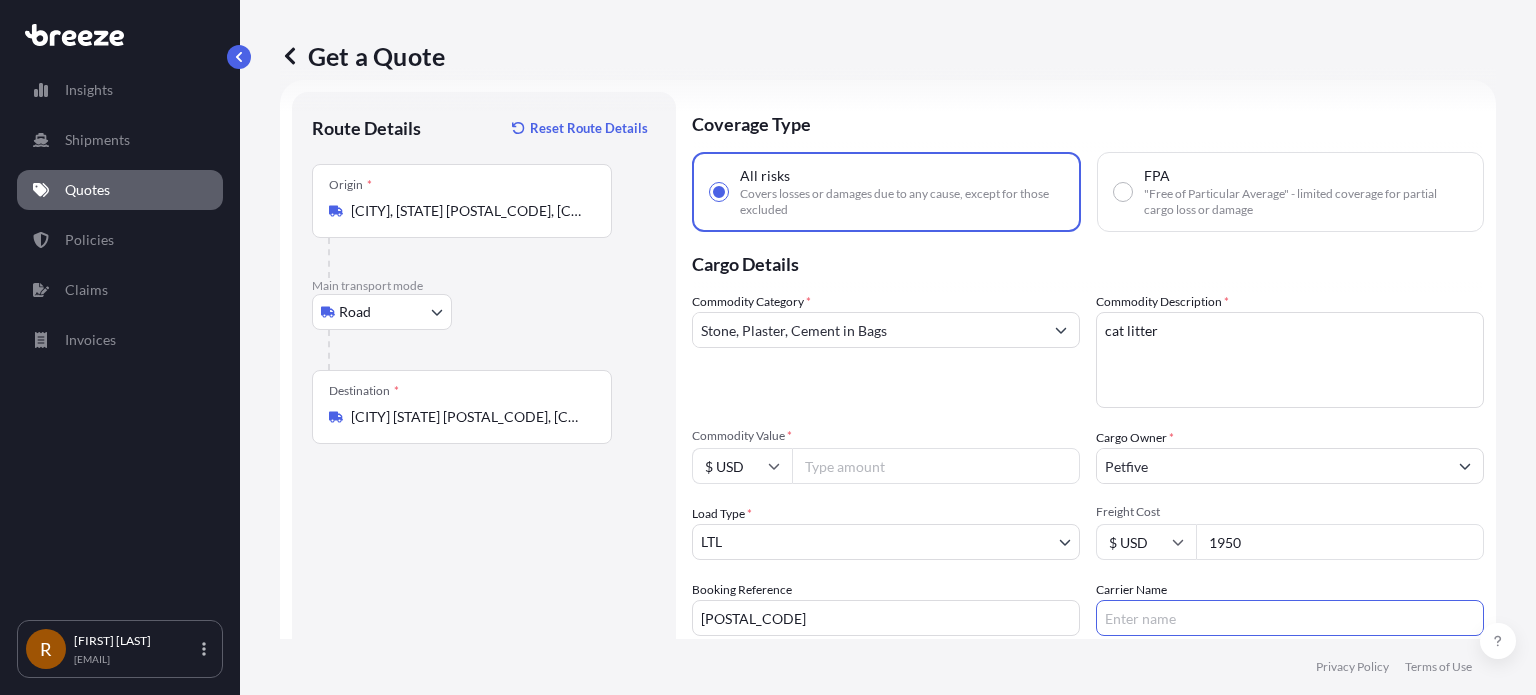 click on "Carrier Name" at bounding box center (1290, 618) 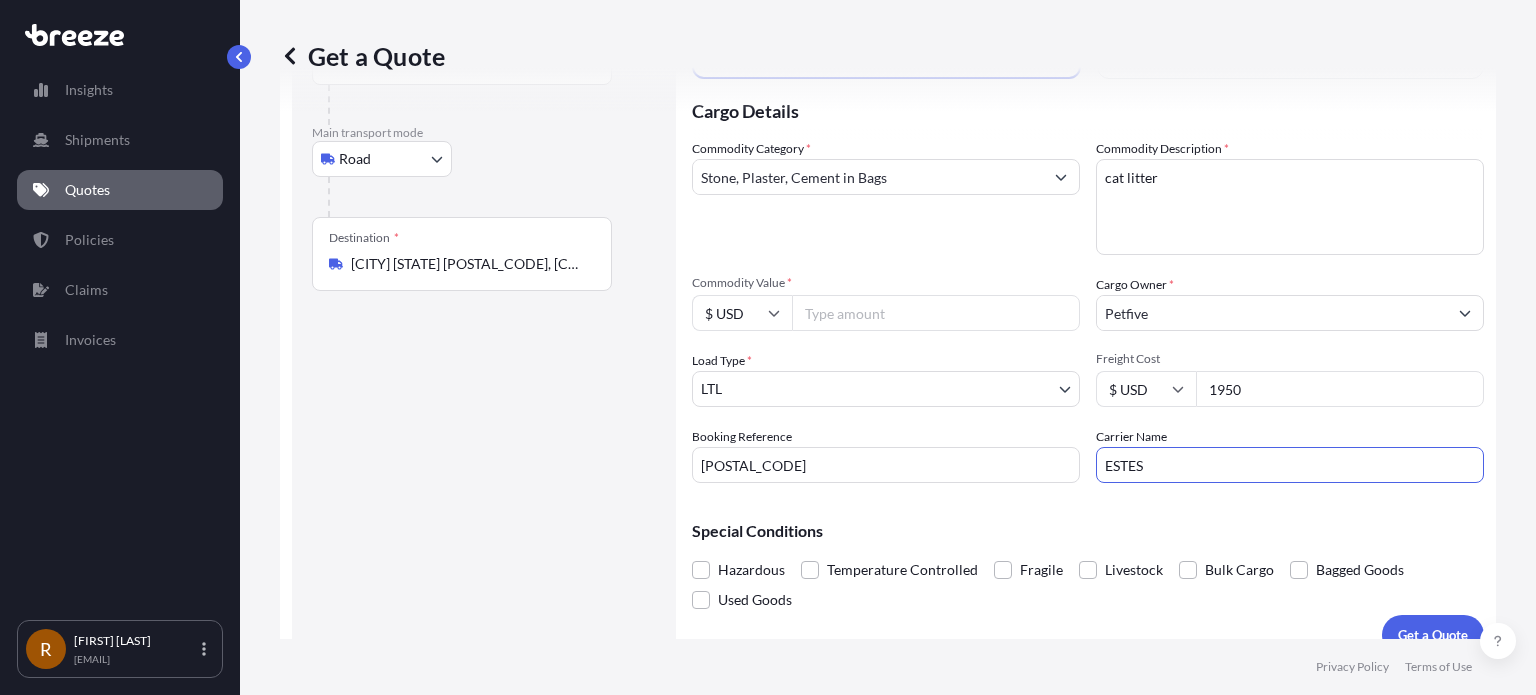 scroll, scrollTop: 212, scrollLeft: 0, axis: vertical 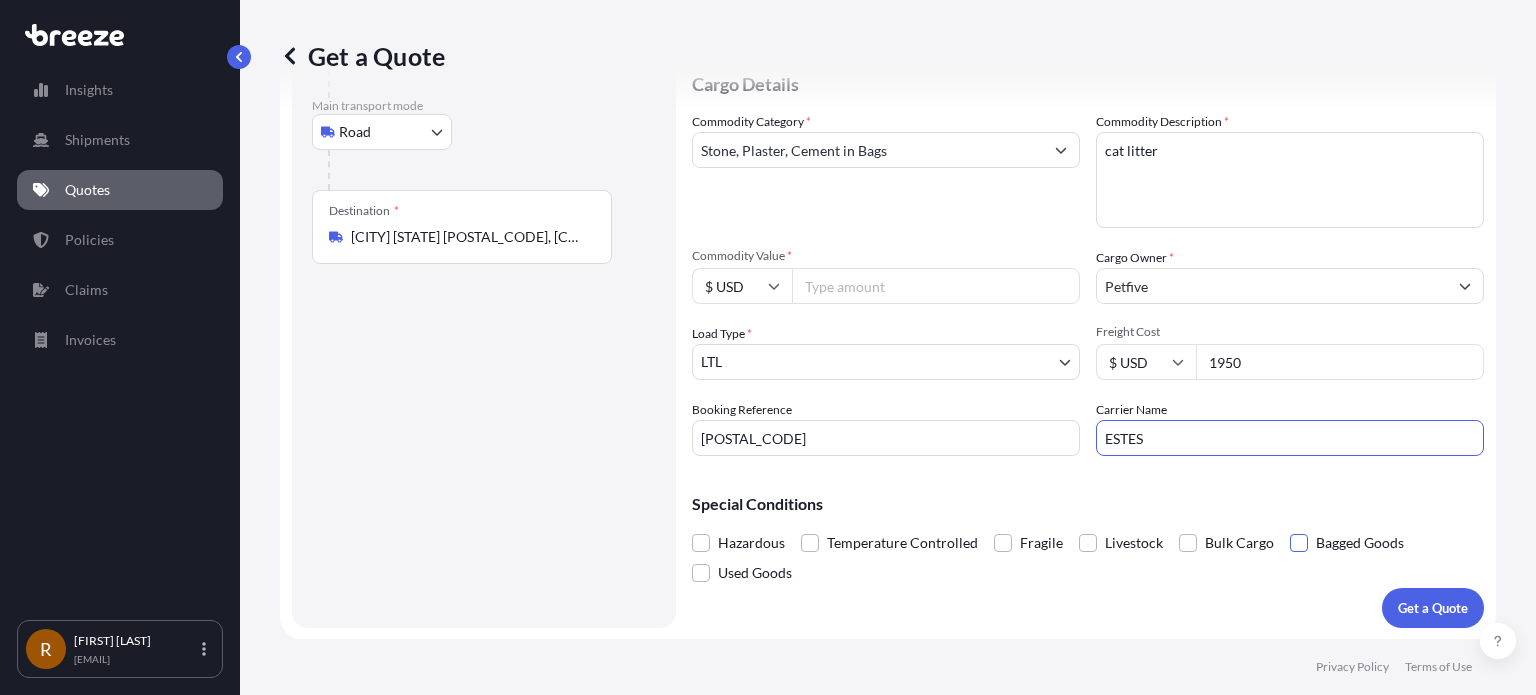 type on "ESTES" 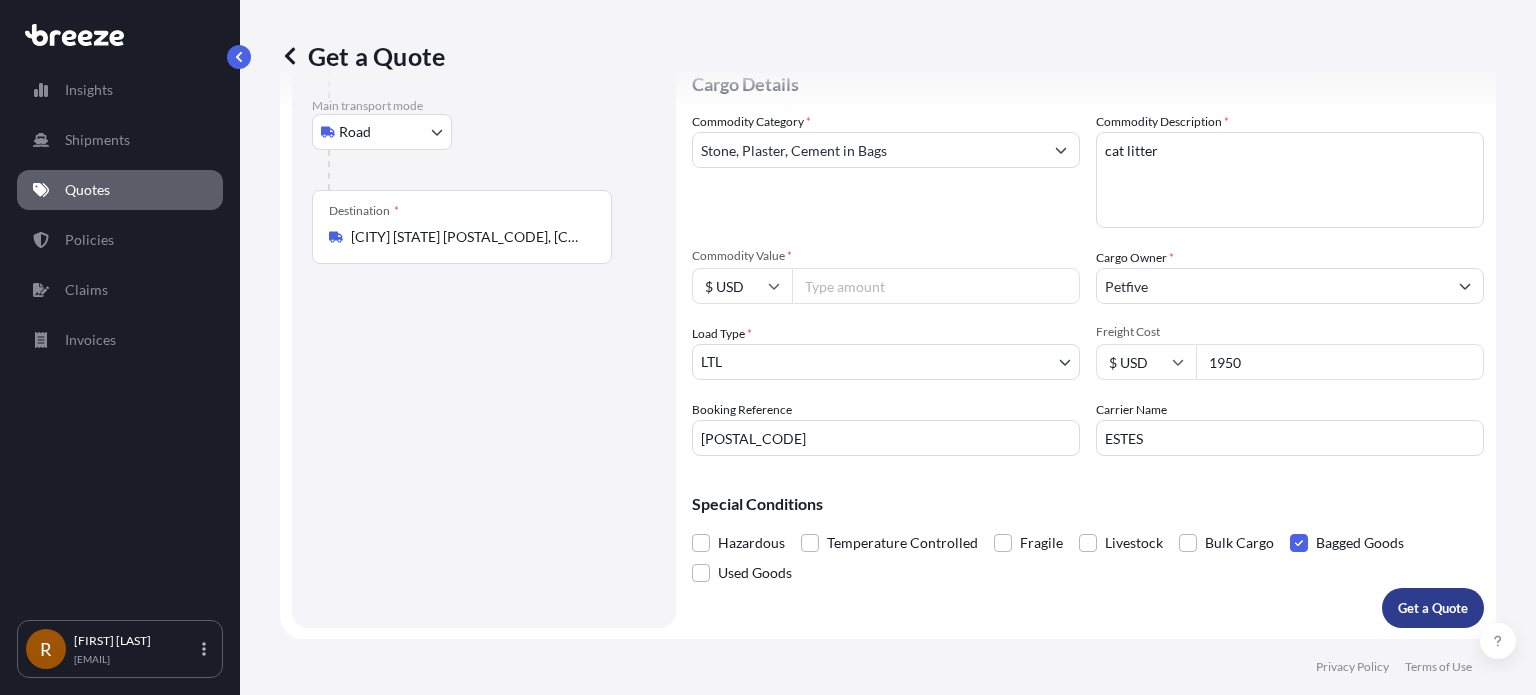 click on "Get a Quote" at bounding box center [1433, 608] 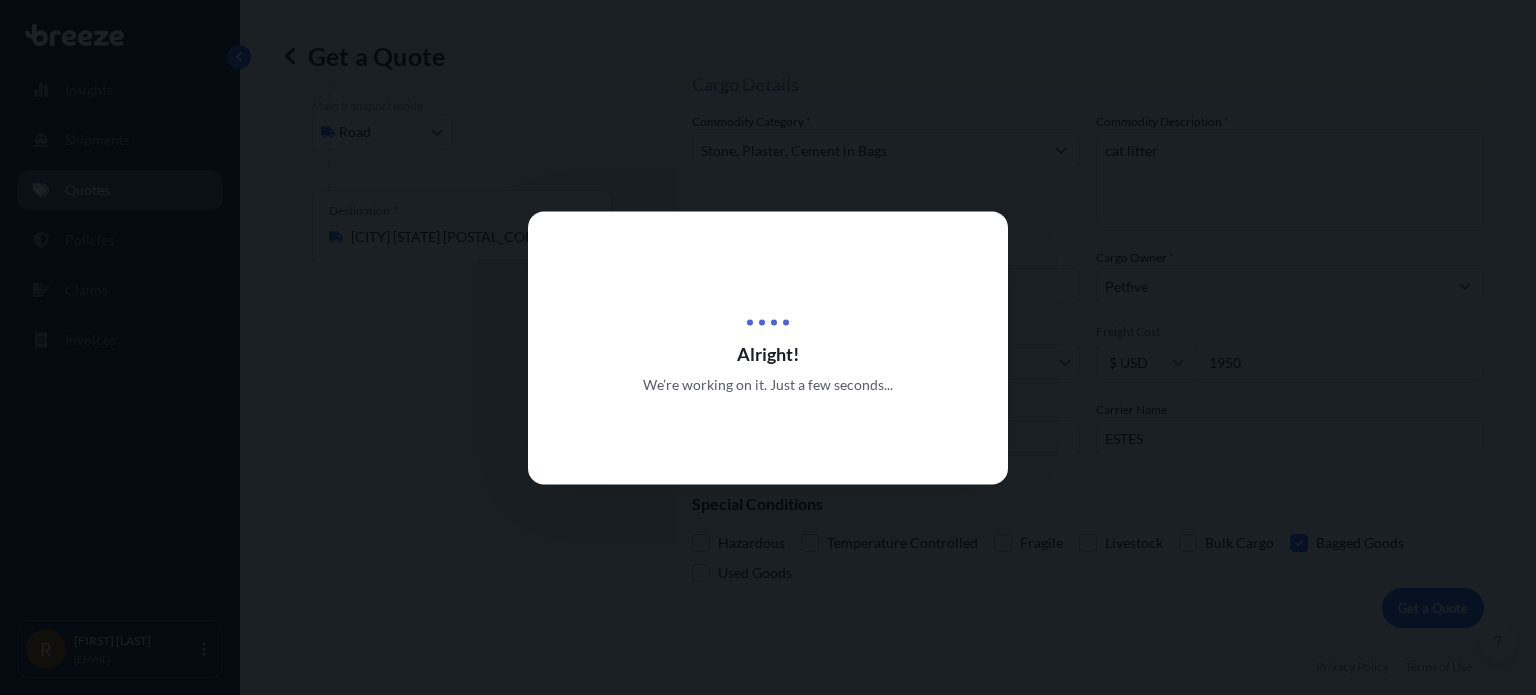 scroll, scrollTop: 0, scrollLeft: 0, axis: both 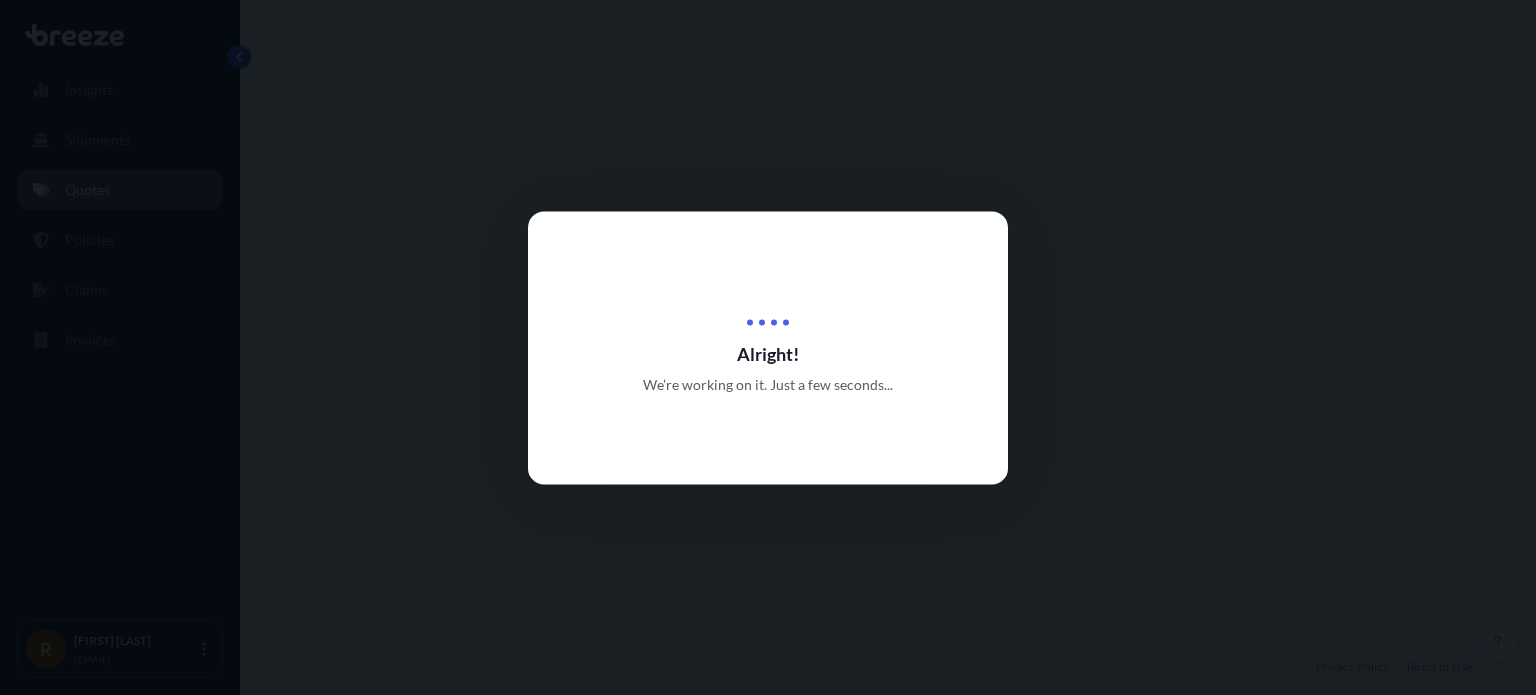 select on "Road" 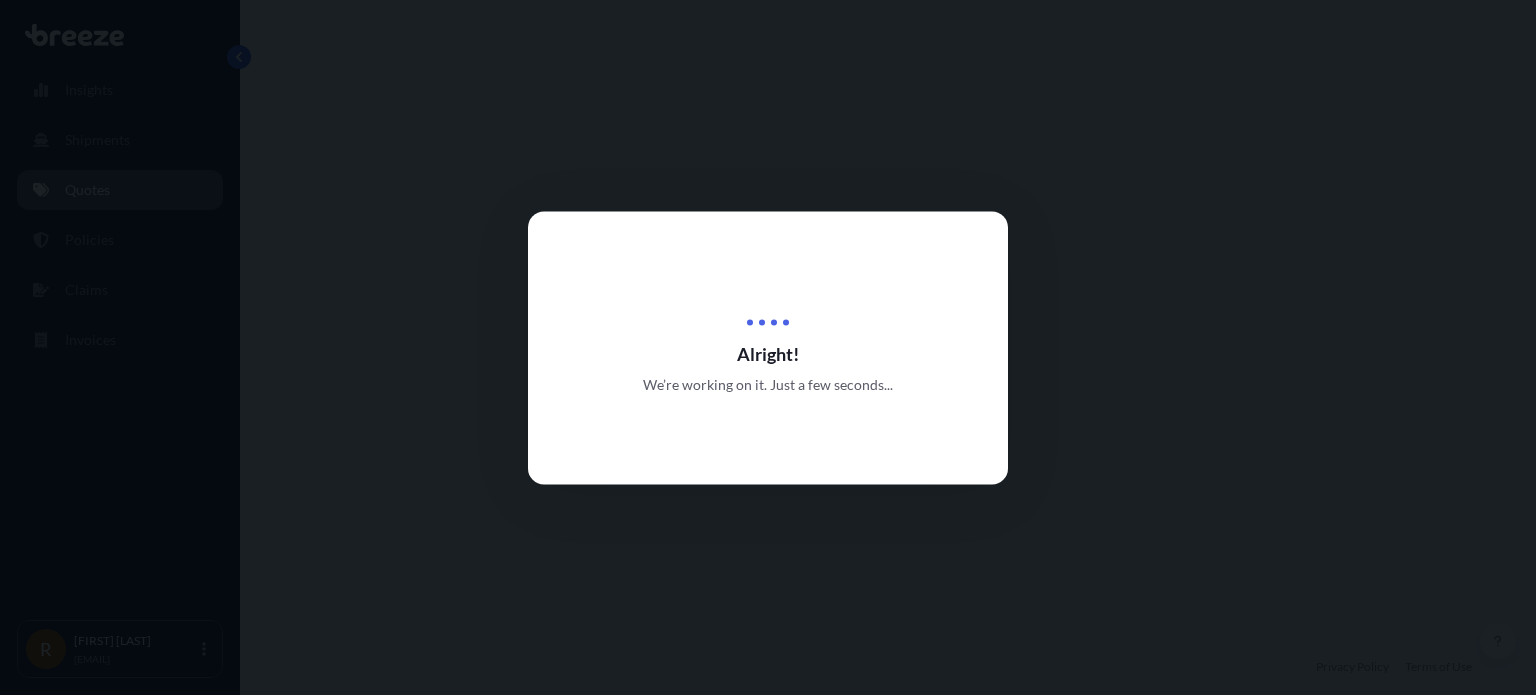 select on "1" 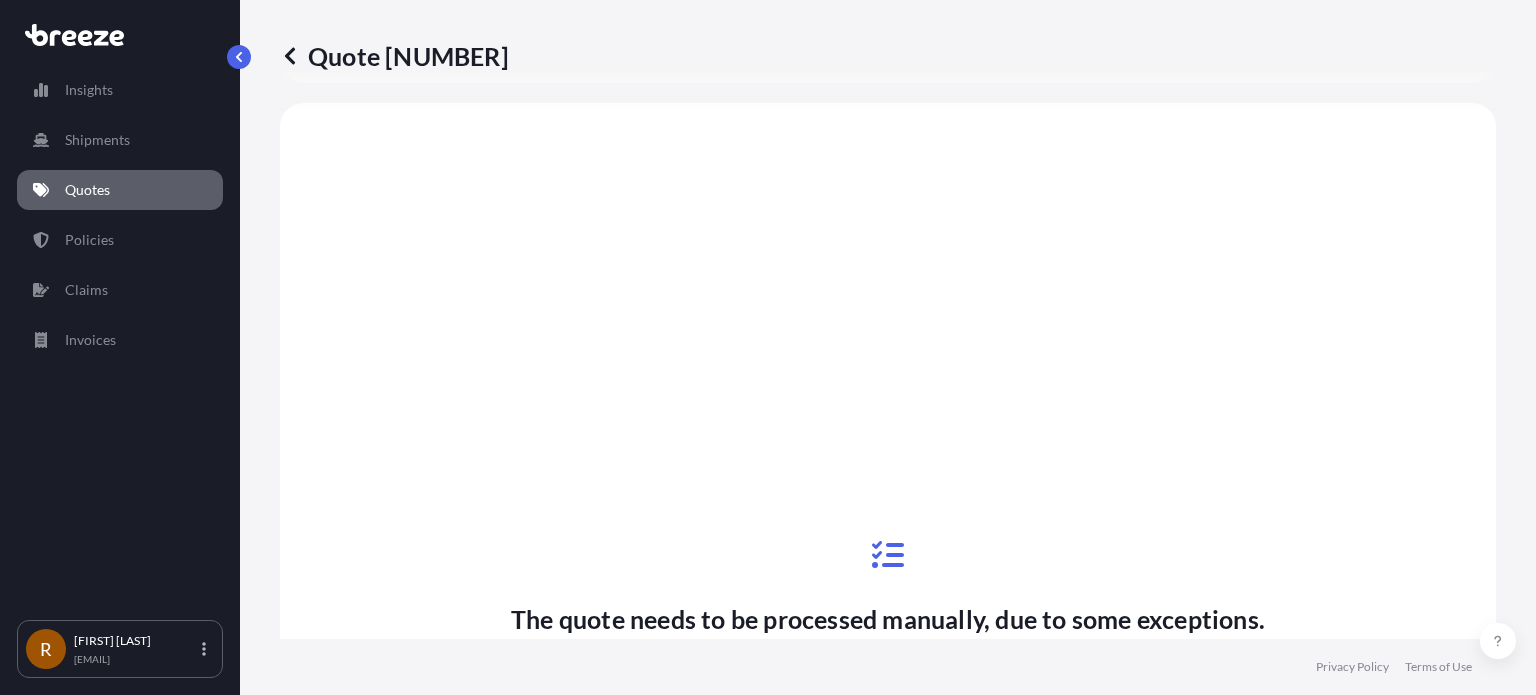 scroll, scrollTop: 771, scrollLeft: 0, axis: vertical 